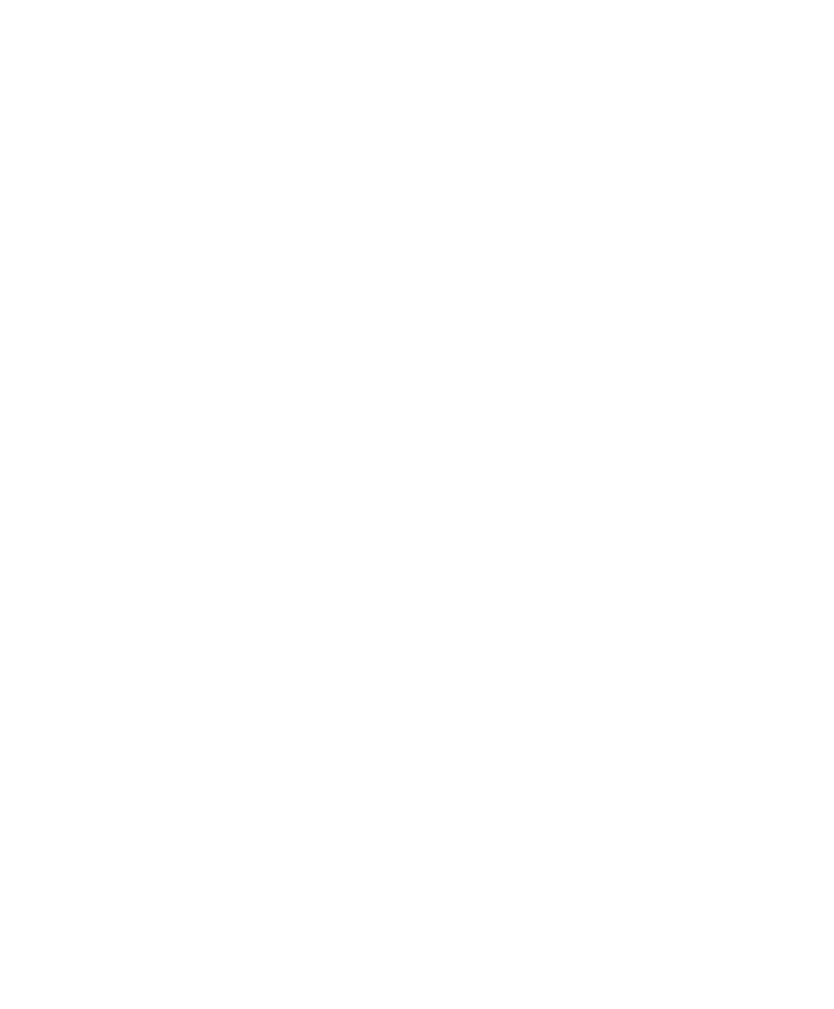 scroll, scrollTop: 0, scrollLeft: 0, axis: both 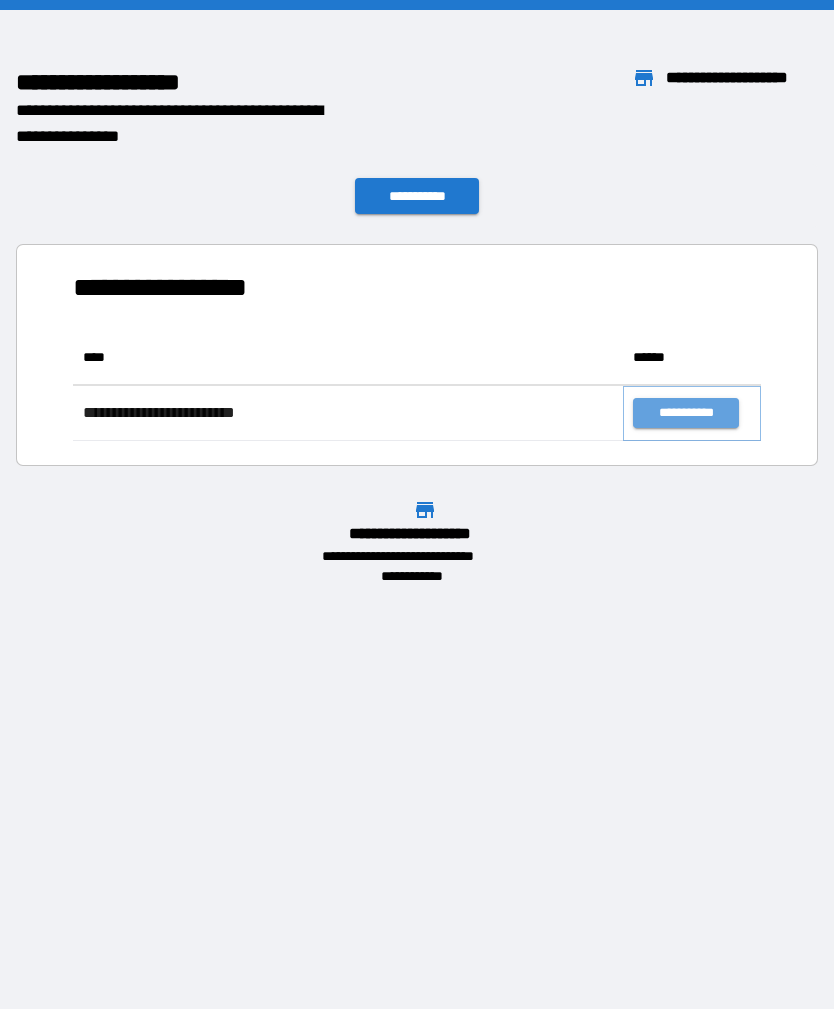 click on "**********" at bounding box center [685, 413] 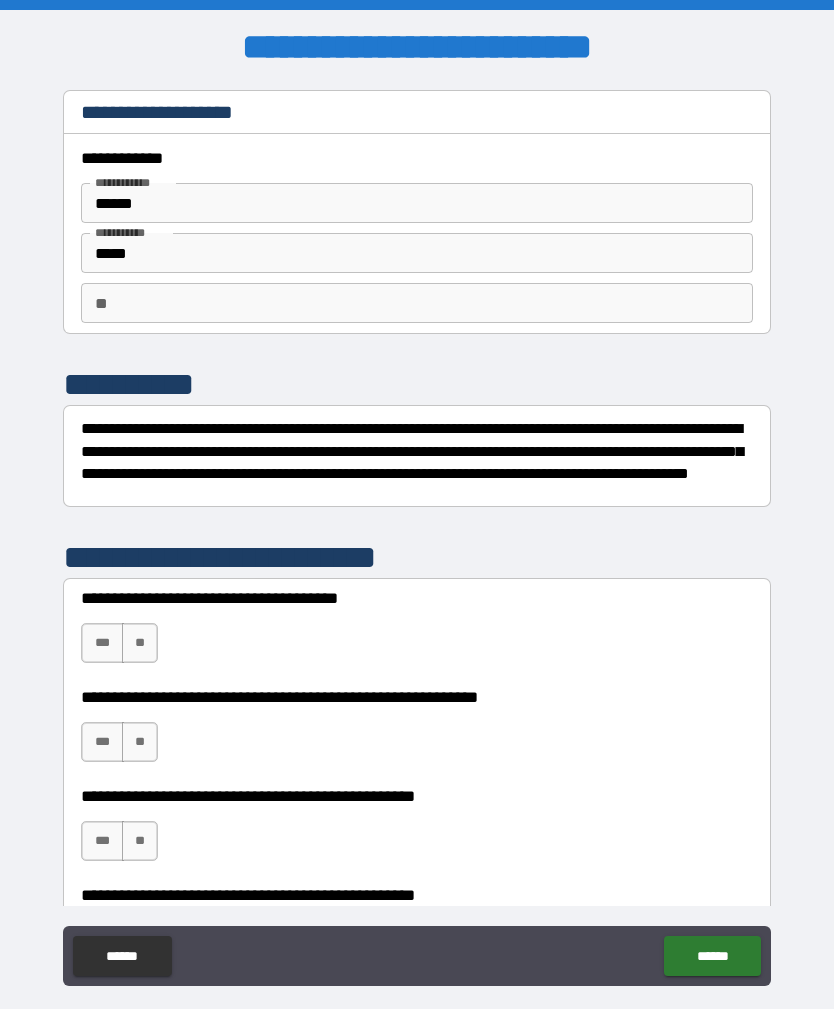 click on "***" at bounding box center (102, 643) 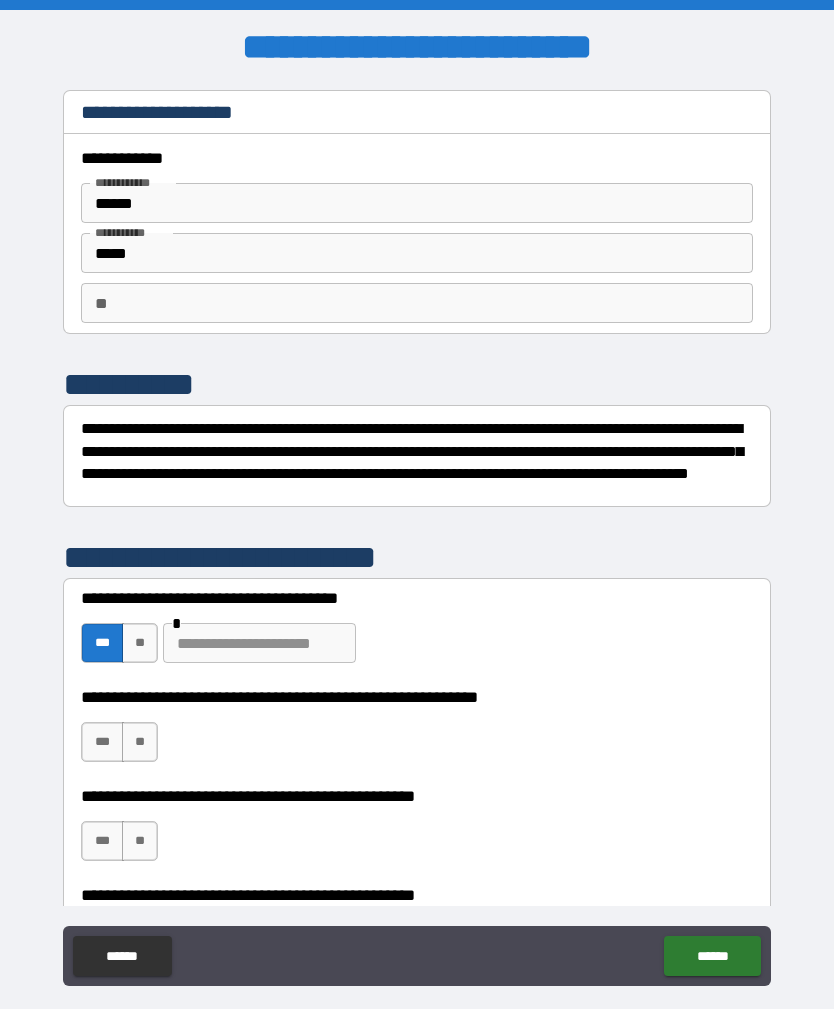 click on "**" at bounding box center [140, 742] 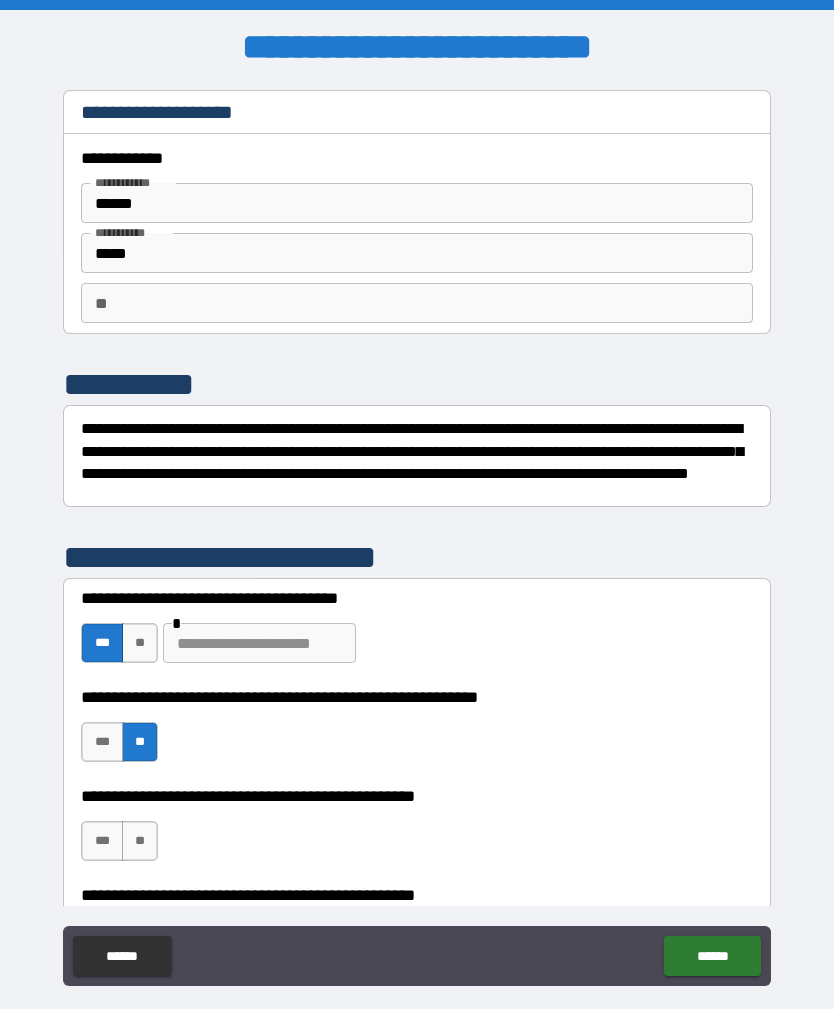 click on "**" at bounding box center [140, 841] 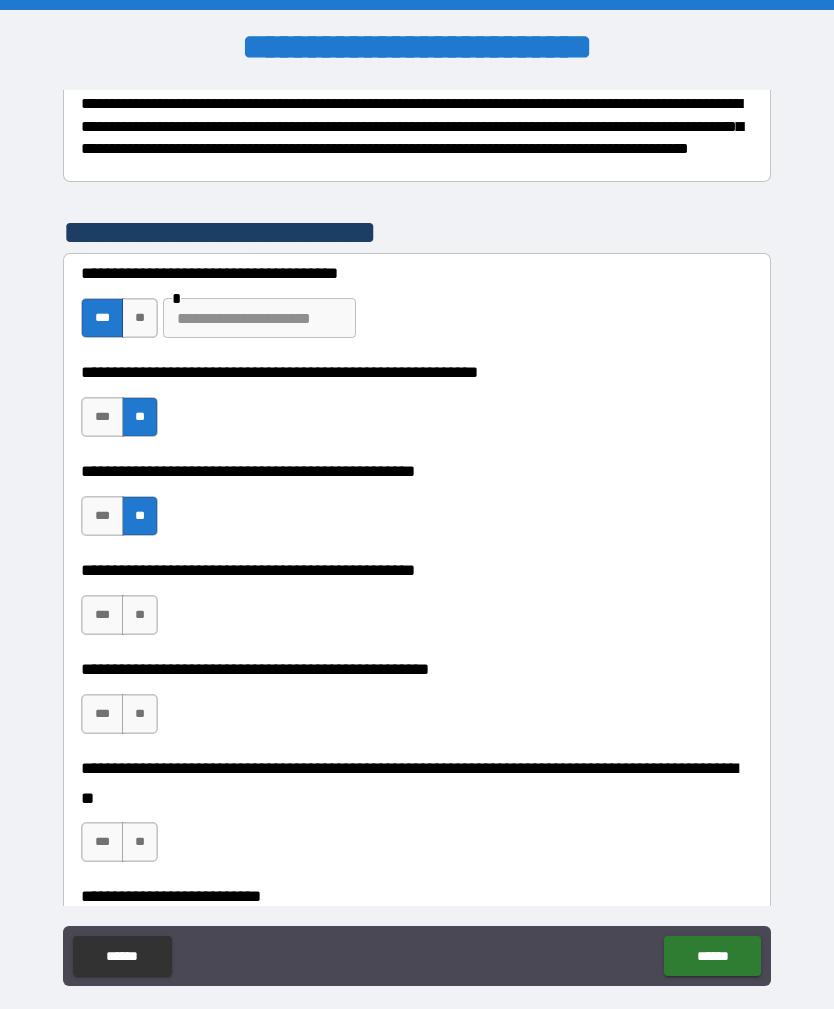 scroll, scrollTop: 326, scrollLeft: 0, axis: vertical 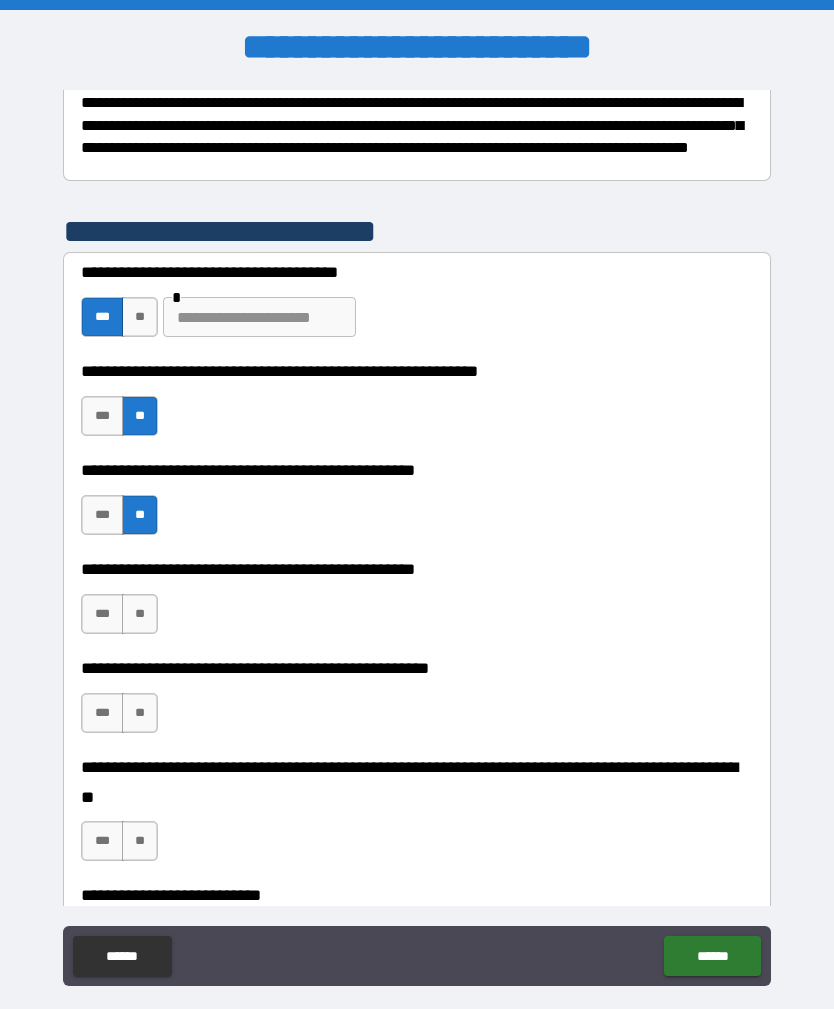 click on "***" at bounding box center [102, 614] 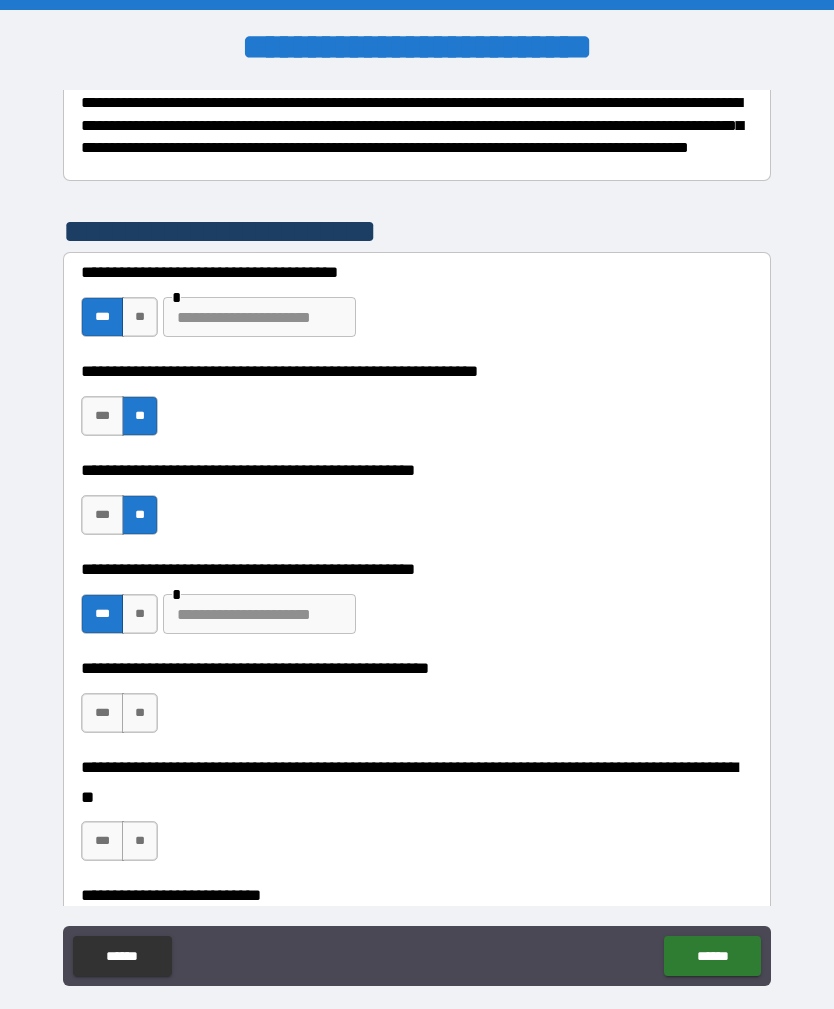 click on "**" at bounding box center (140, 713) 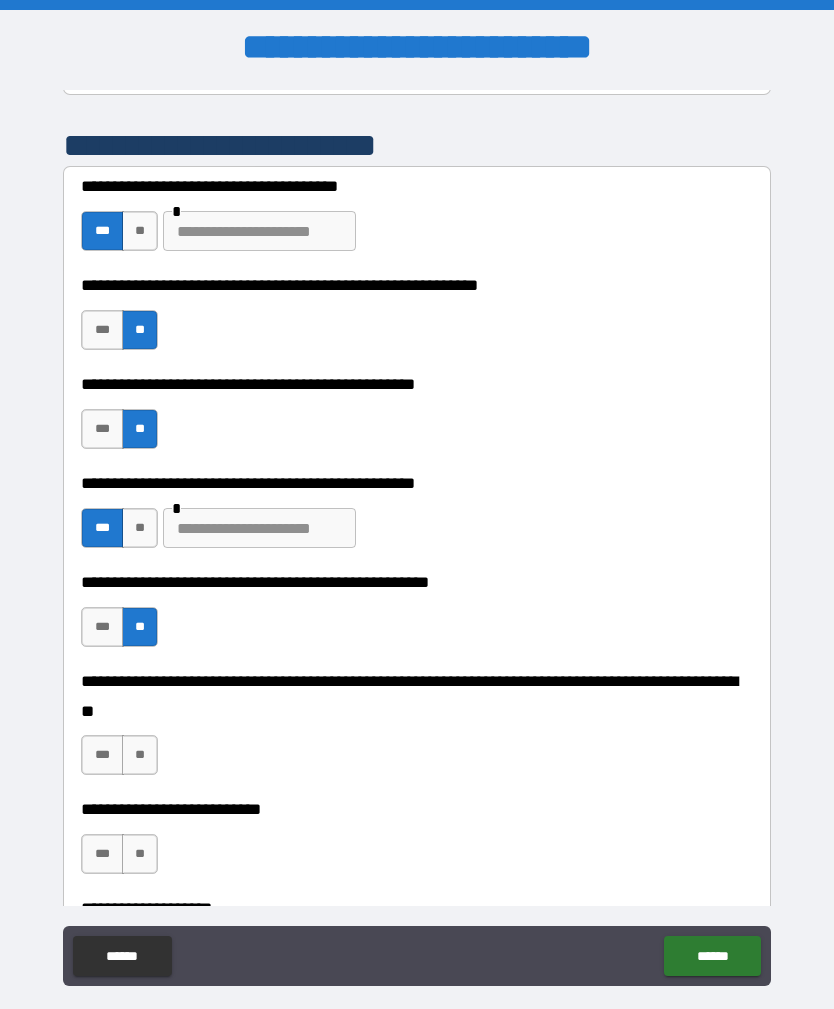 scroll, scrollTop: 430, scrollLeft: 0, axis: vertical 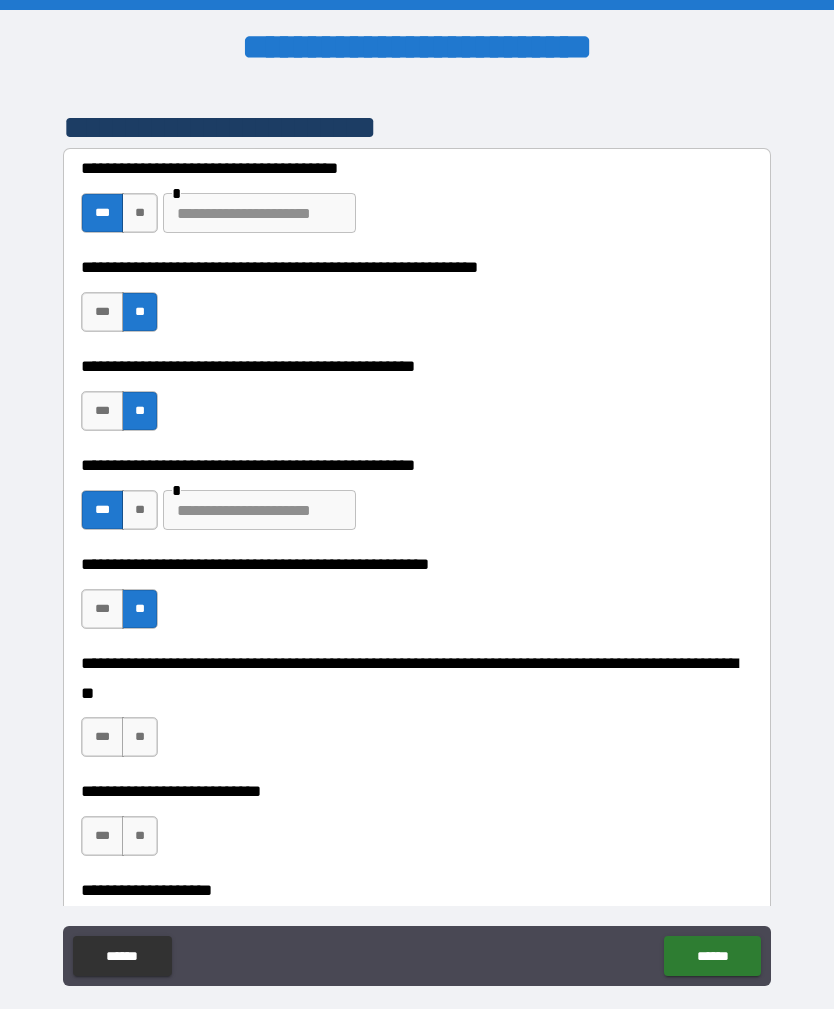 click on "**" at bounding box center [140, 737] 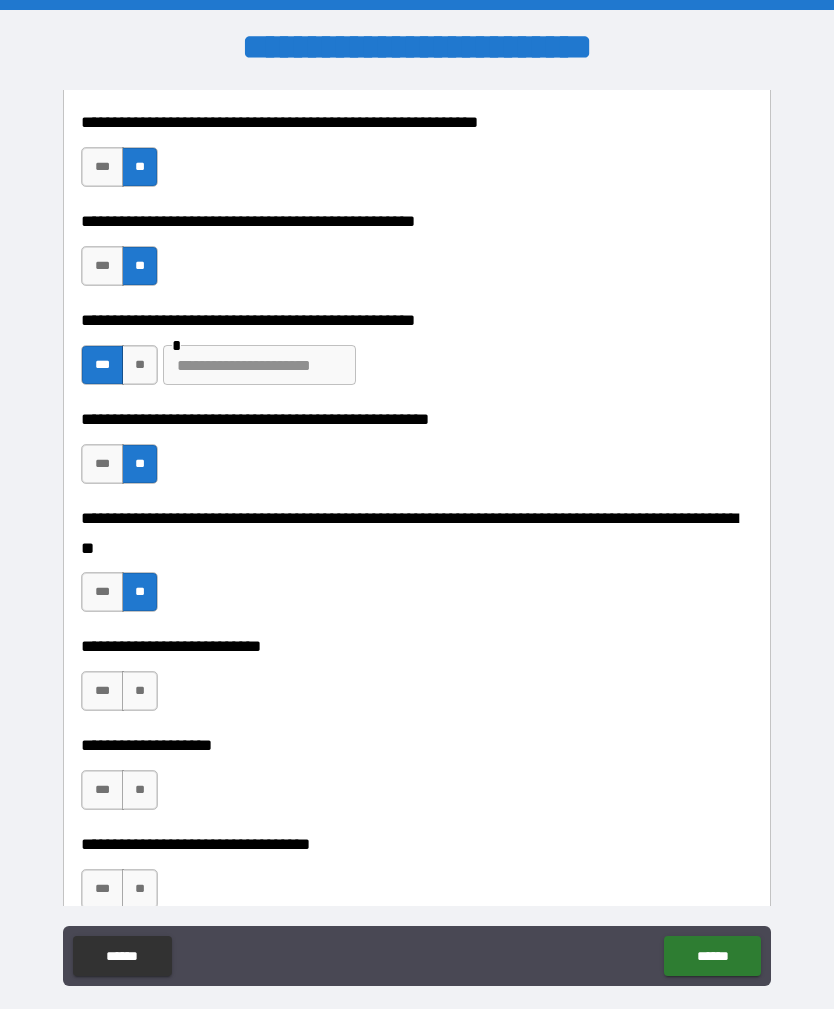 scroll, scrollTop: 582, scrollLeft: 0, axis: vertical 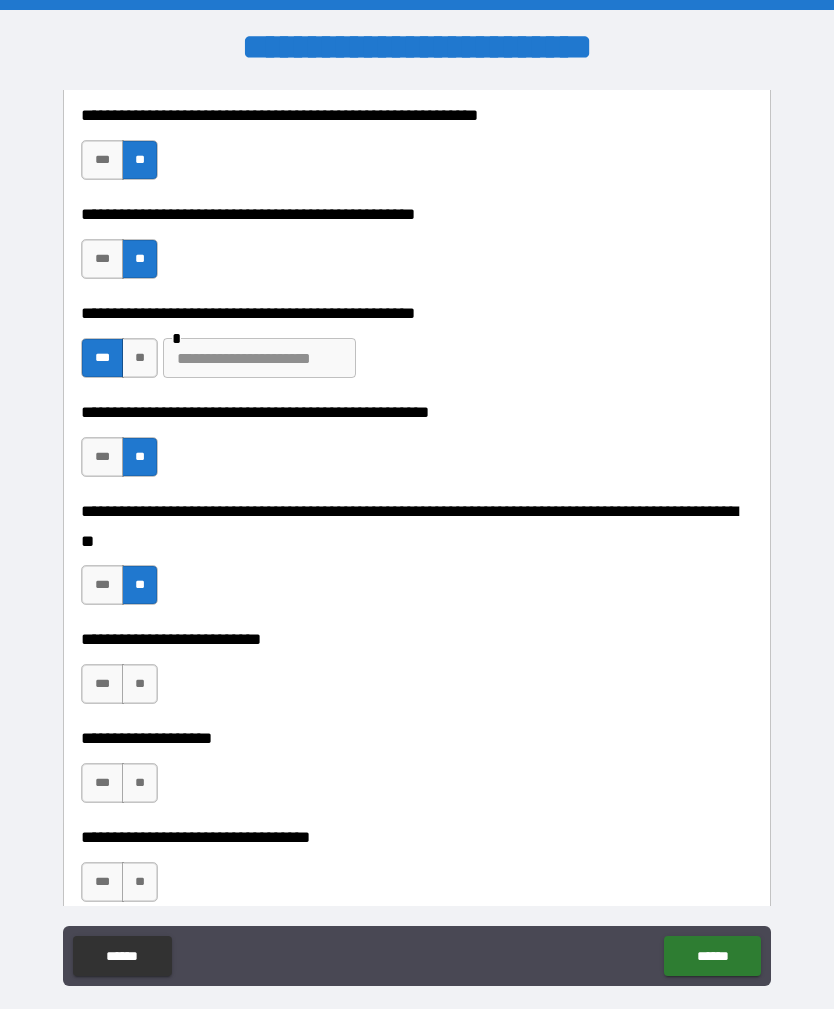 click on "**" at bounding box center (140, 684) 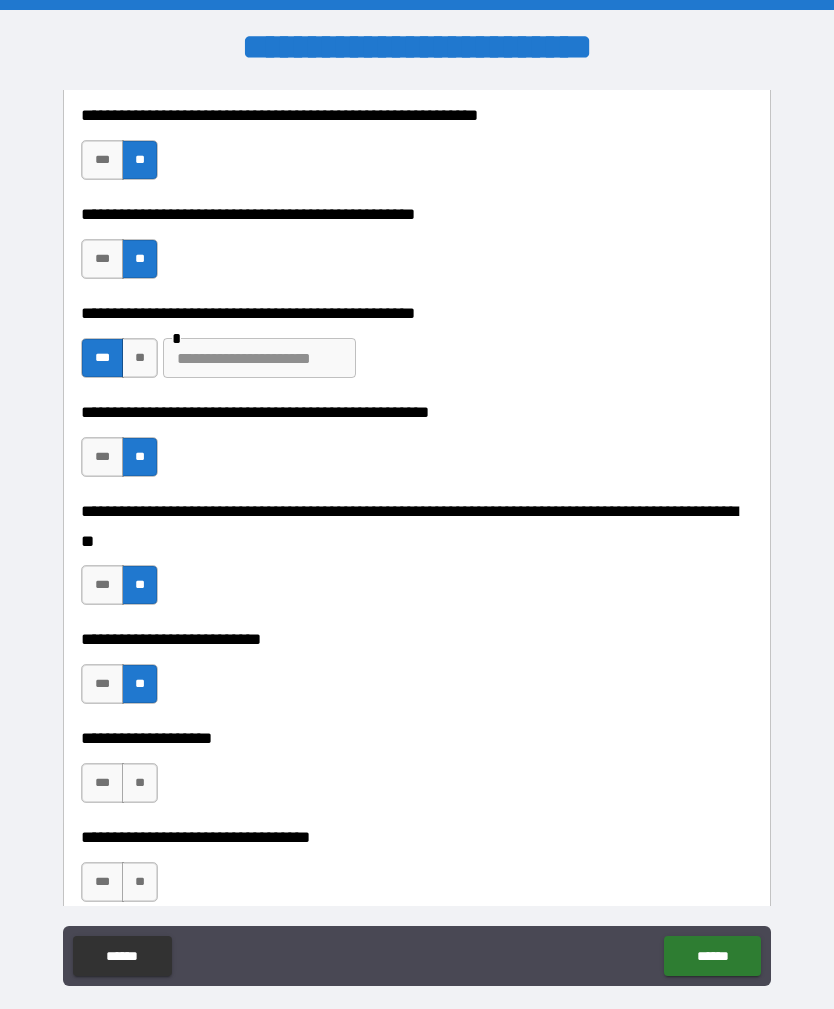 click on "**" at bounding box center (140, 783) 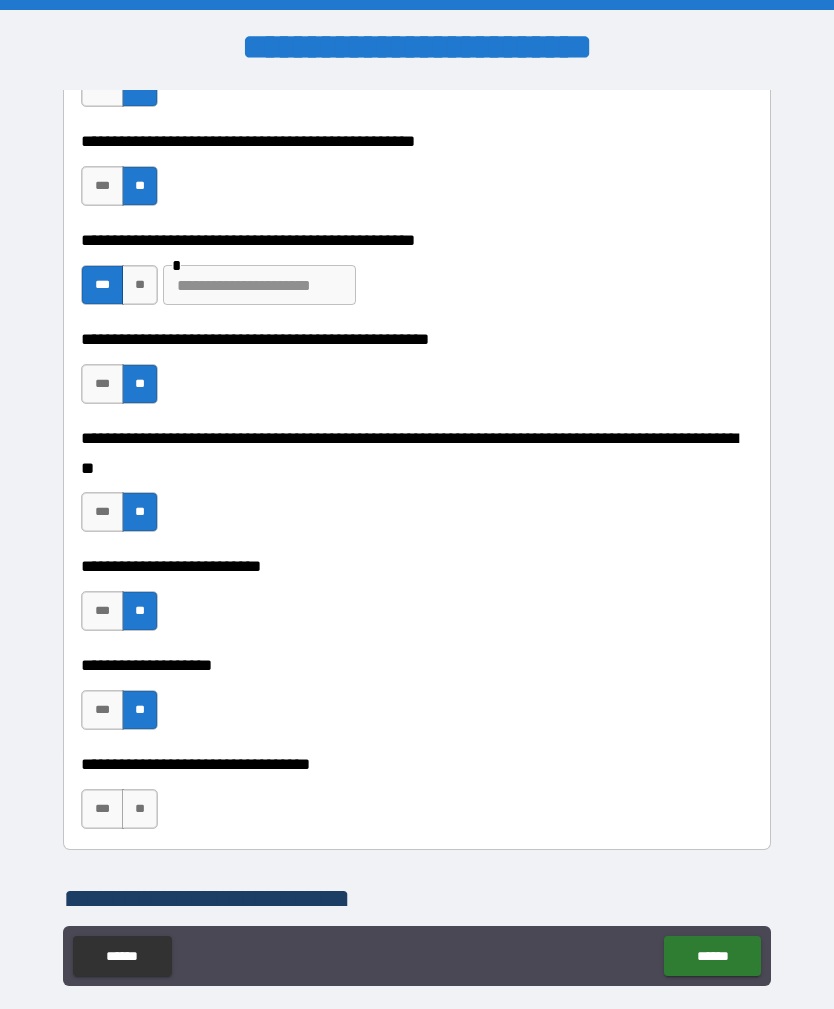 scroll, scrollTop: 662, scrollLeft: 0, axis: vertical 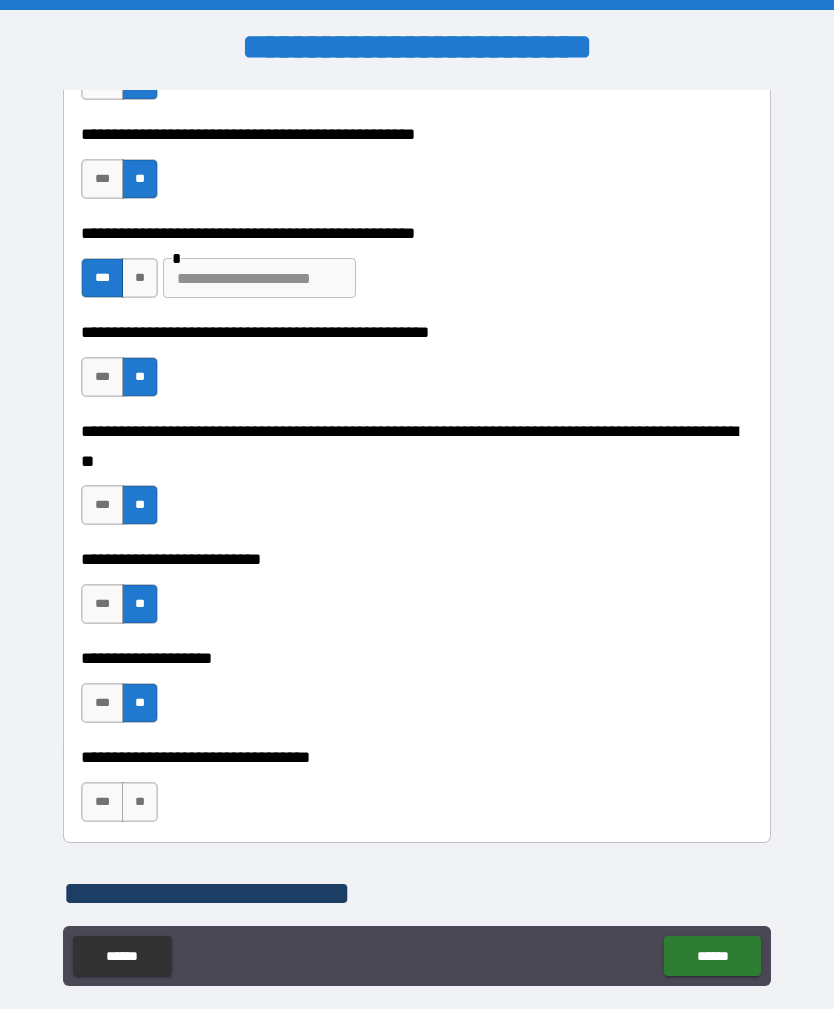 click on "**" at bounding box center (140, 802) 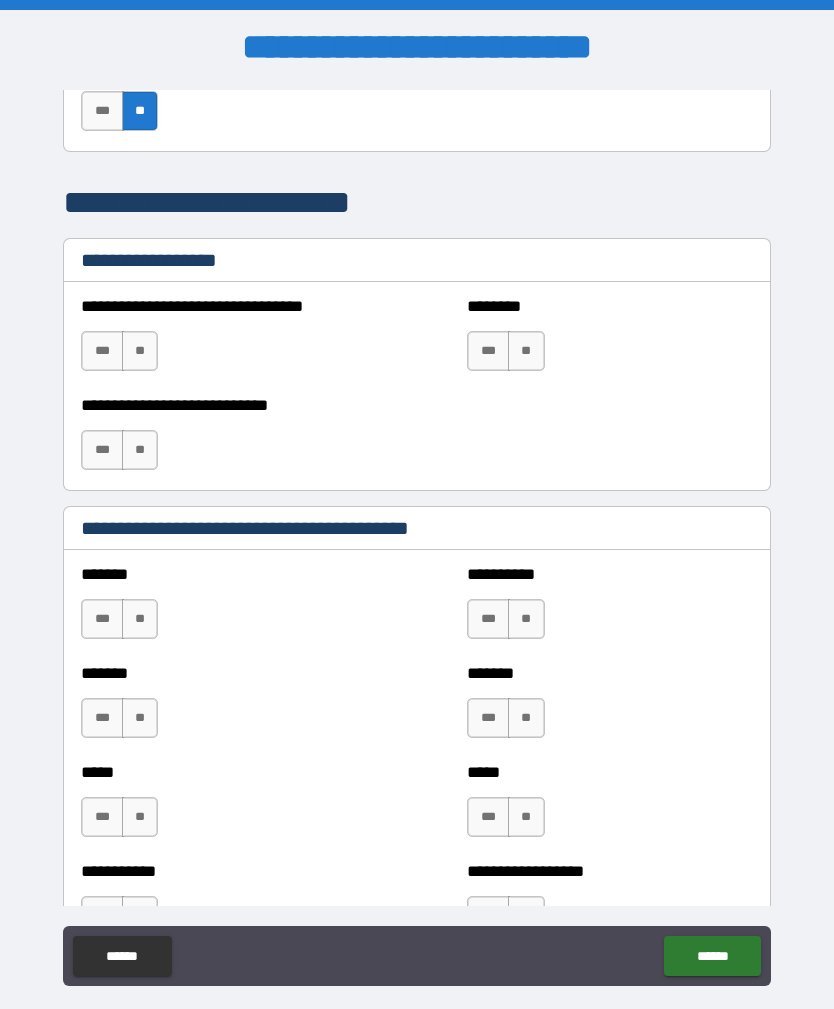 scroll, scrollTop: 1368, scrollLeft: 0, axis: vertical 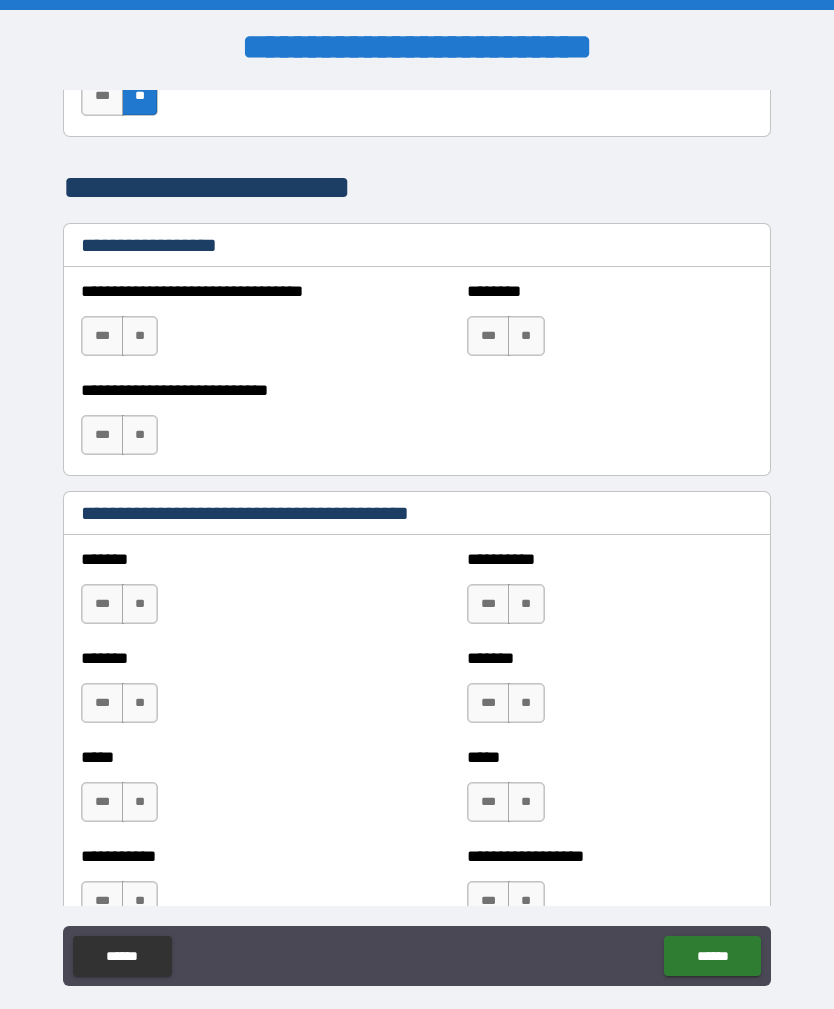 click on "**" at bounding box center [140, 604] 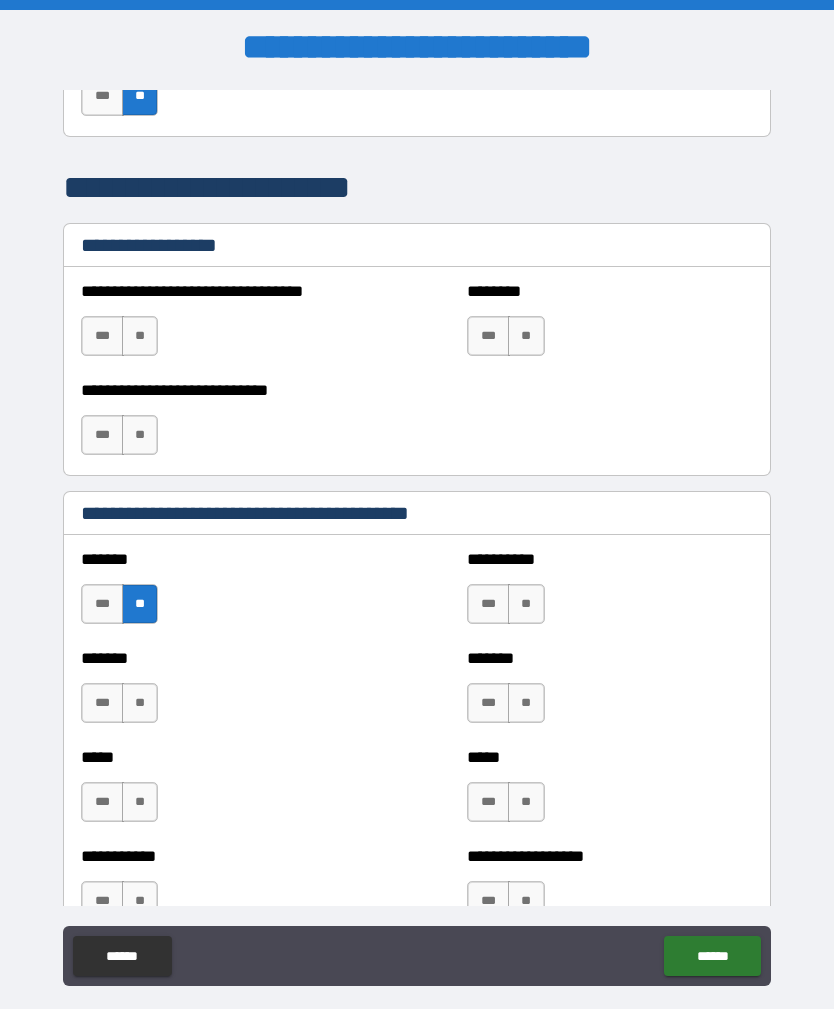 click on "**" at bounding box center (140, 703) 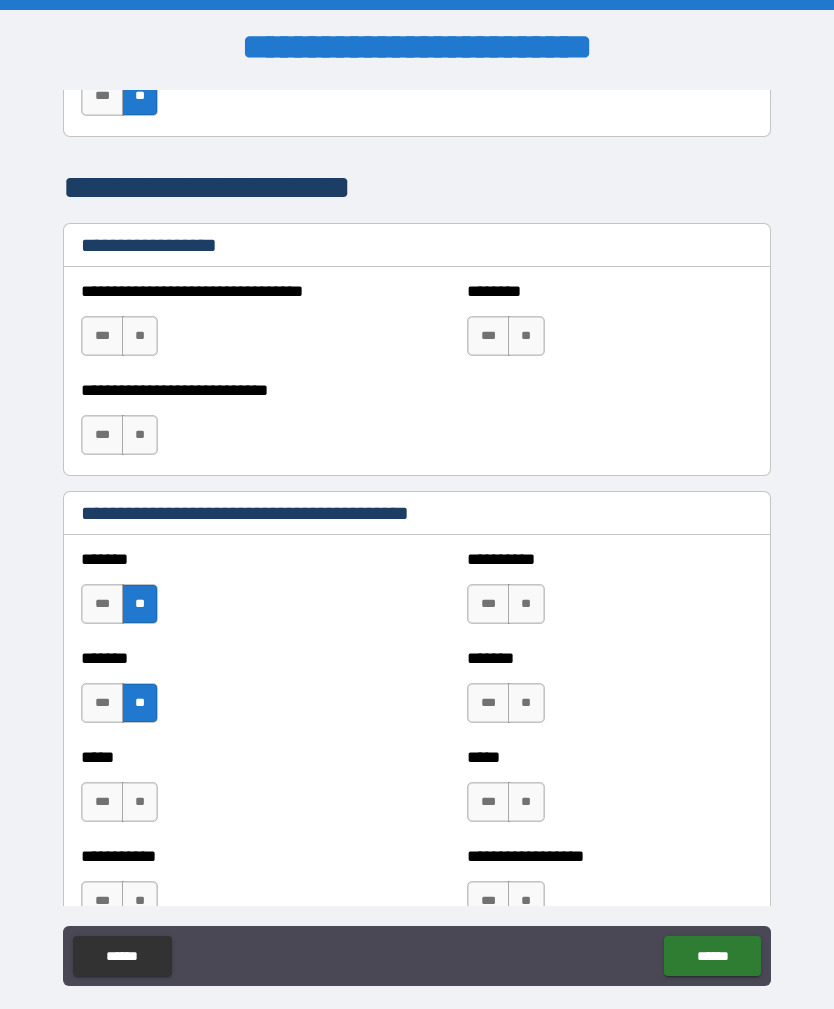 click on "**" at bounding box center (140, 802) 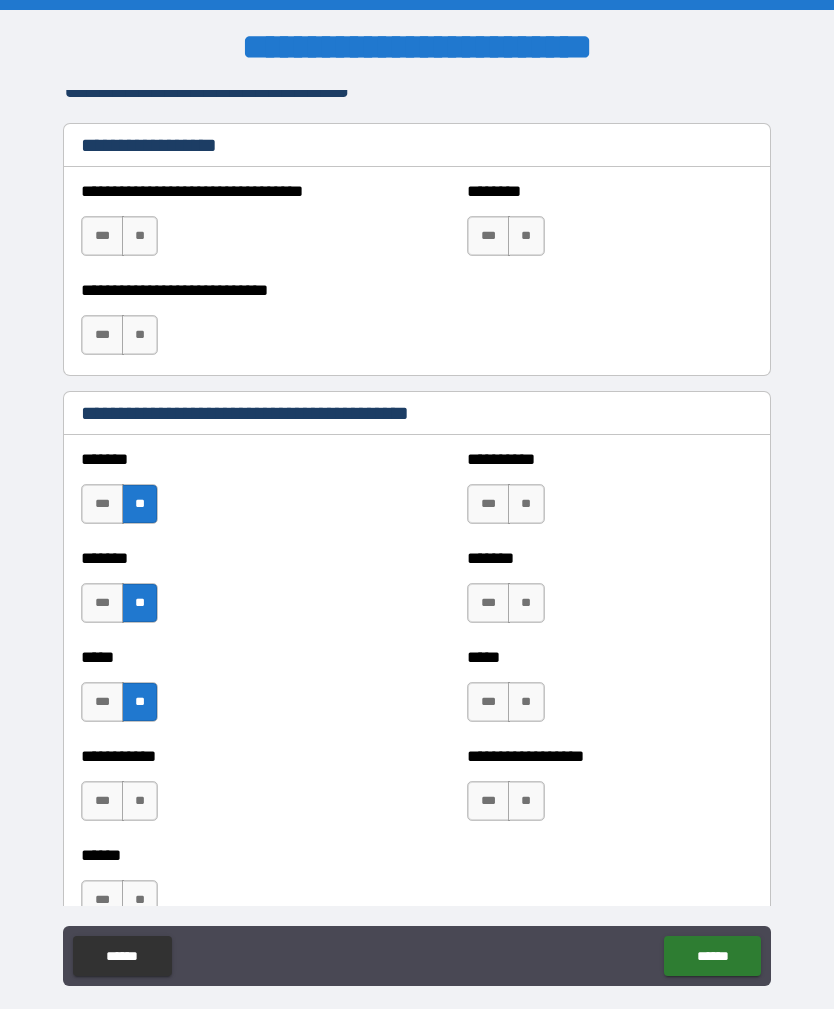 scroll, scrollTop: 1469, scrollLeft: 0, axis: vertical 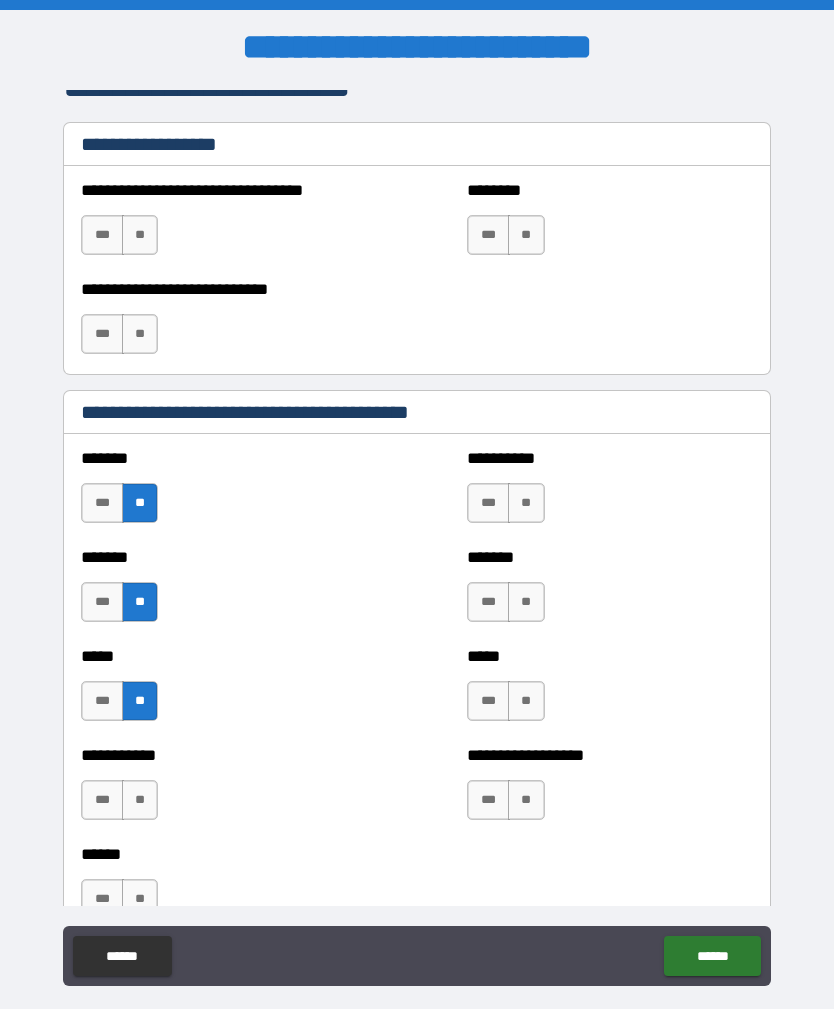 click on "**" at bounding box center (140, 800) 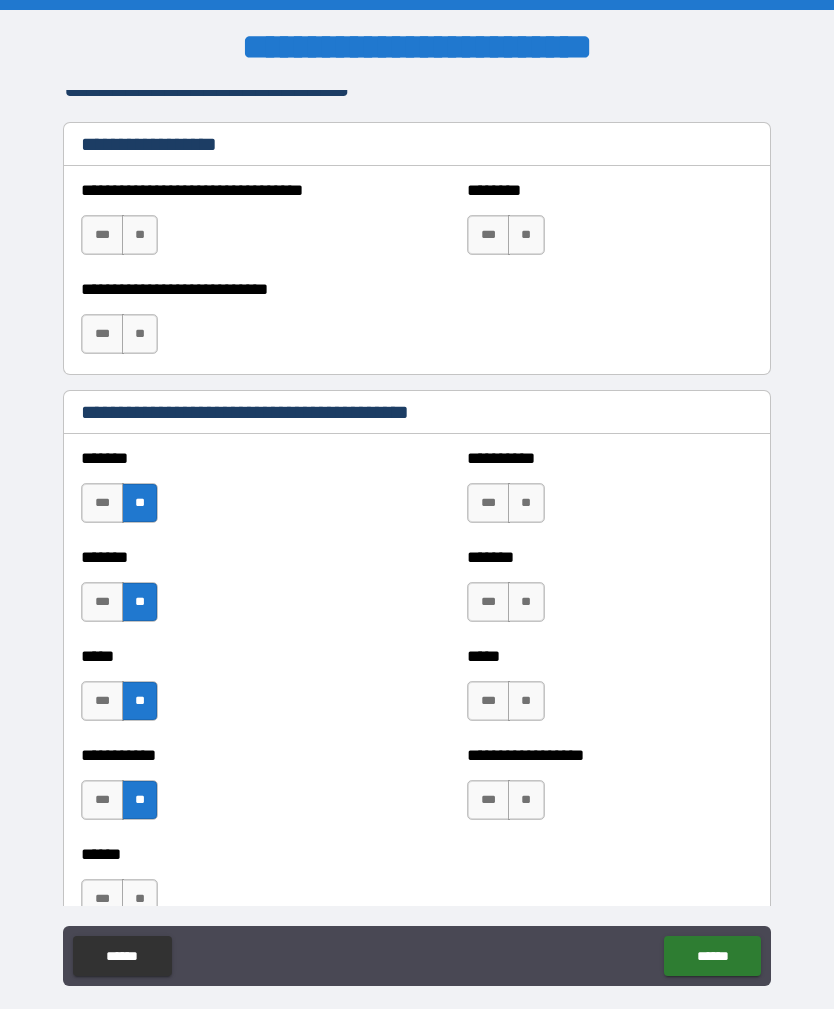 click on "**" at bounding box center [526, 503] 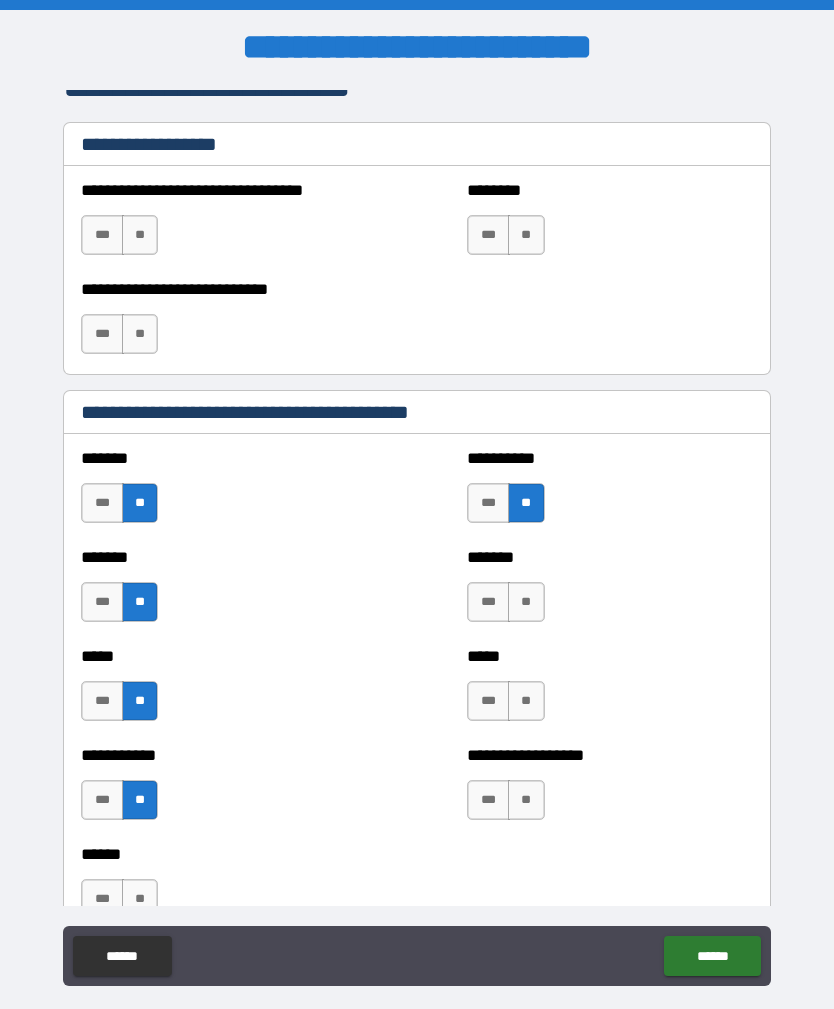 click on "**" at bounding box center [526, 602] 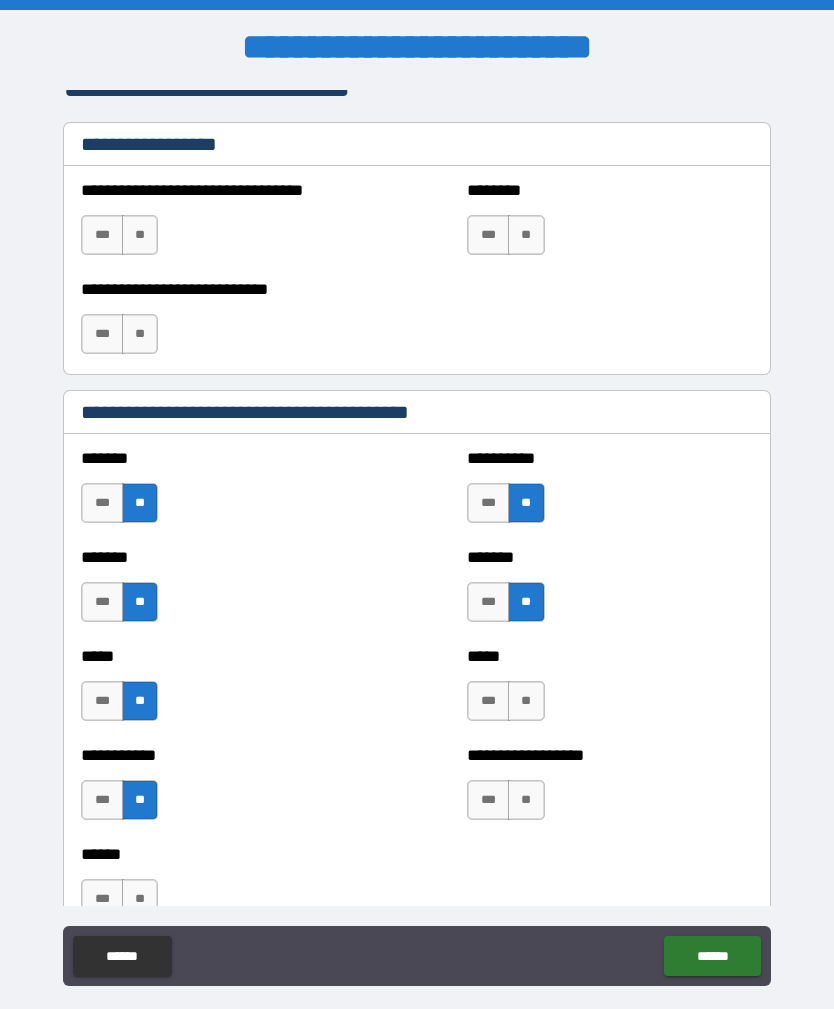 click on "**" at bounding box center (526, 701) 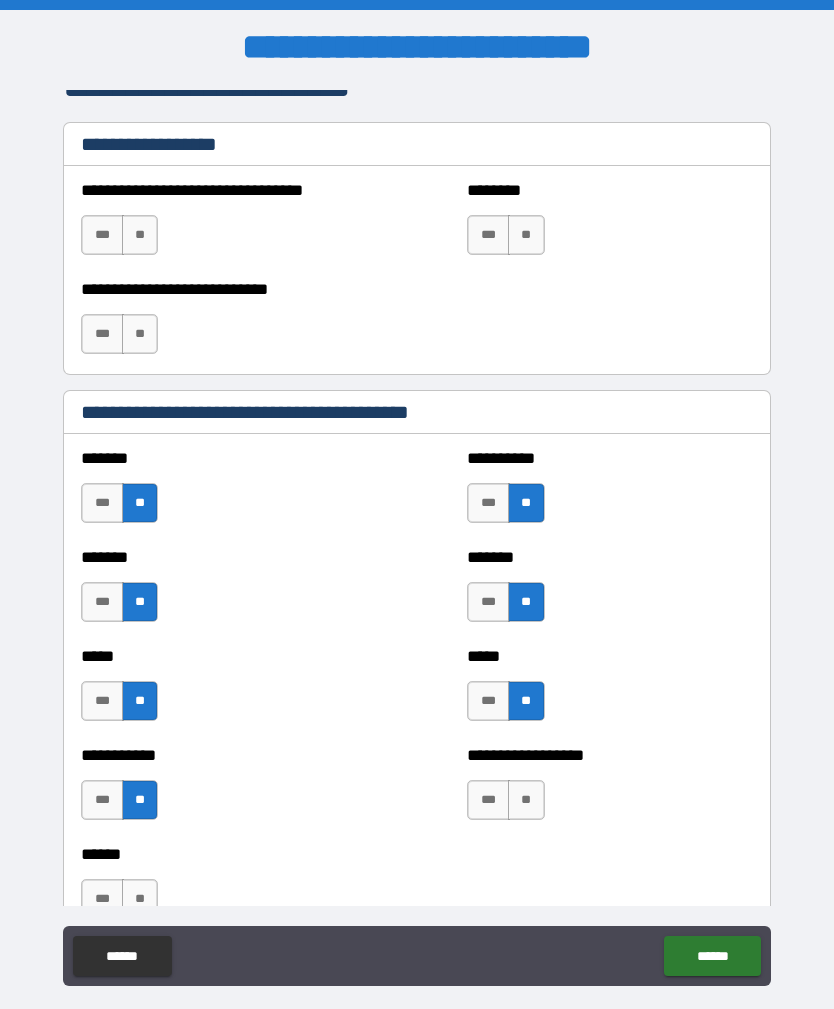 click on "**********" at bounding box center [609, 790] 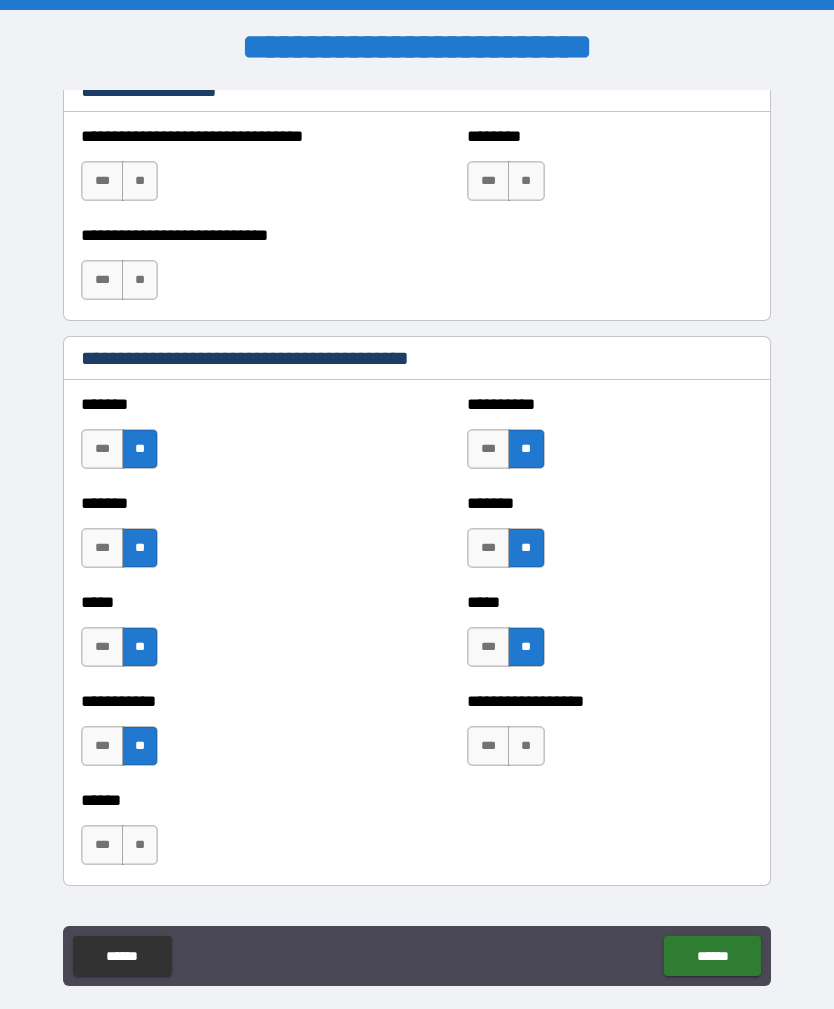 scroll, scrollTop: 1595, scrollLeft: 0, axis: vertical 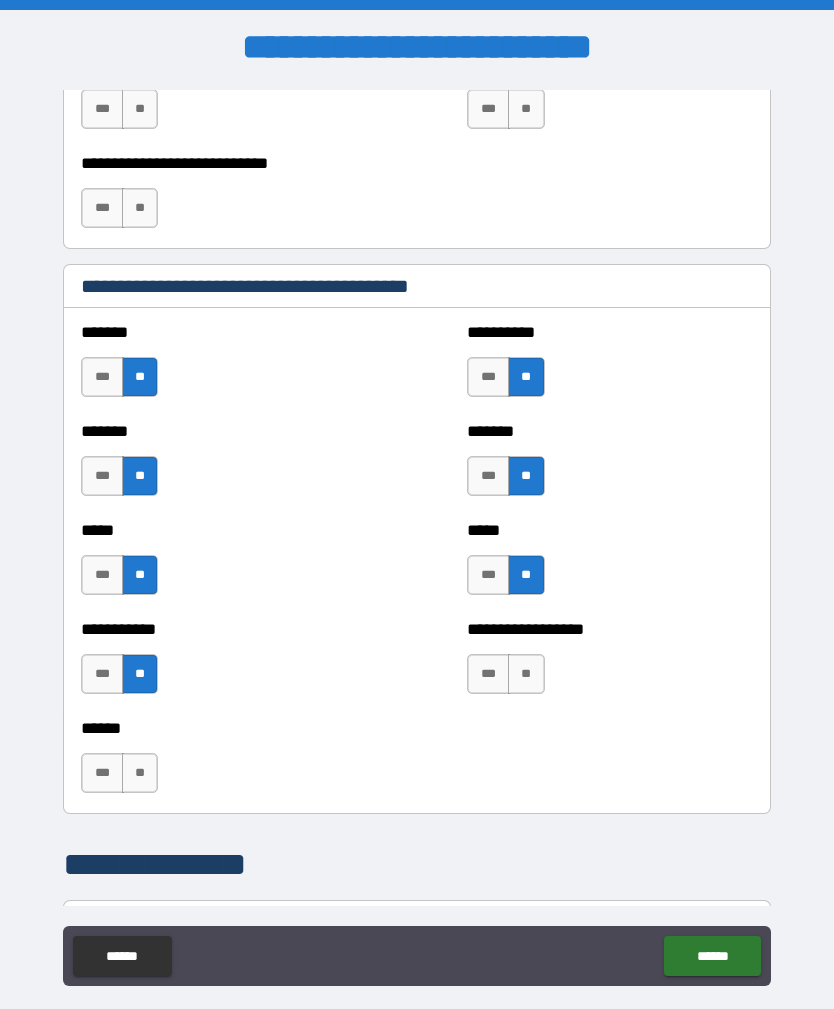 click on "**" at bounding box center [140, 773] 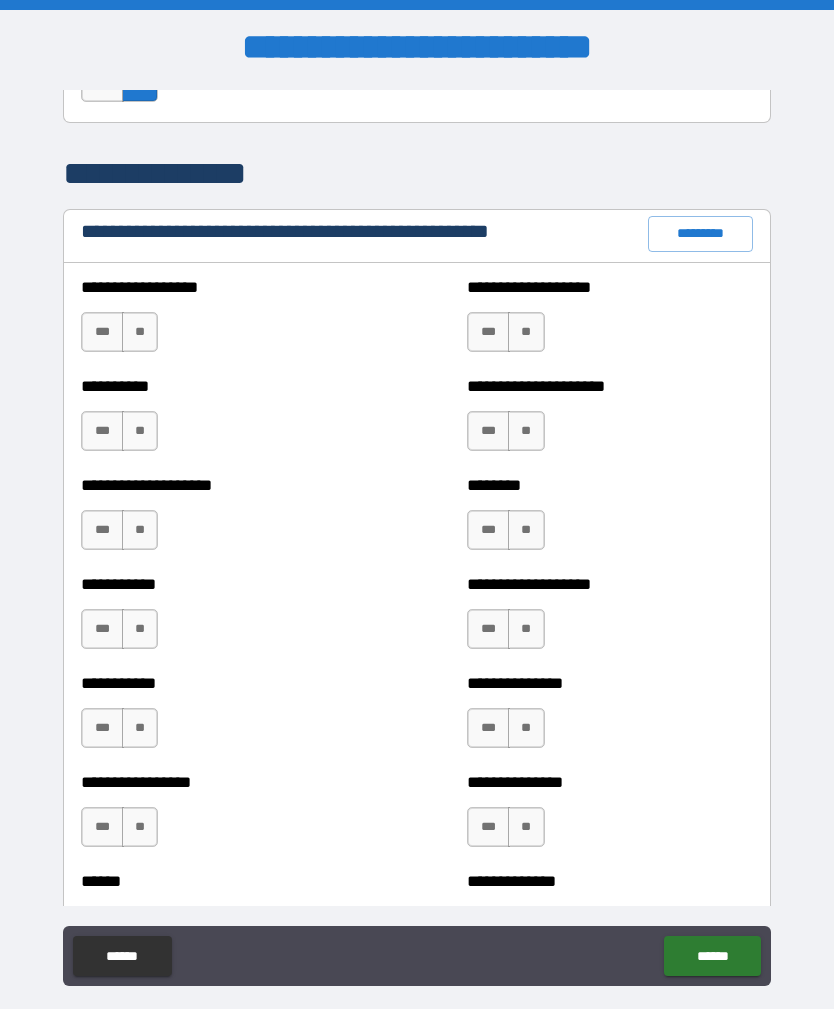 scroll, scrollTop: 2308, scrollLeft: 0, axis: vertical 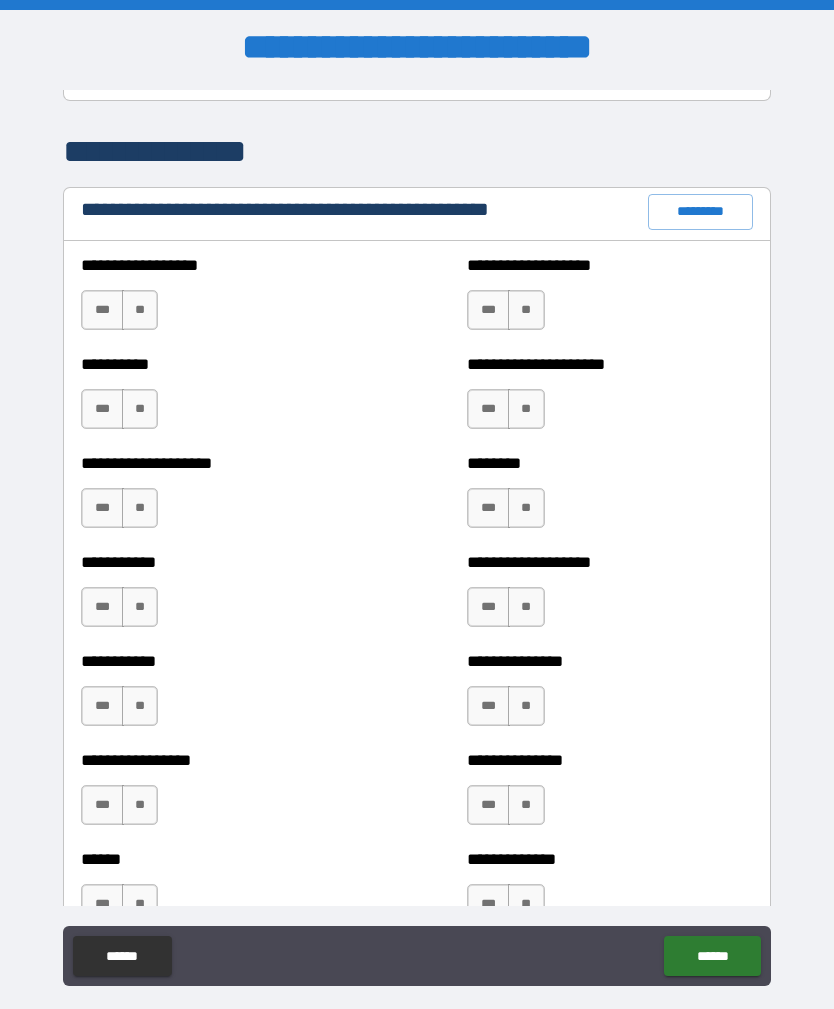 click on "**" at bounding box center [140, 310] 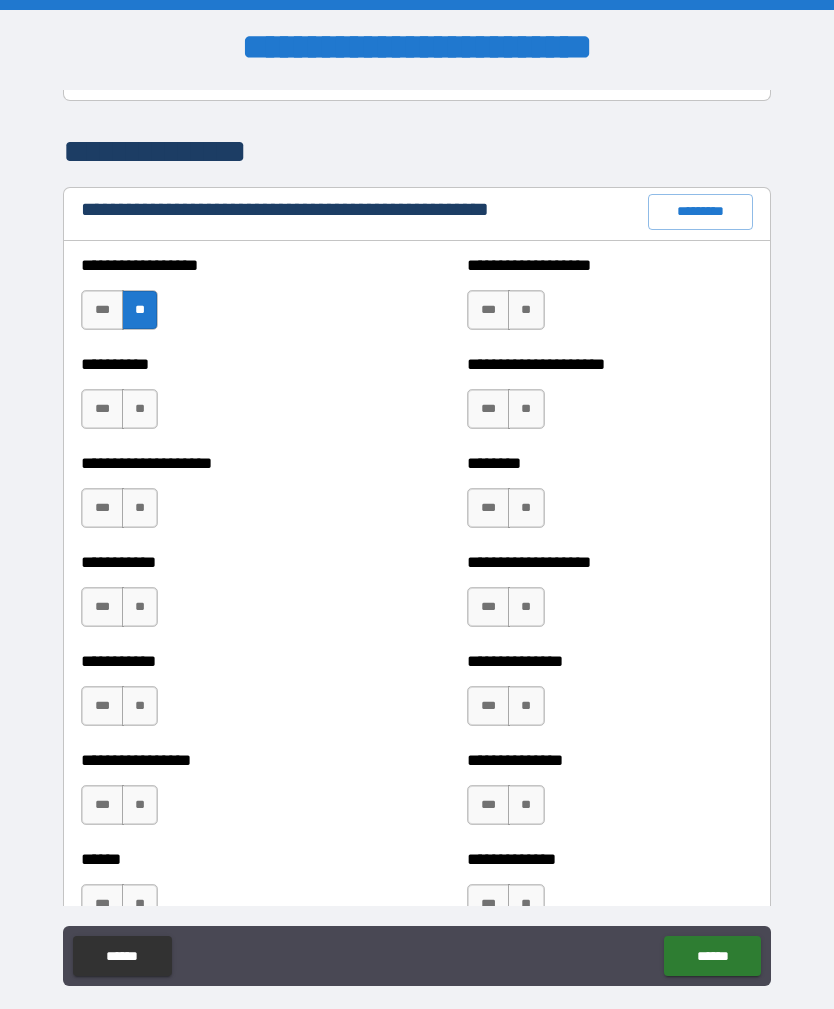 click on "**" at bounding box center (140, 409) 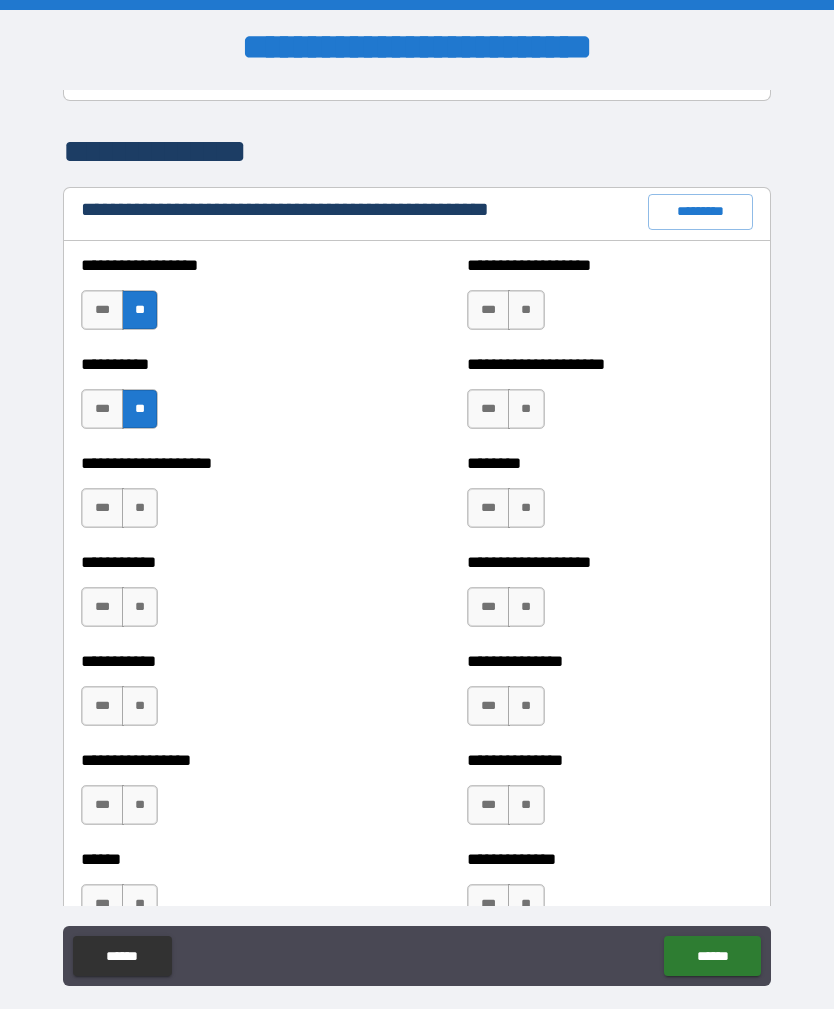 click on "**" at bounding box center [140, 508] 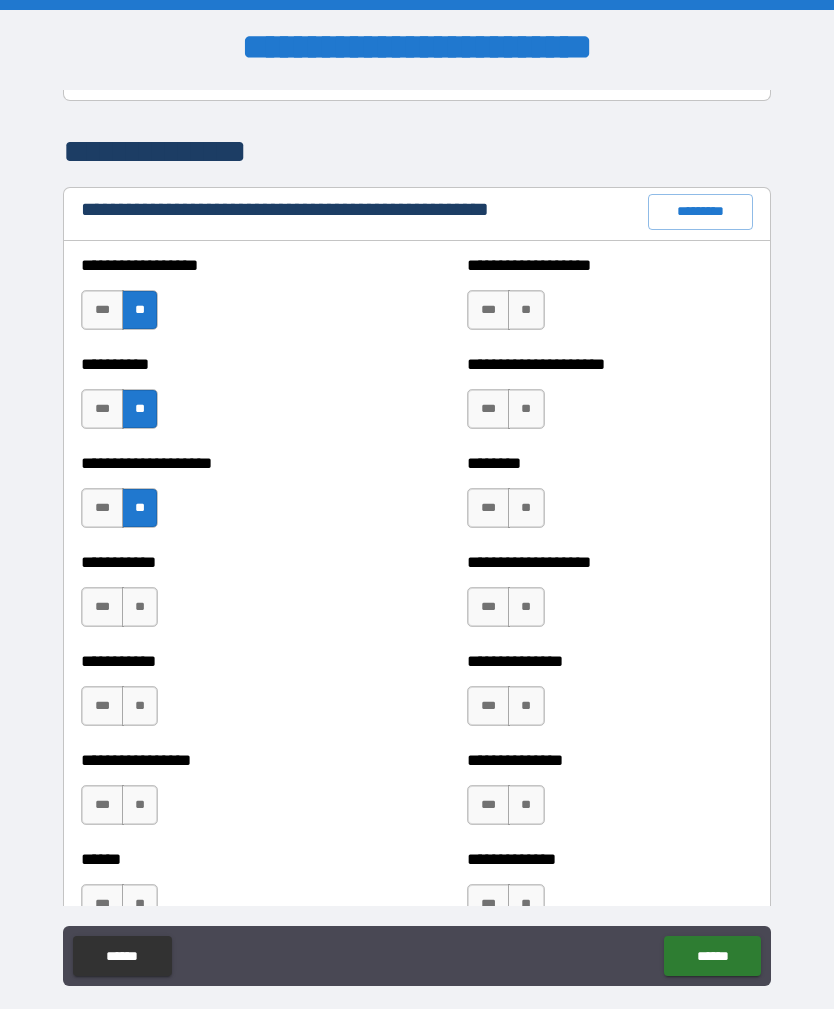 click on "**" at bounding box center [140, 607] 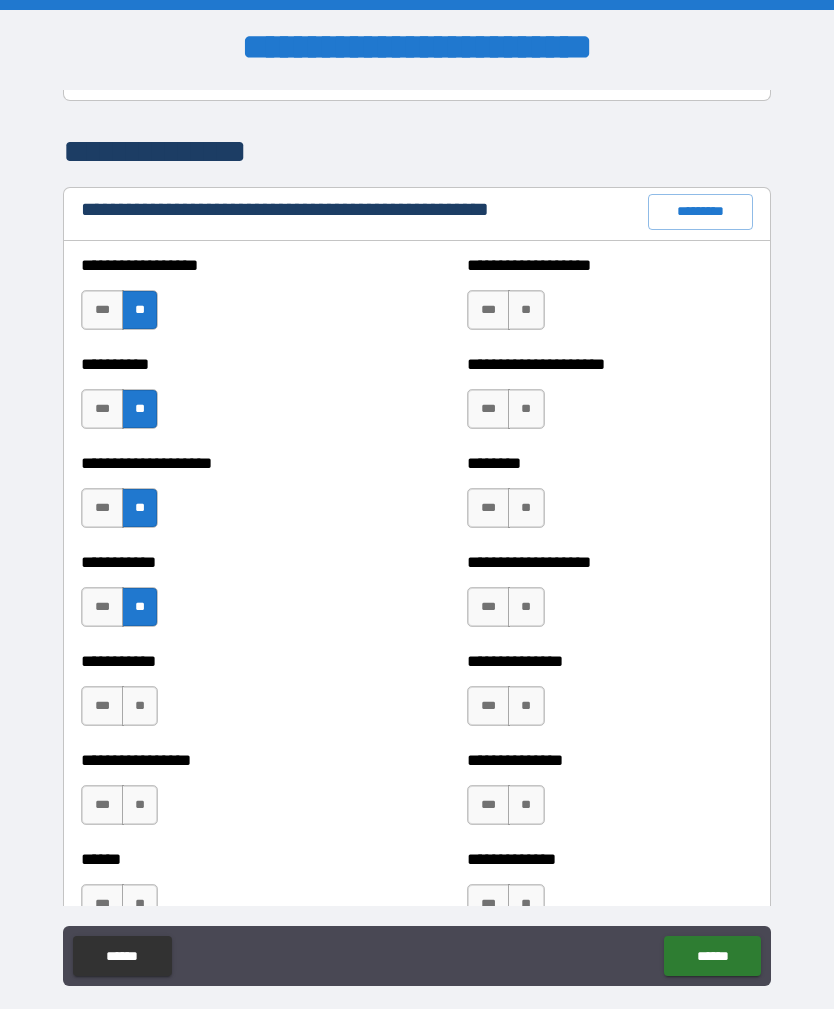 click on "***" at bounding box center [102, 706] 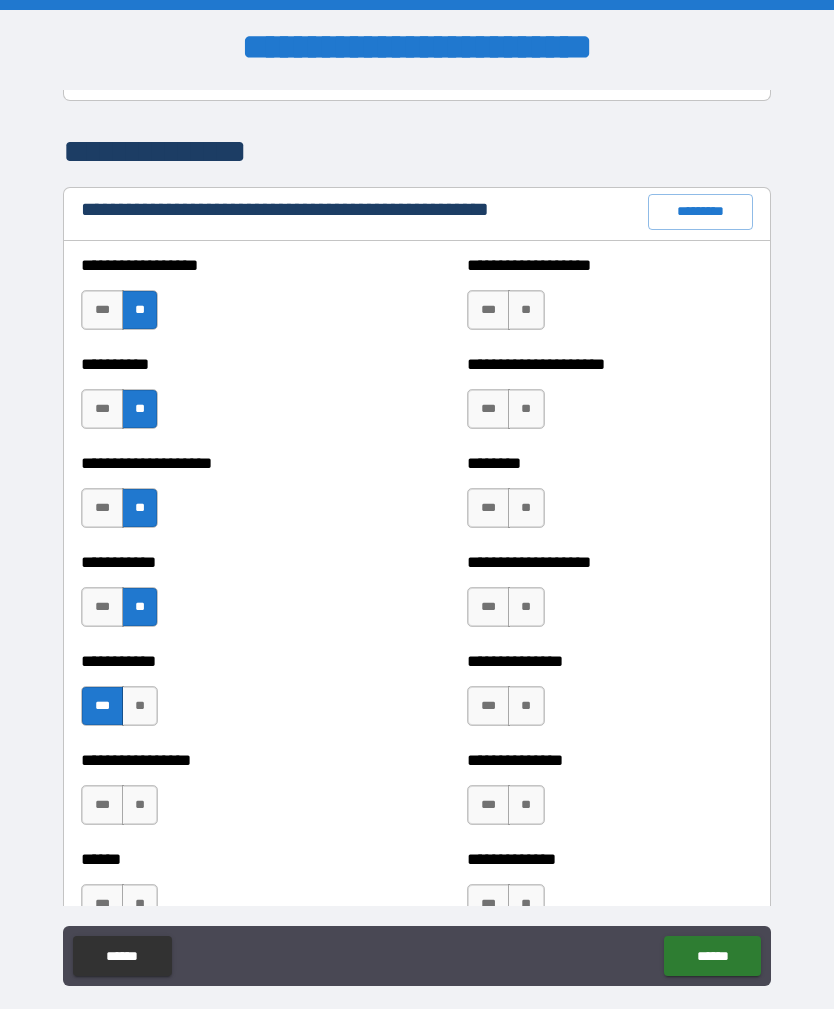 click on "**" at bounding box center (140, 805) 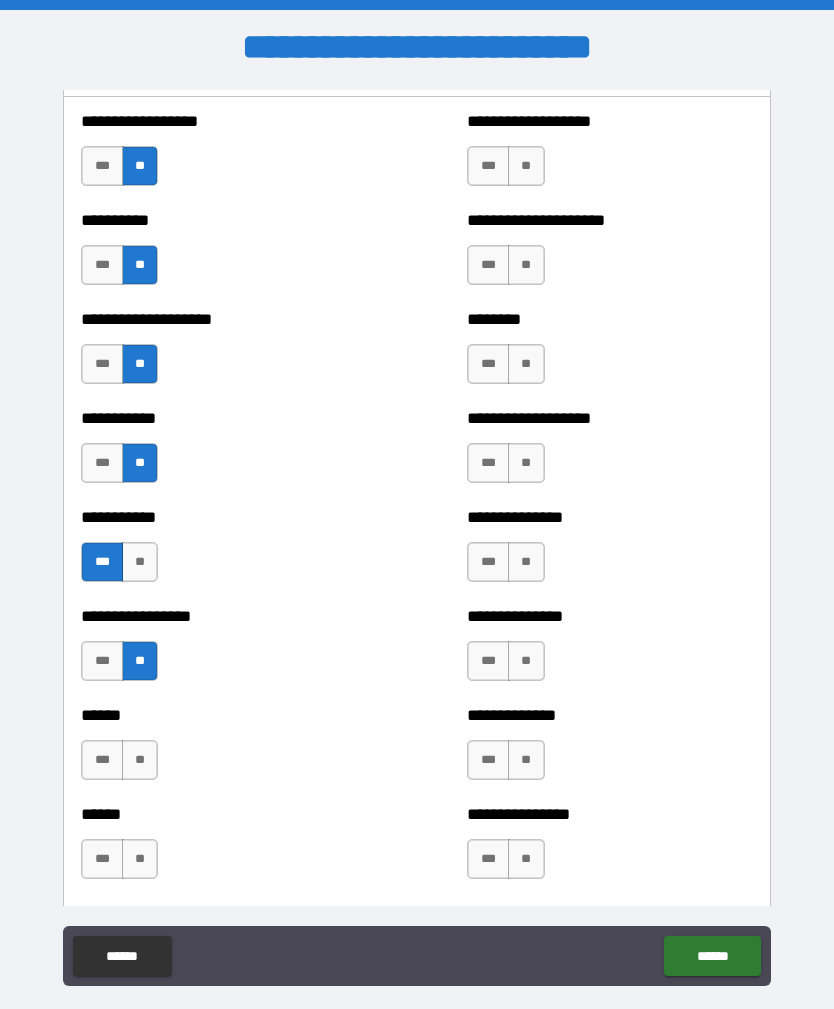 scroll, scrollTop: 2475, scrollLeft: 0, axis: vertical 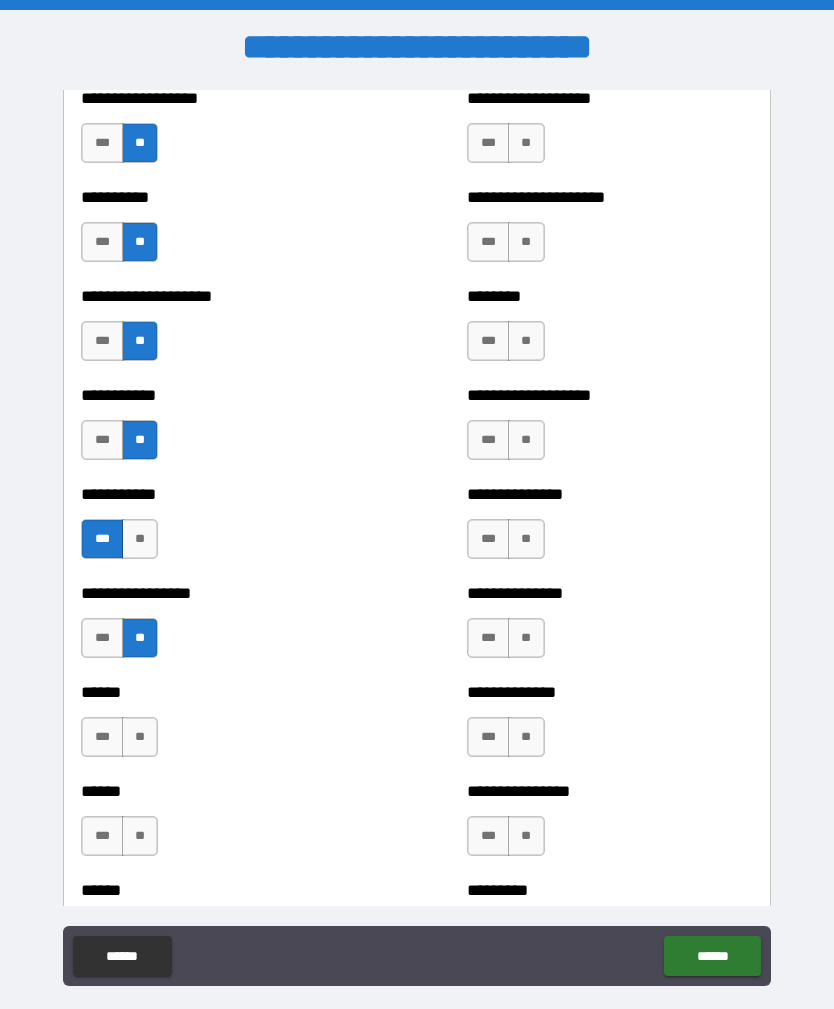 click on "**" at bounding box center [140, 737] 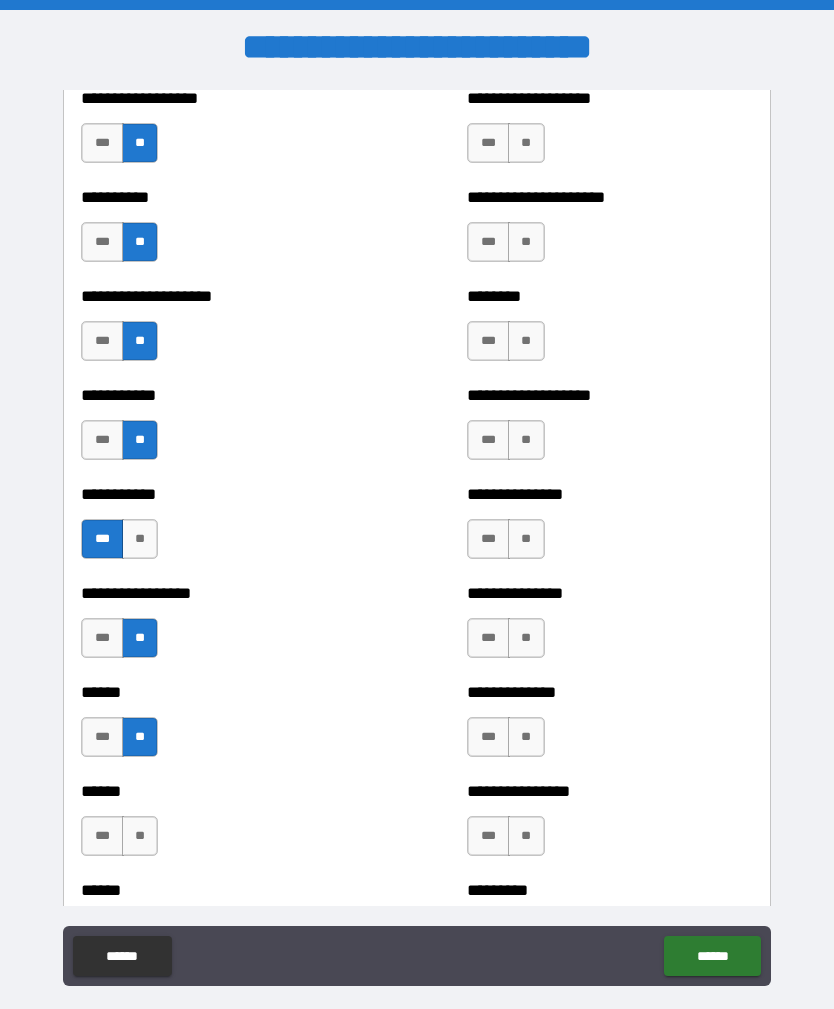 click on "**" at bounding box center (526, 143) 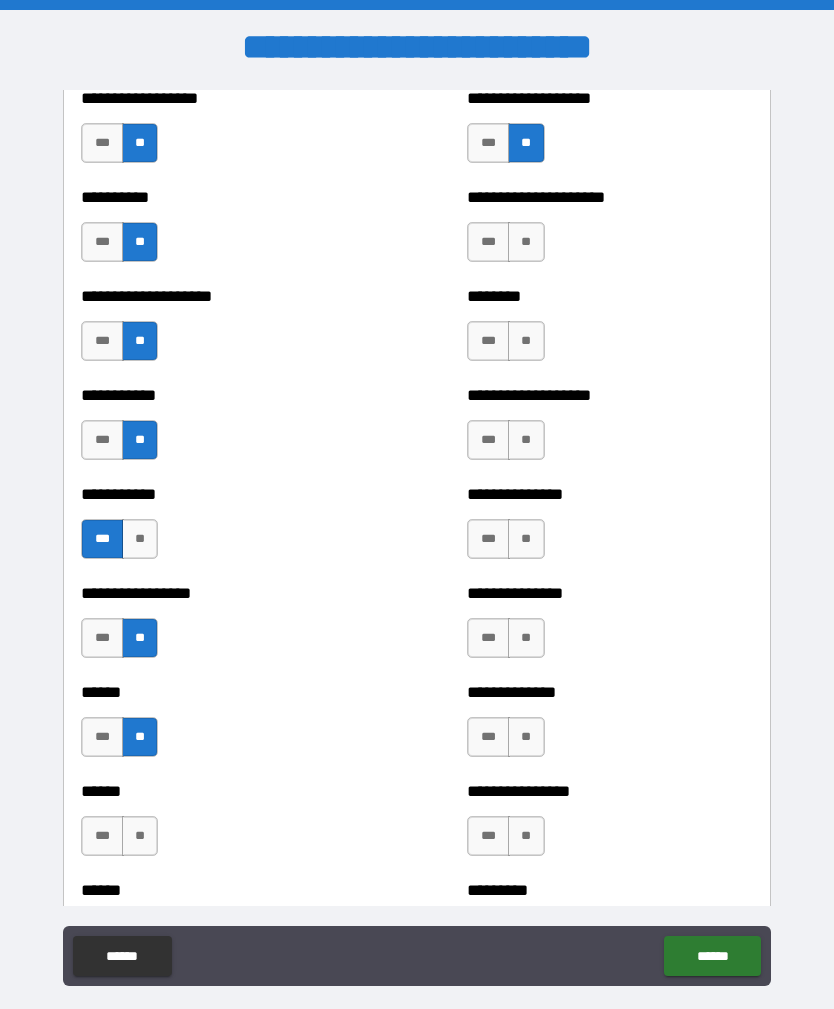click on "**" at bounding box center (526, 242) 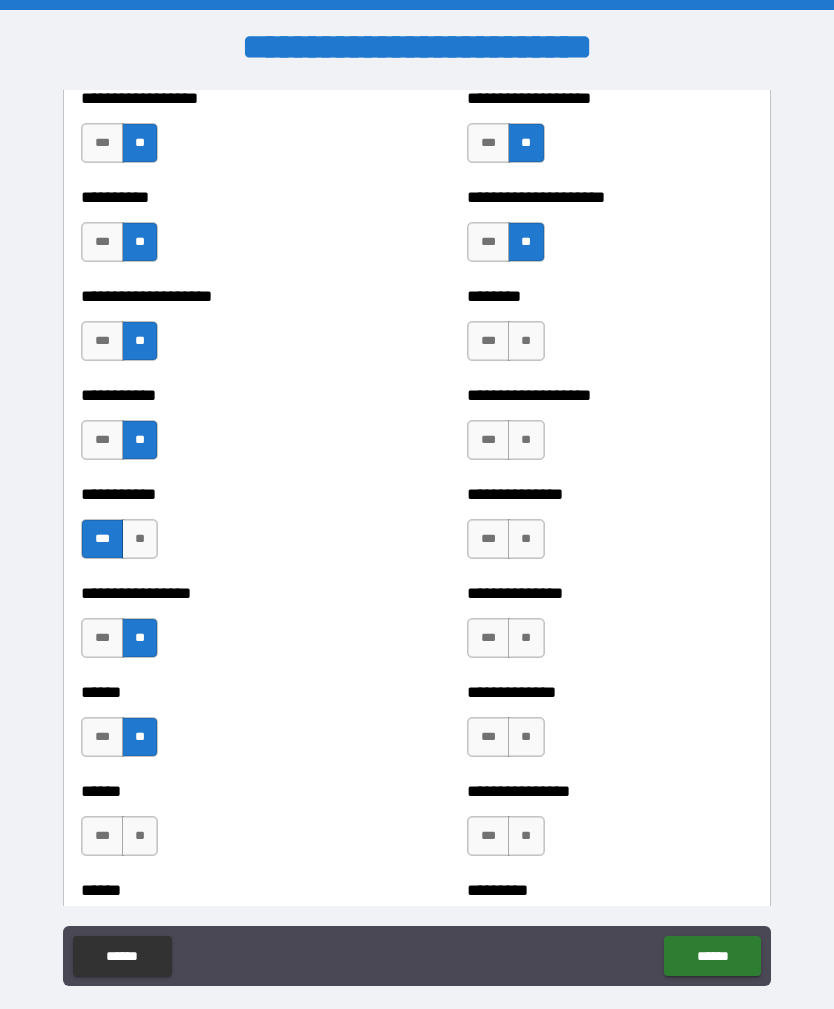 click on "***" at bounding box center (488, 341) 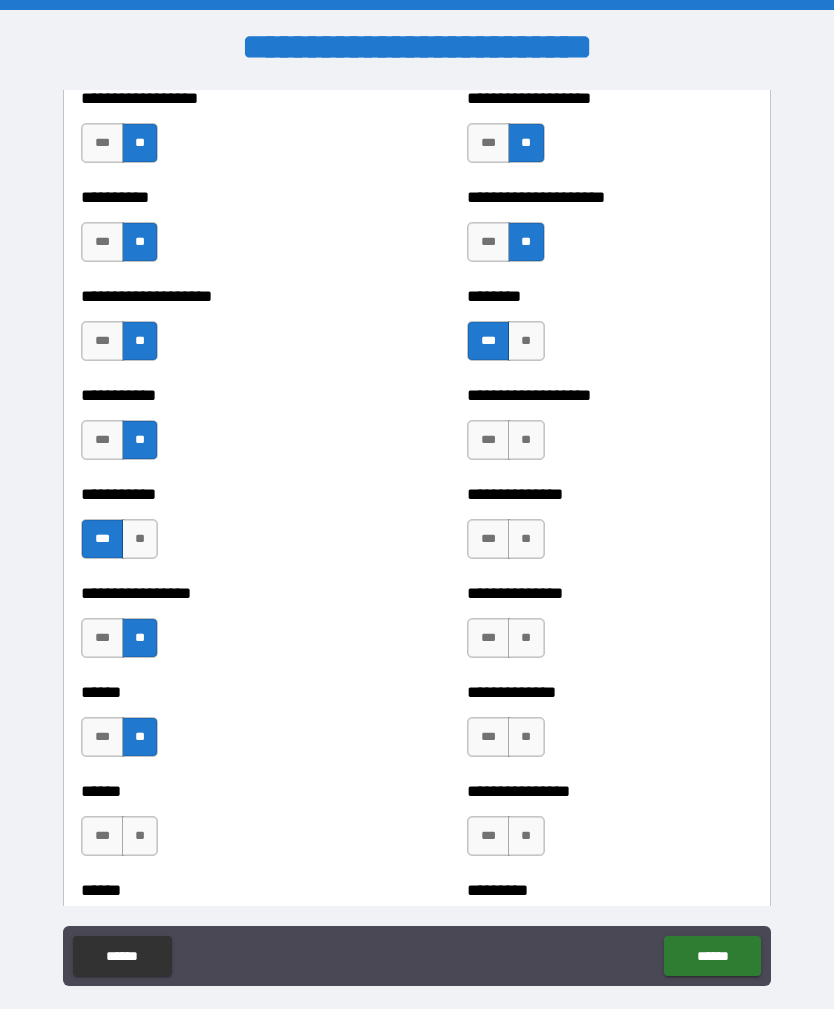 click on "**" at bounding box center (526, 440) 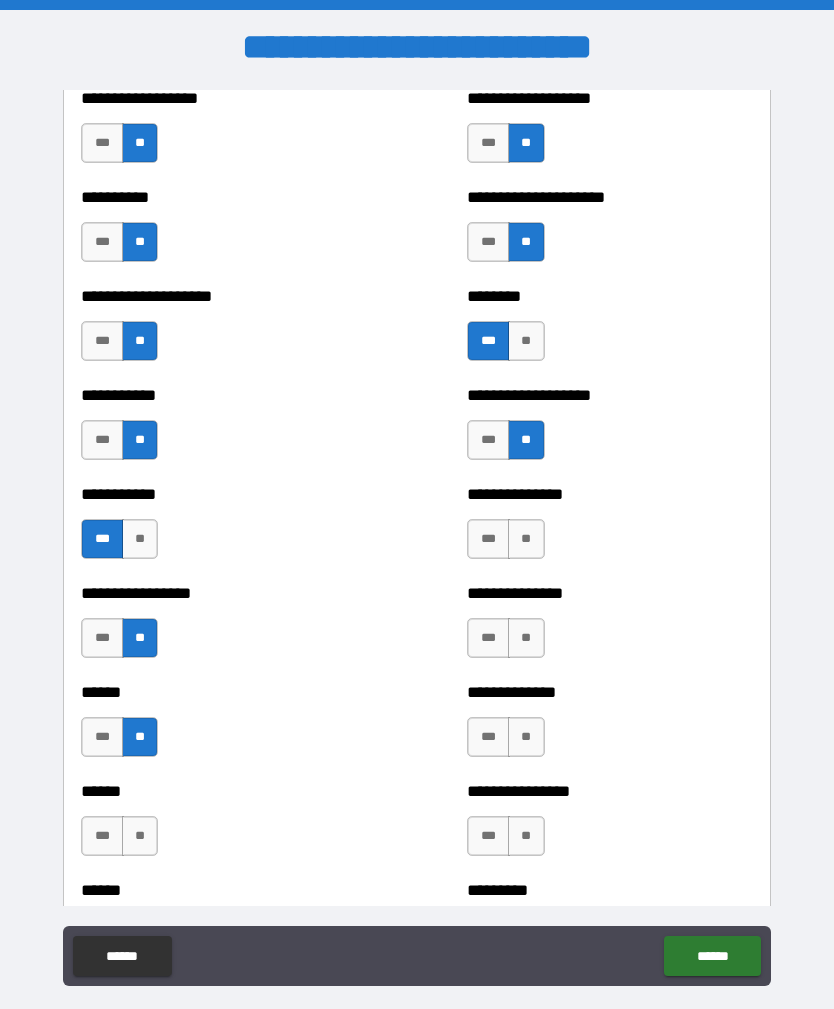 click on "**" at bounding box center [526, 539] 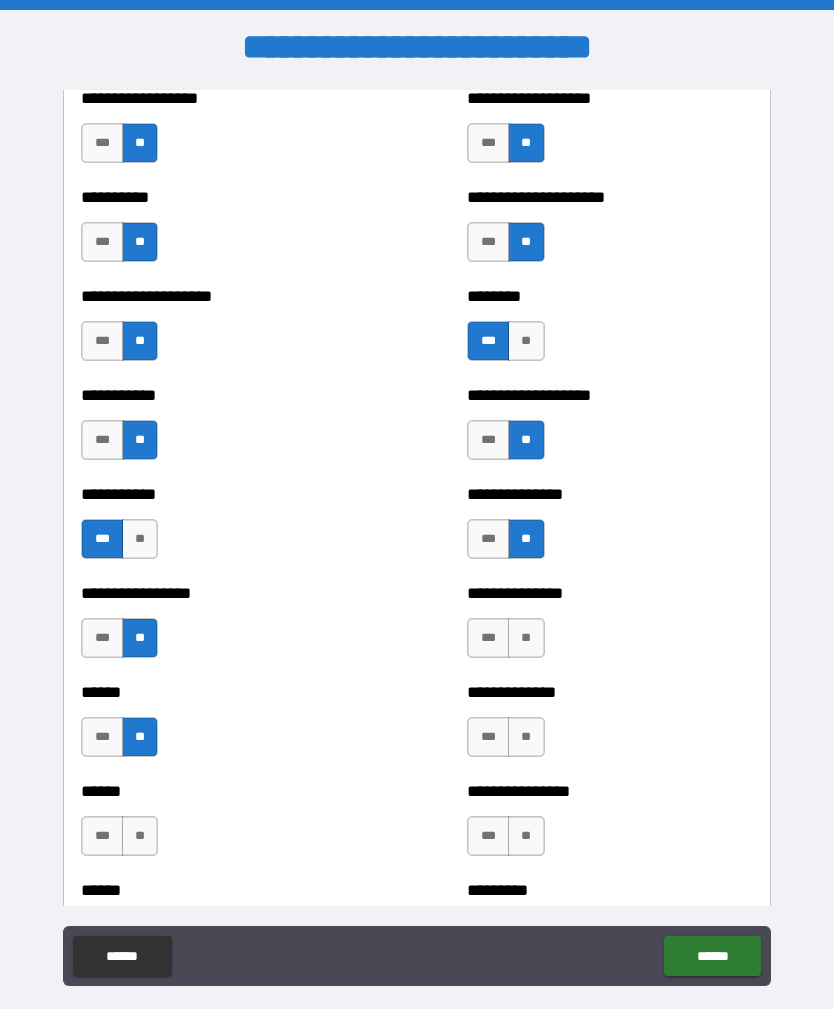 click on "**" at bounding box center (526, 638) 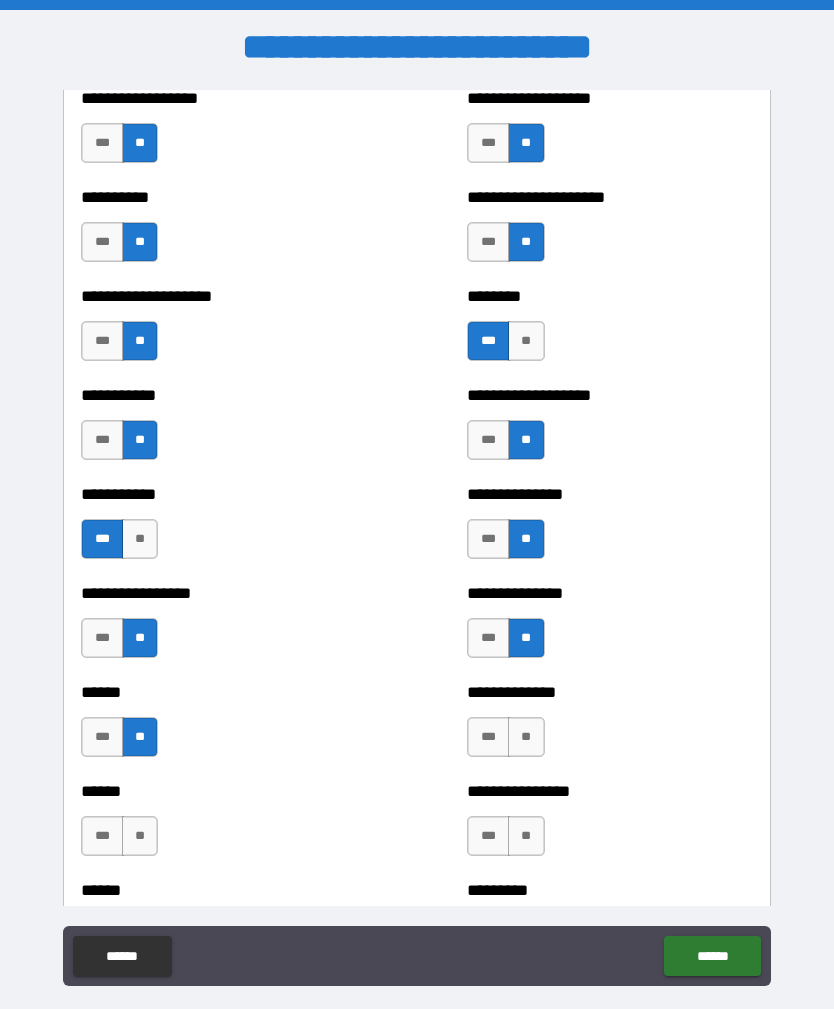 click on "**" at bounding box center [526, 737] 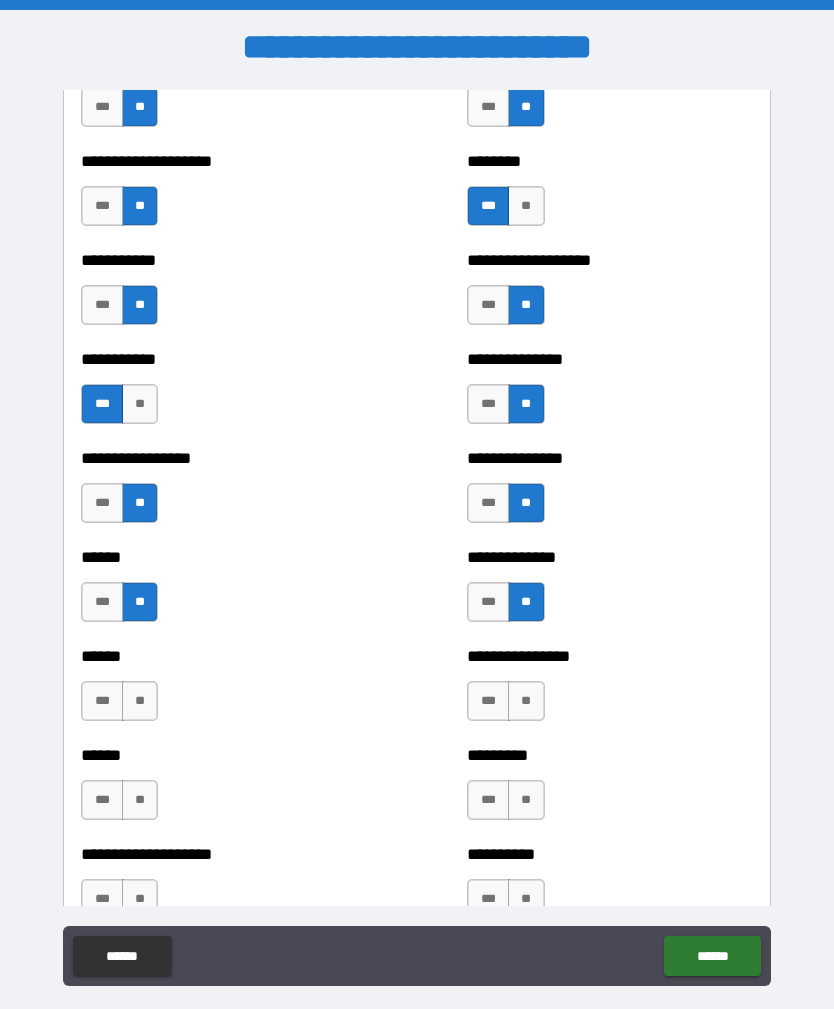scroll, scrollTop: 2614, scrollLeft: 0, axis: vertical 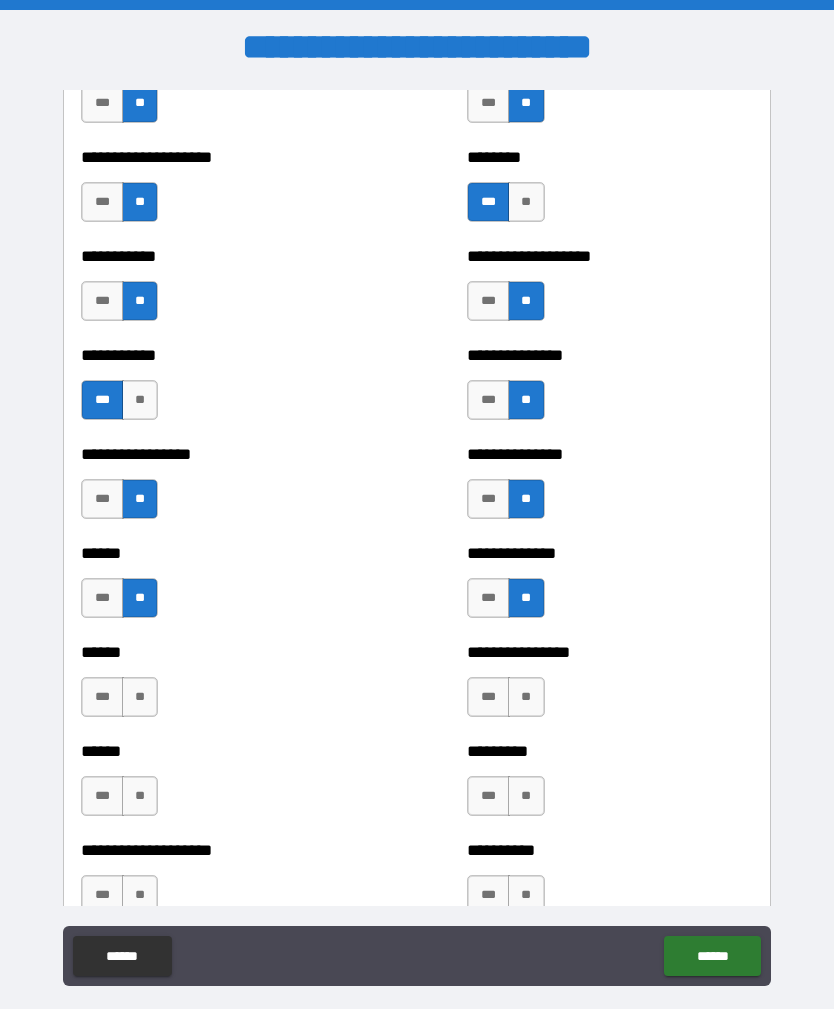 click on "***" at bounding box center (488, 598) 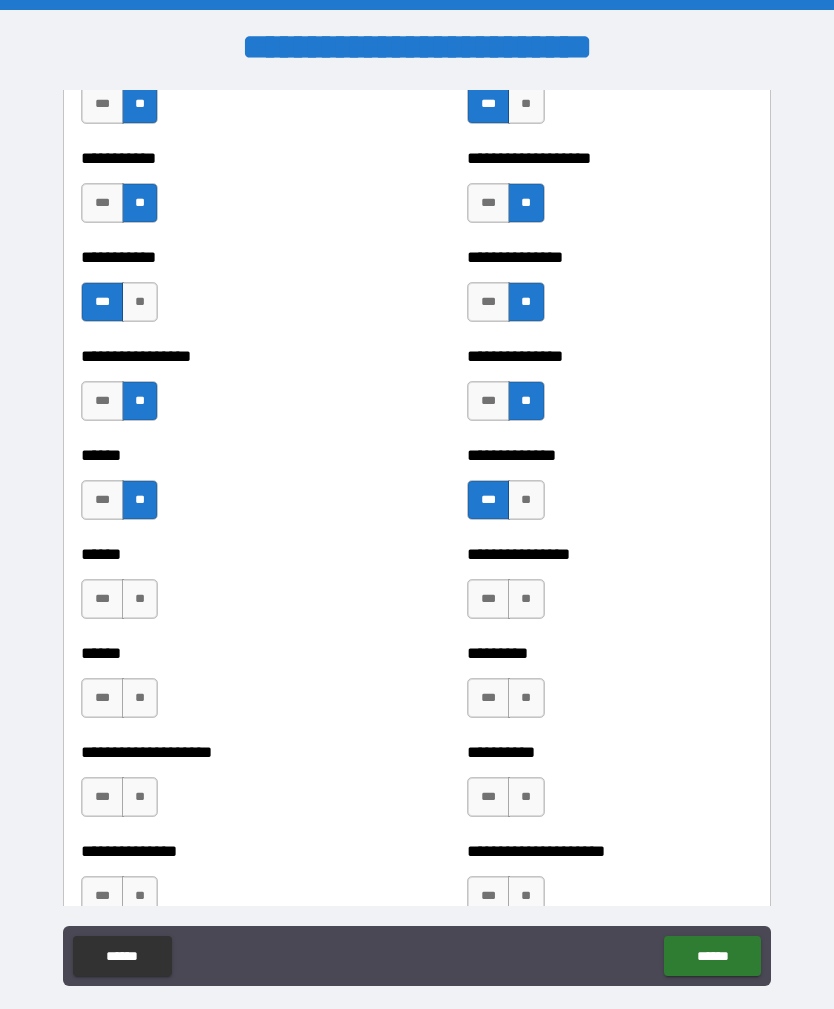 scroll, scrollTop: 2719, scrollLeft: 0, axis: vertical 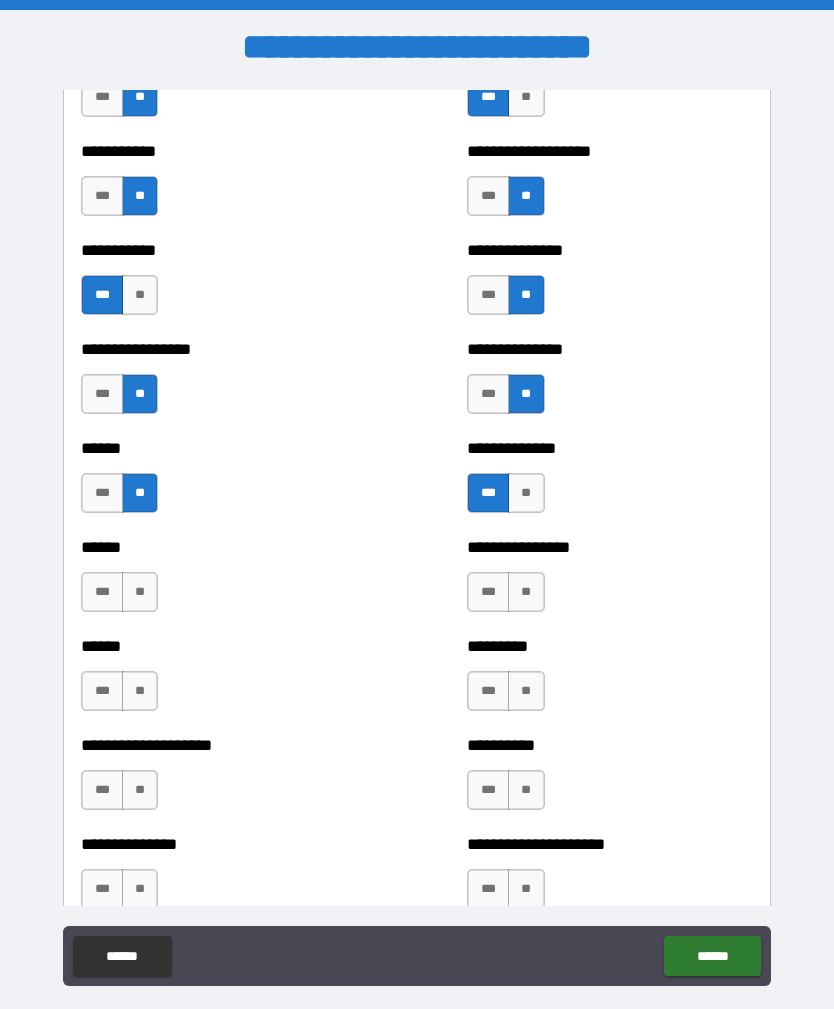 click on "**" at bounding box center (526, 592) 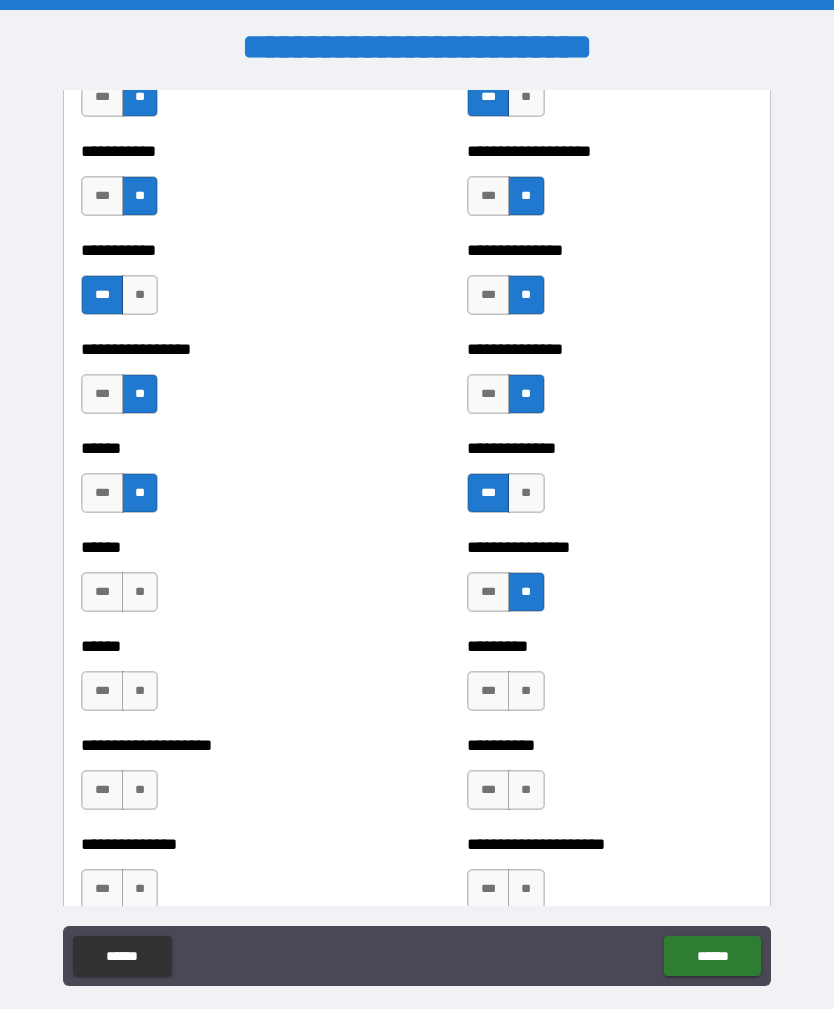 click on "**" at bounding box center (526, 691) 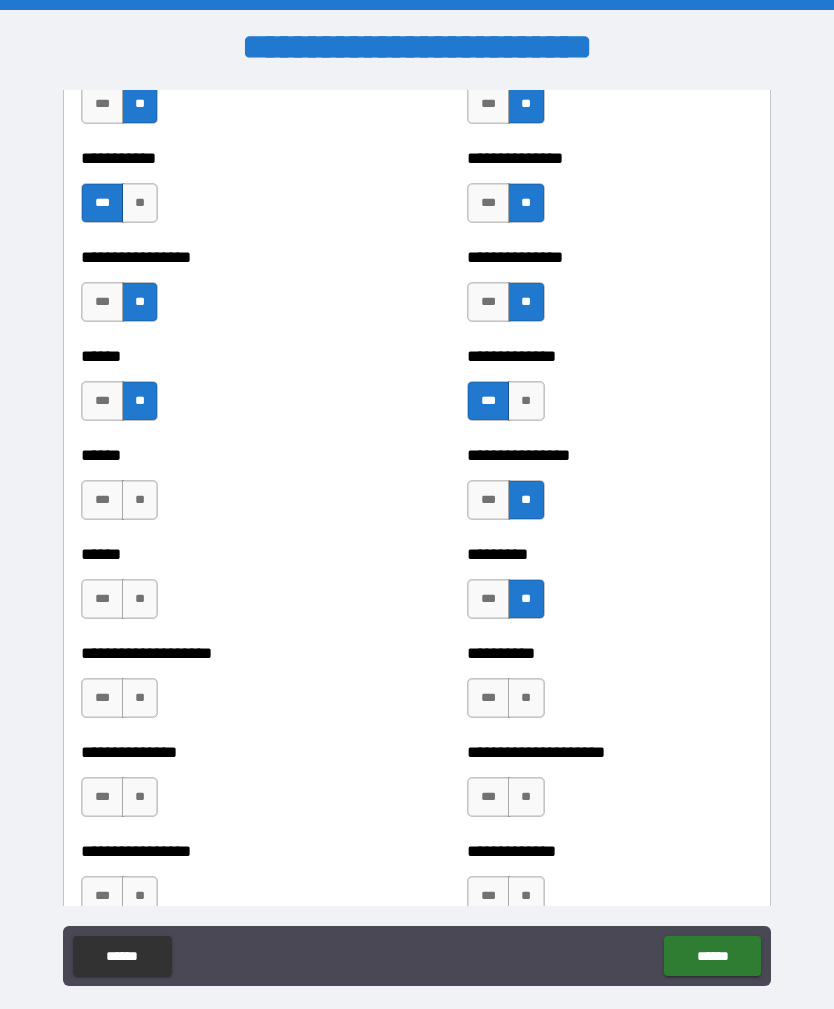 scroll, scrollTop: 2820, scrollLeft: 0, axis: vertical 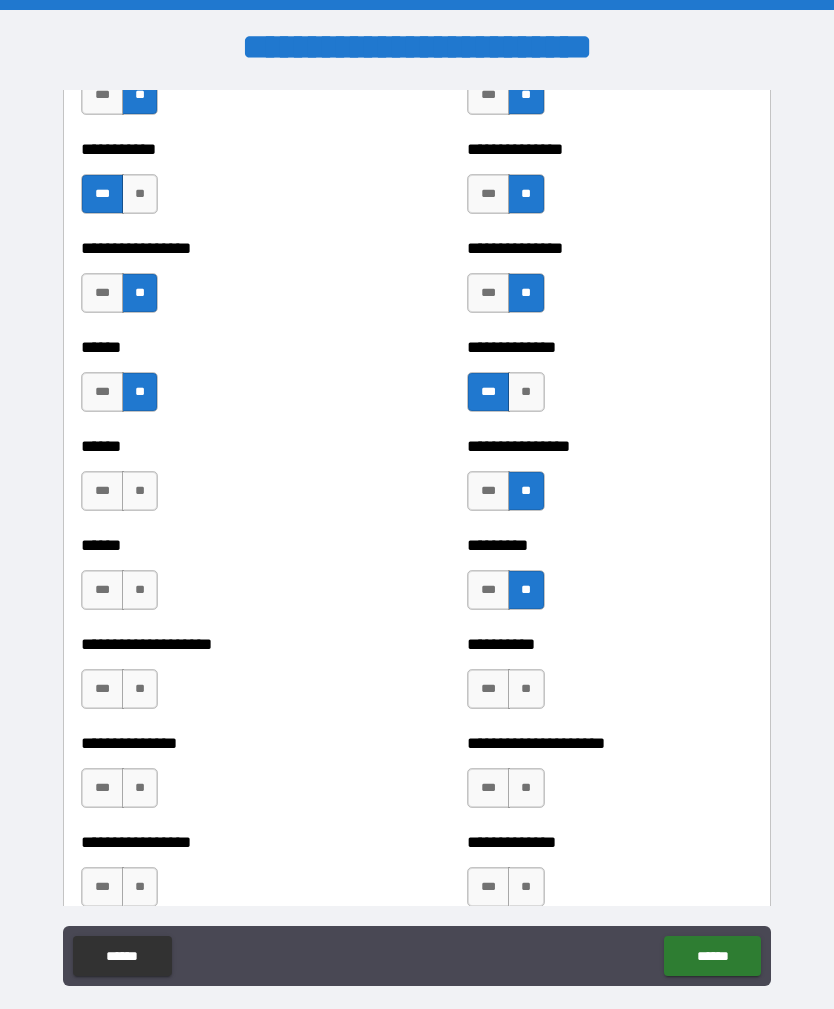 click on "**" at bounding box center (526, 689) 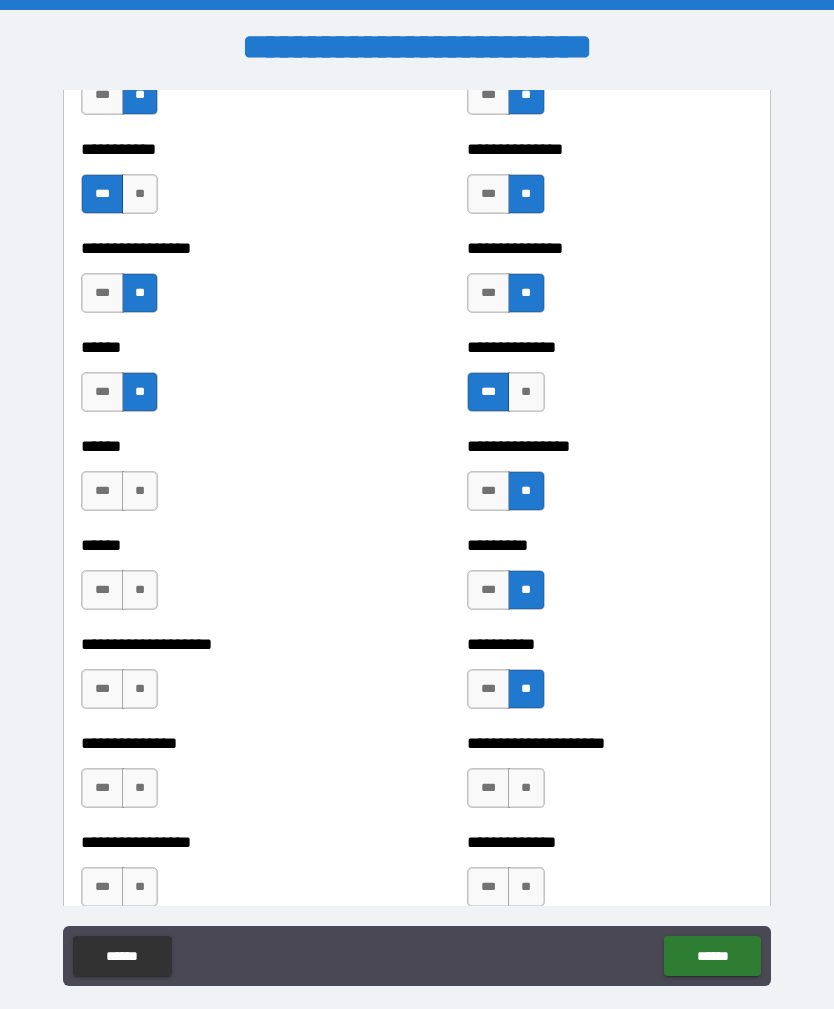 click on "**" at bounding box center [140, 491] 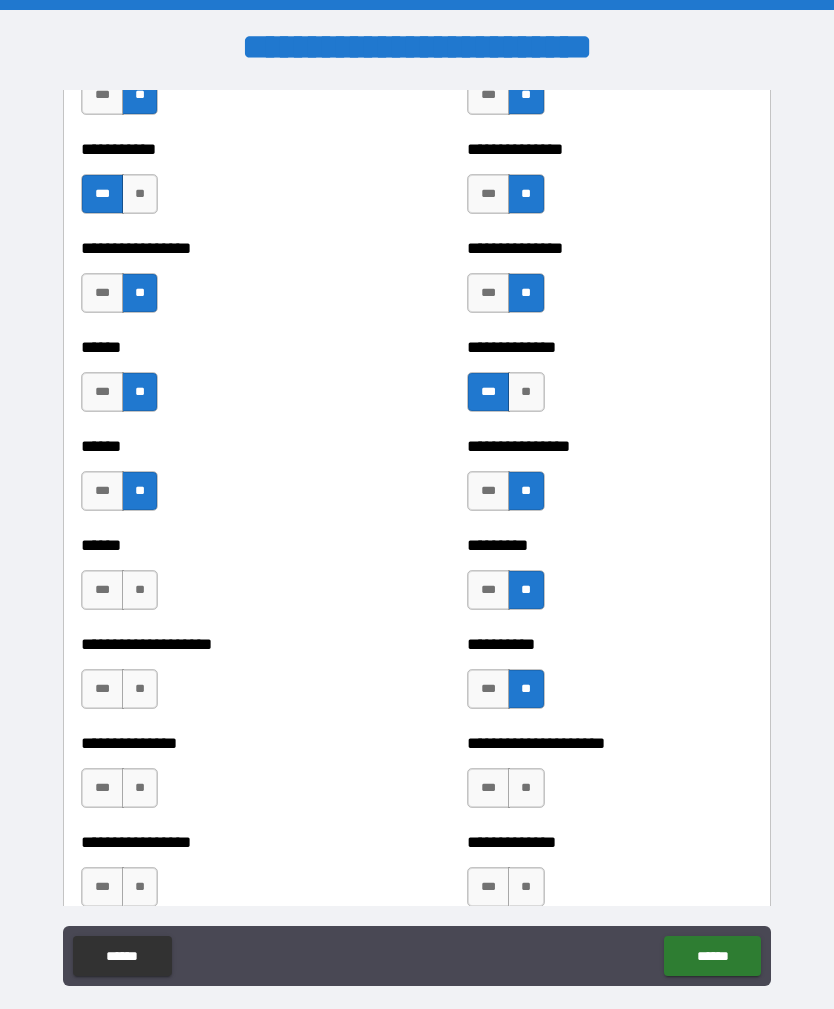 click on "**" at bounding box center [140, 590] 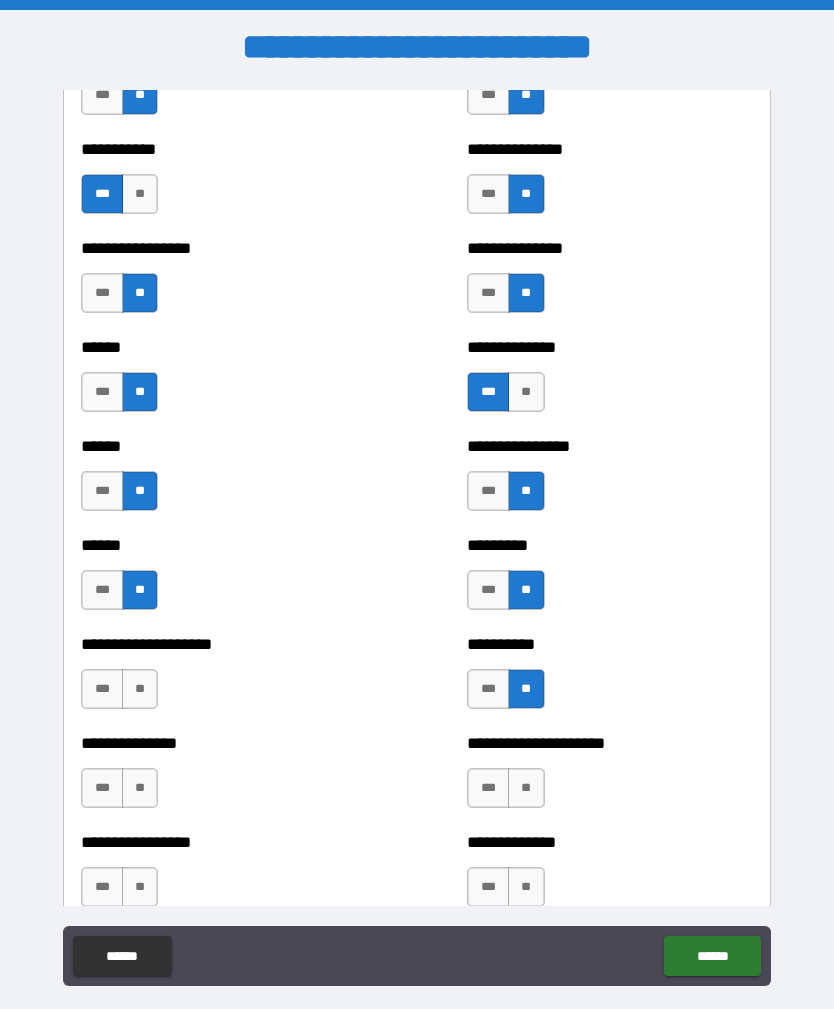 click on "***" at bounding box center [102, 689] 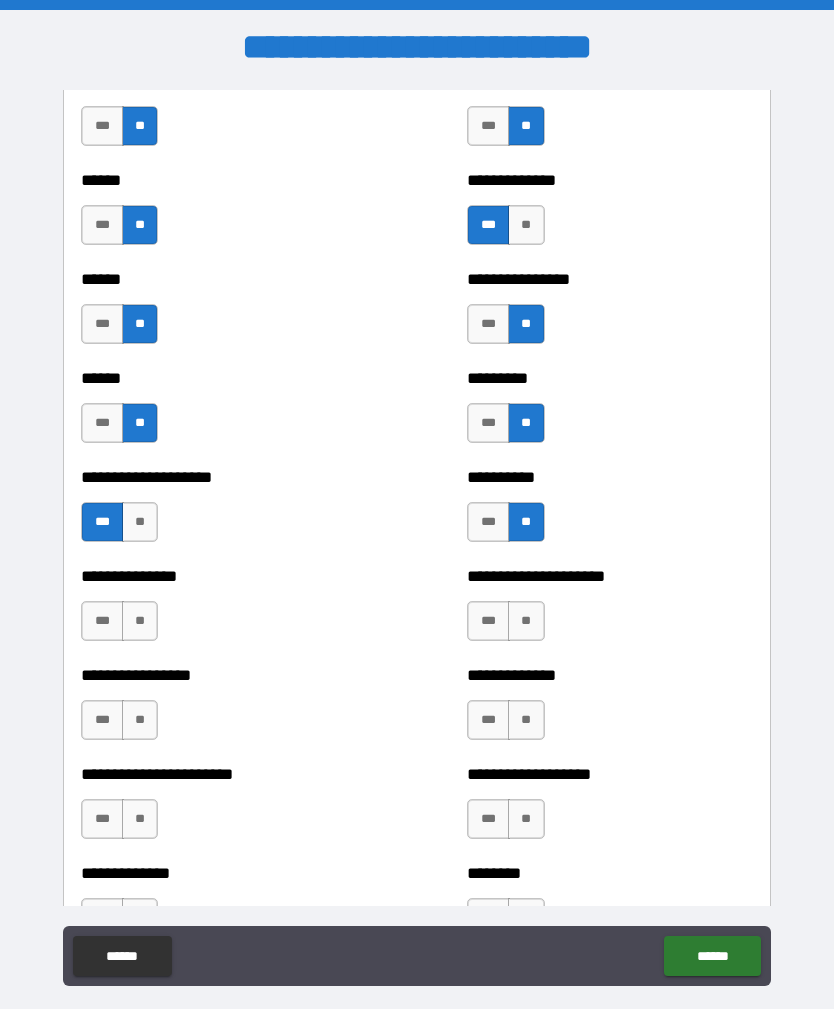 scroll, scrollTop: 2994, scrollLeft: 0, axis: vertical 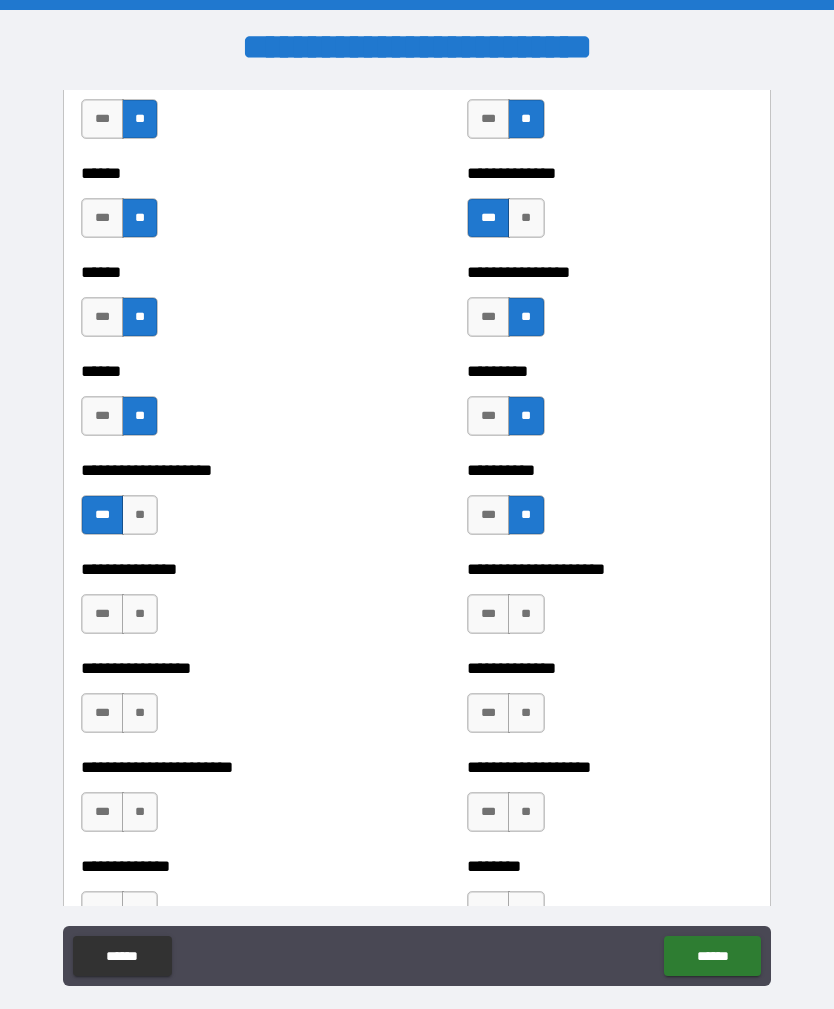 click on "**" at bounding box center [140, 614] 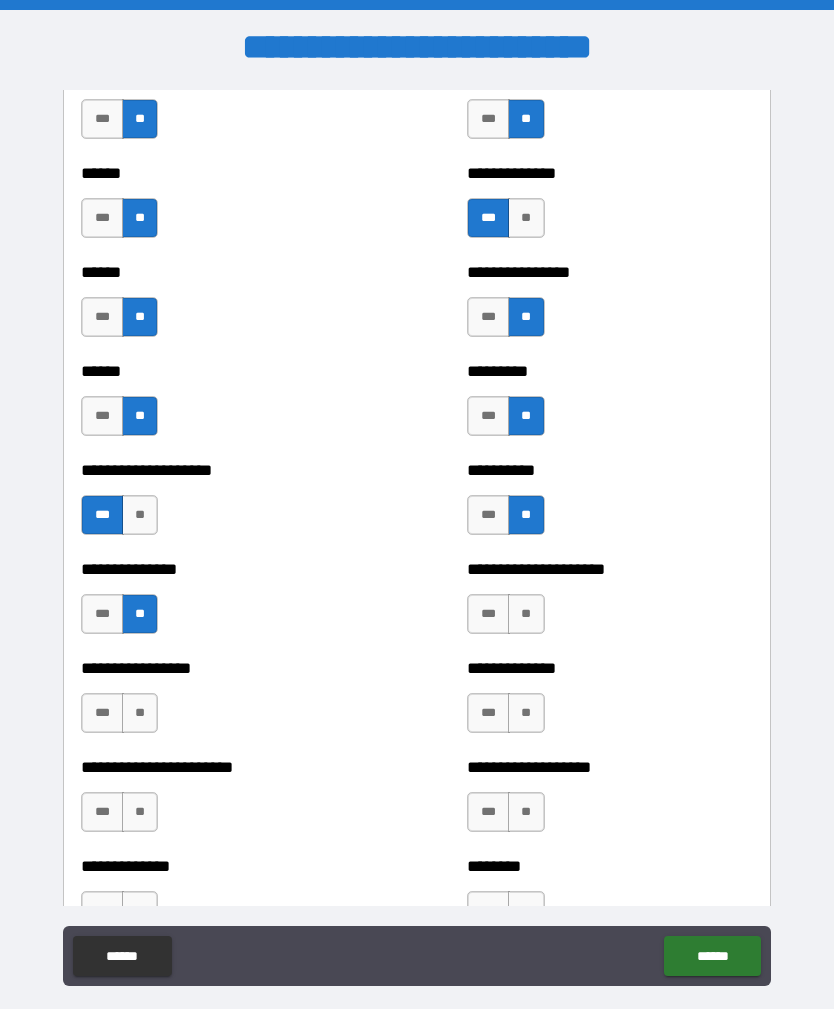 click on "**" at bounding box center (526, 614) 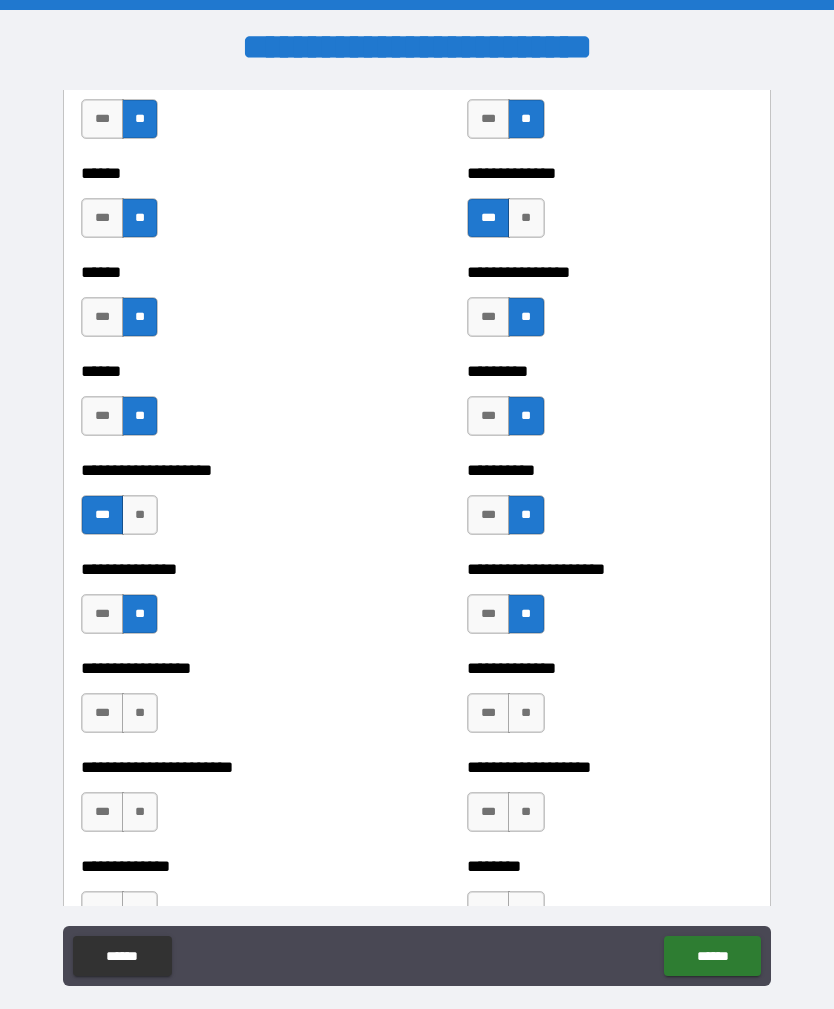 click on "***" at bounding box center [102, 713] 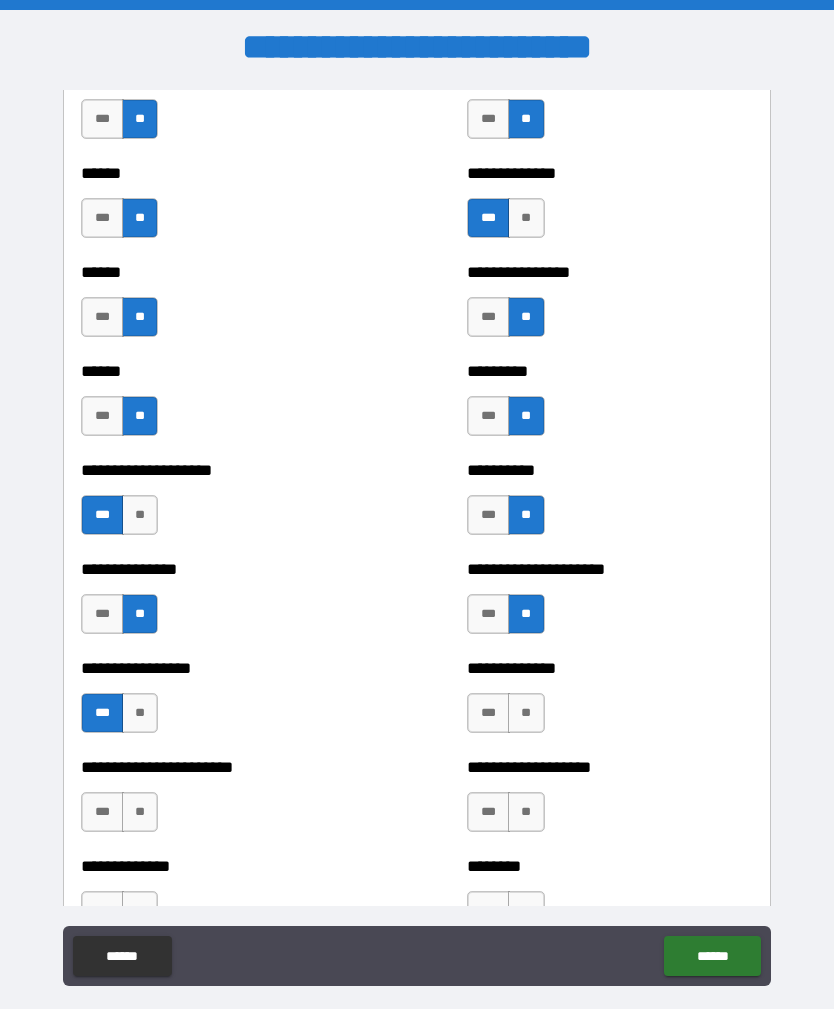 click on "**" at bounding box center [526, 713] 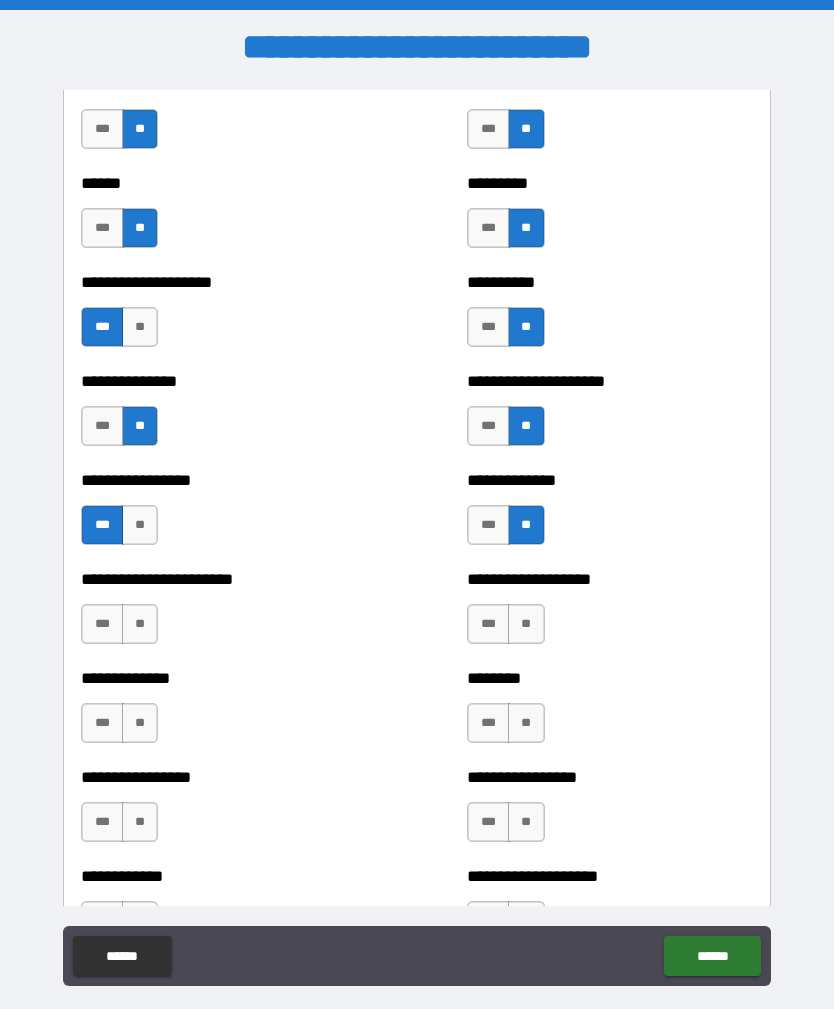scroll, scrollTop: 3190, scrollLeft: 0, axis: vertical 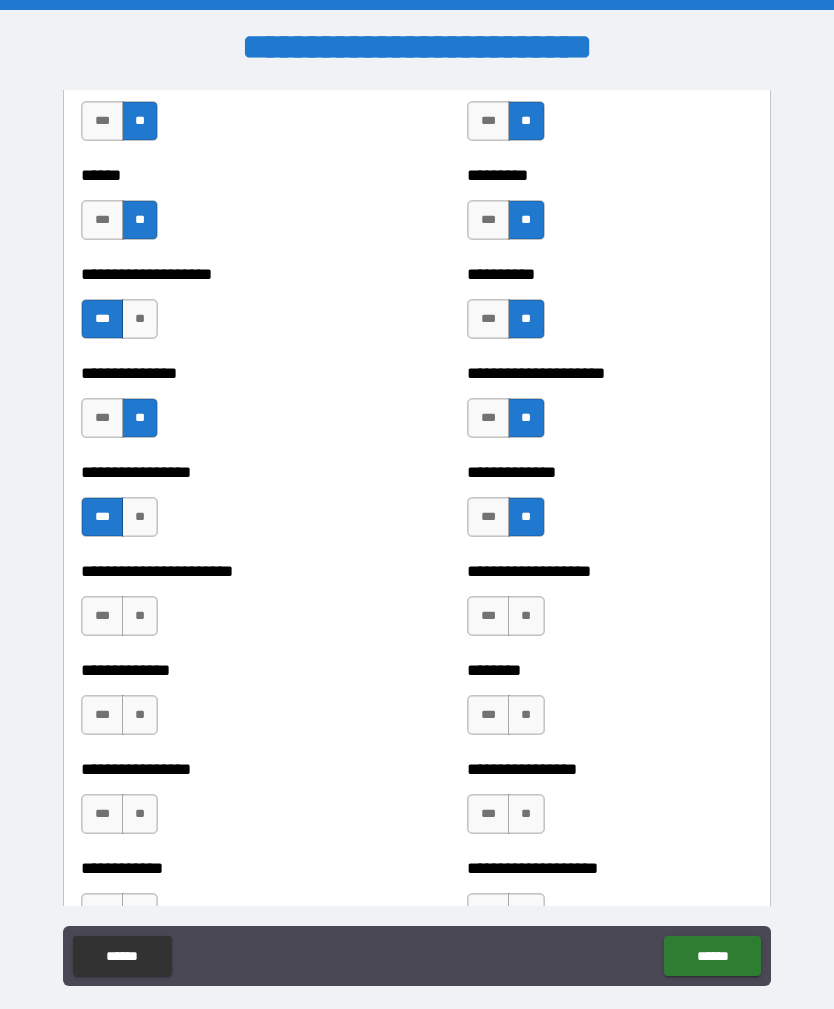 click on "**" at bounding box center [140, 616] 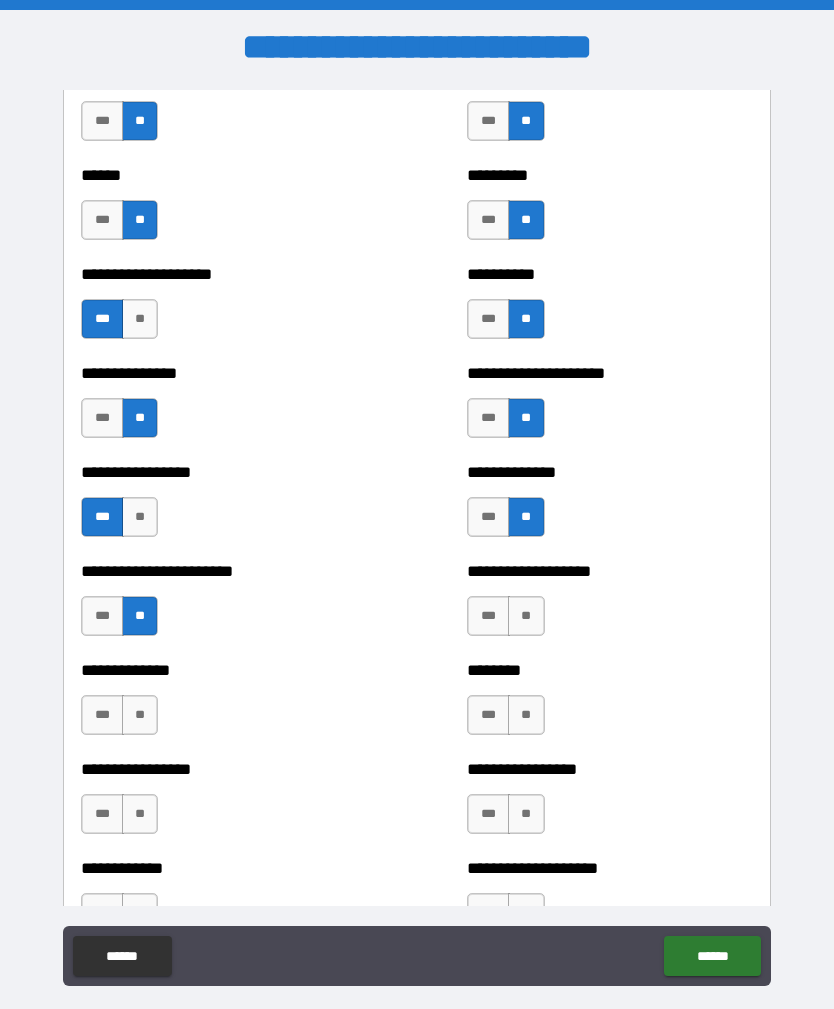 click on "**" at bounding box center (526, 616) 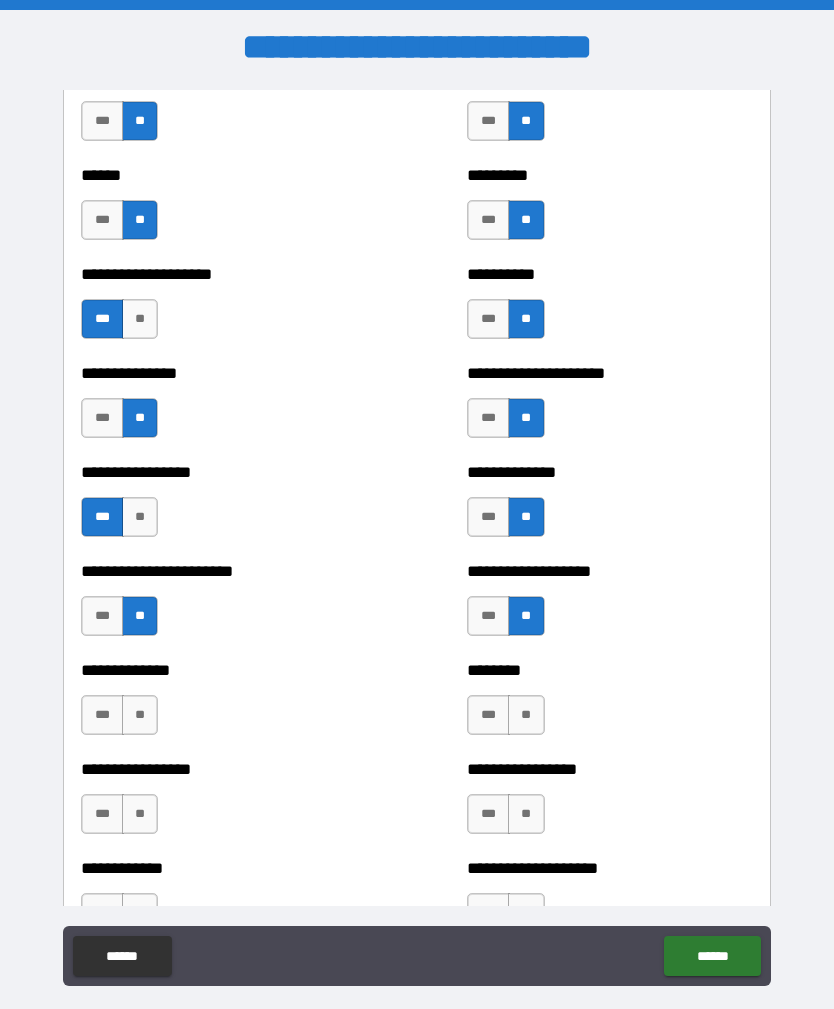 click on "**" at bounding box center [140, 715] 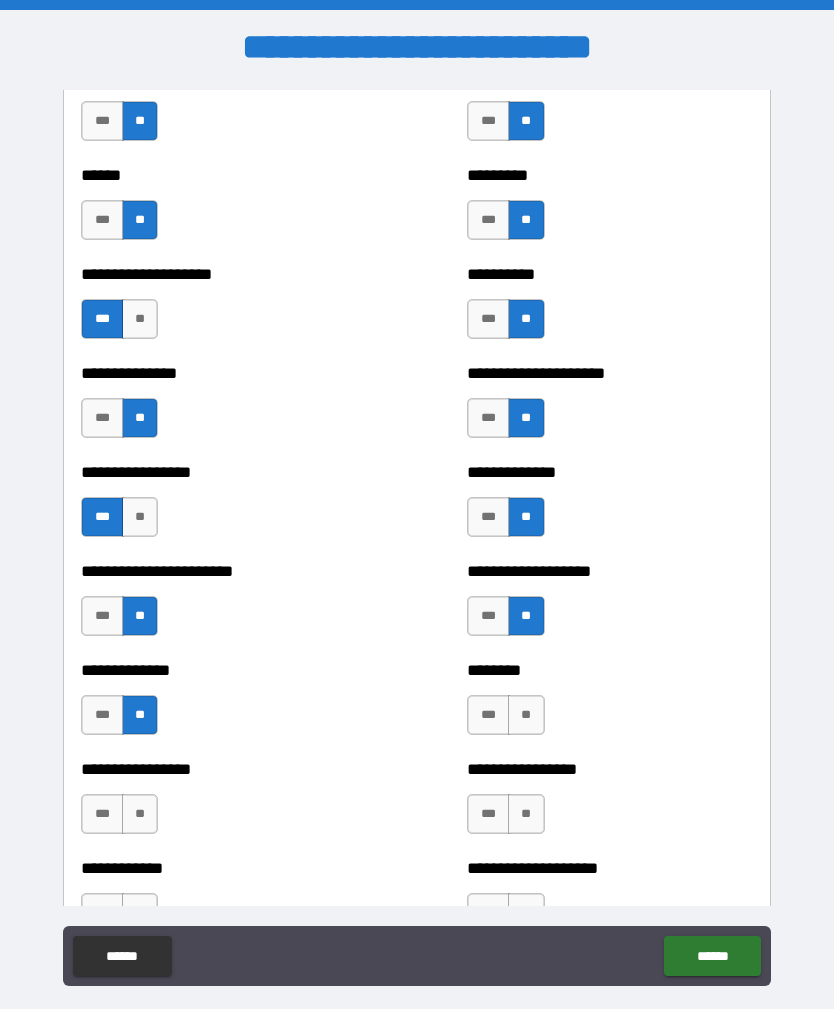 click on "**" at bounding box center (526, 715) 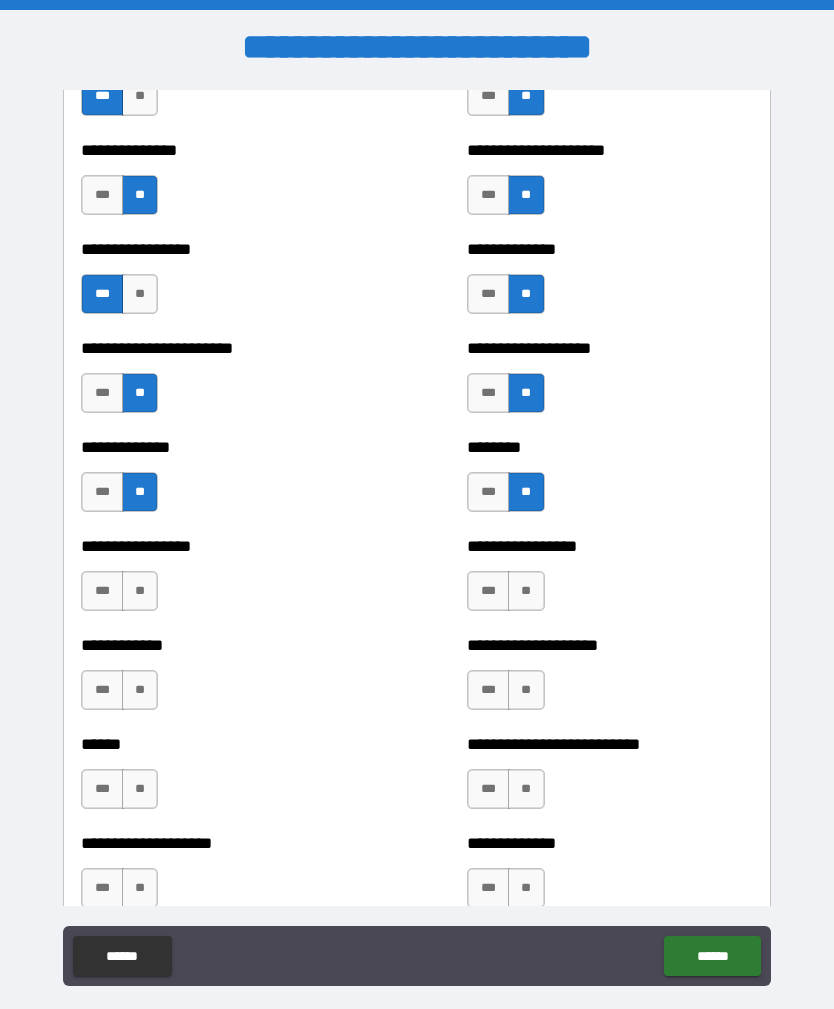 scroll, scrollTop: 3448, scrollLeft: 0, axis: vertical 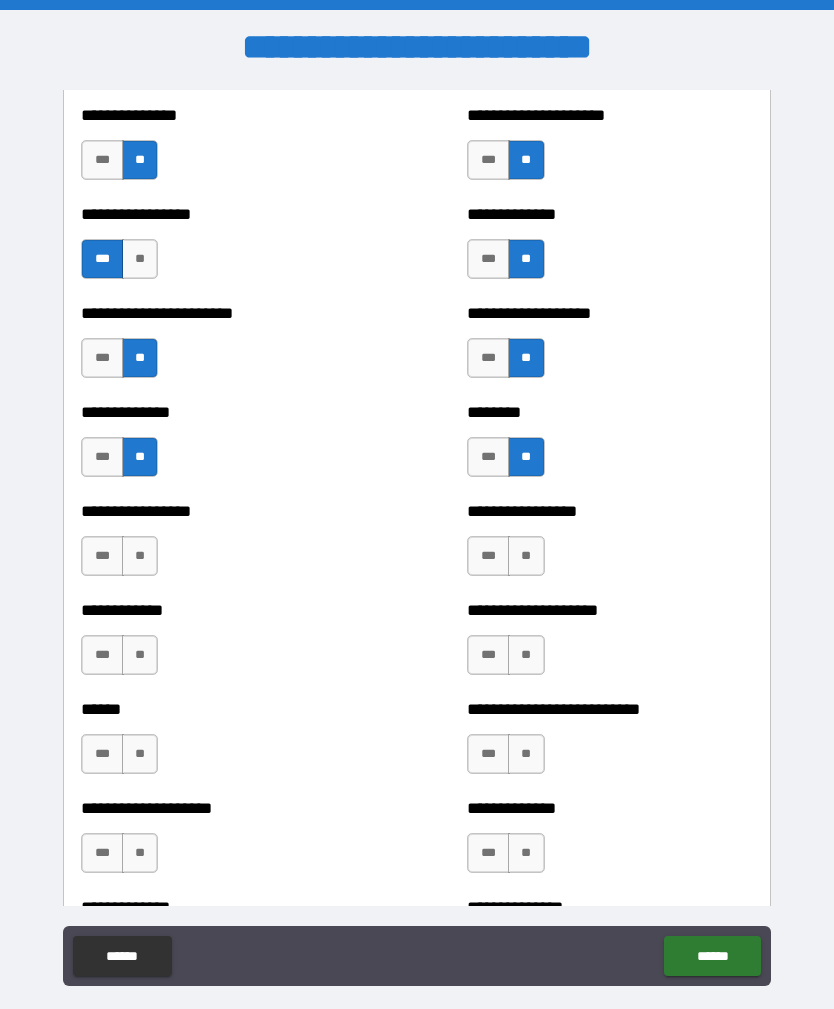 click on "**" at bounding box center [140, 556] 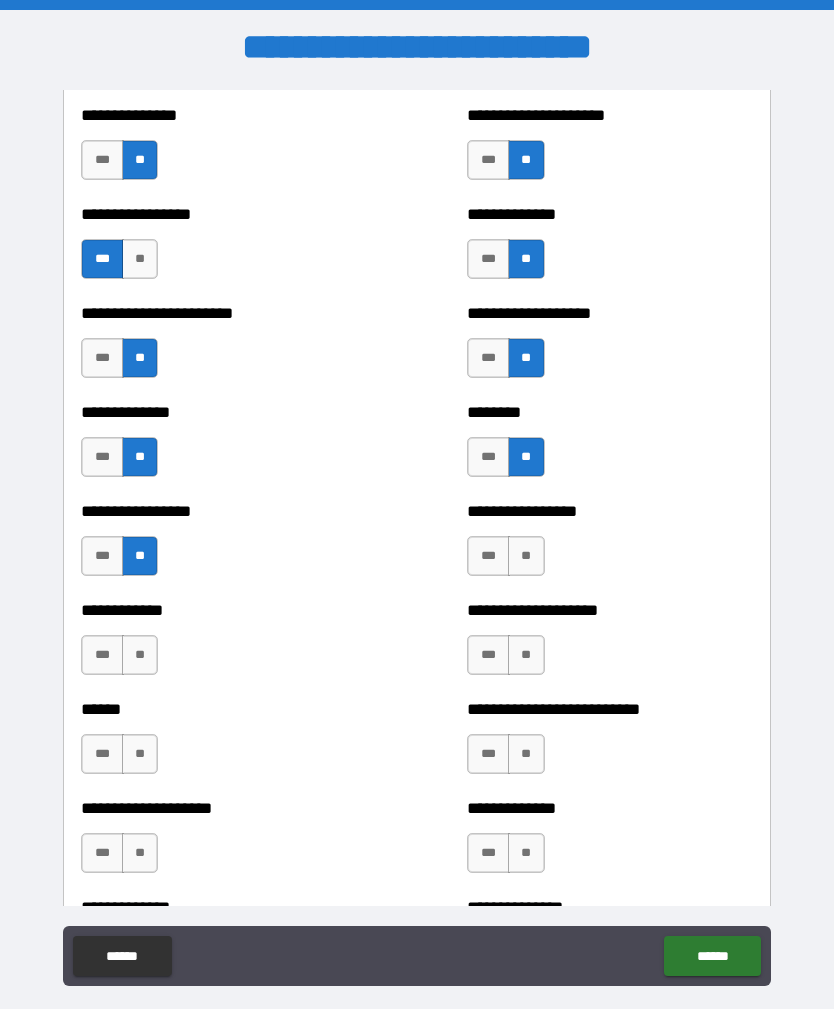 click on "**" at bounding box center [526, 556] 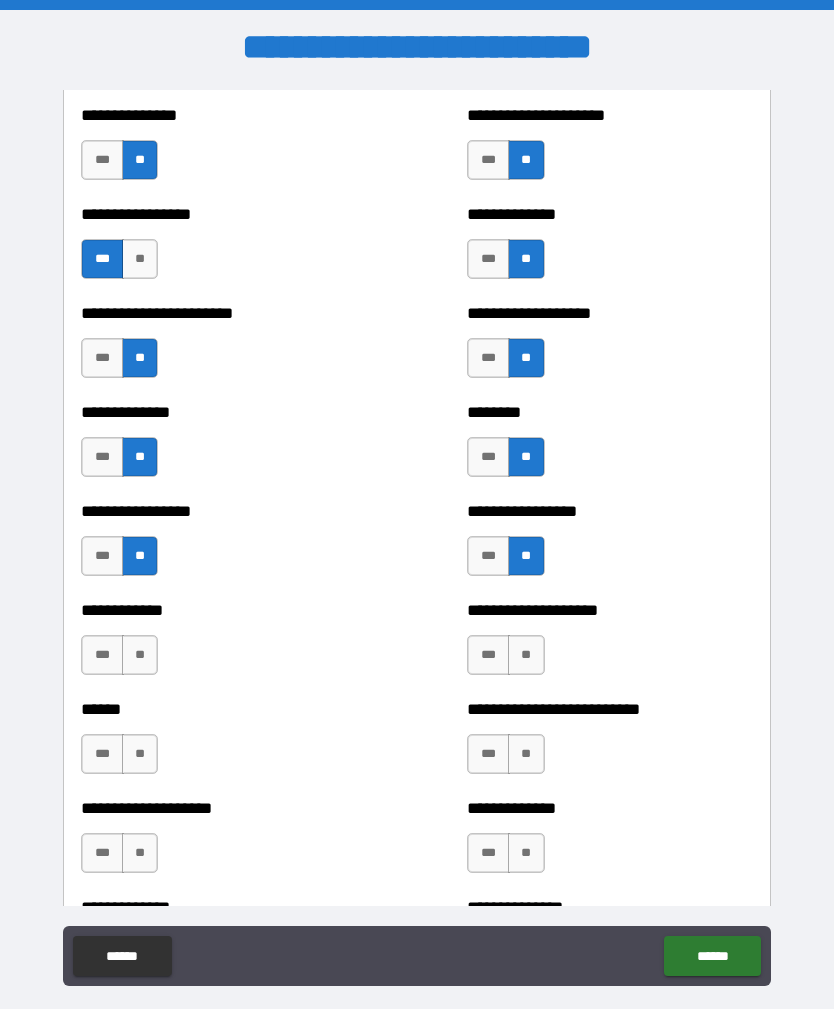 click on "**" at bounding box center (140, 655) 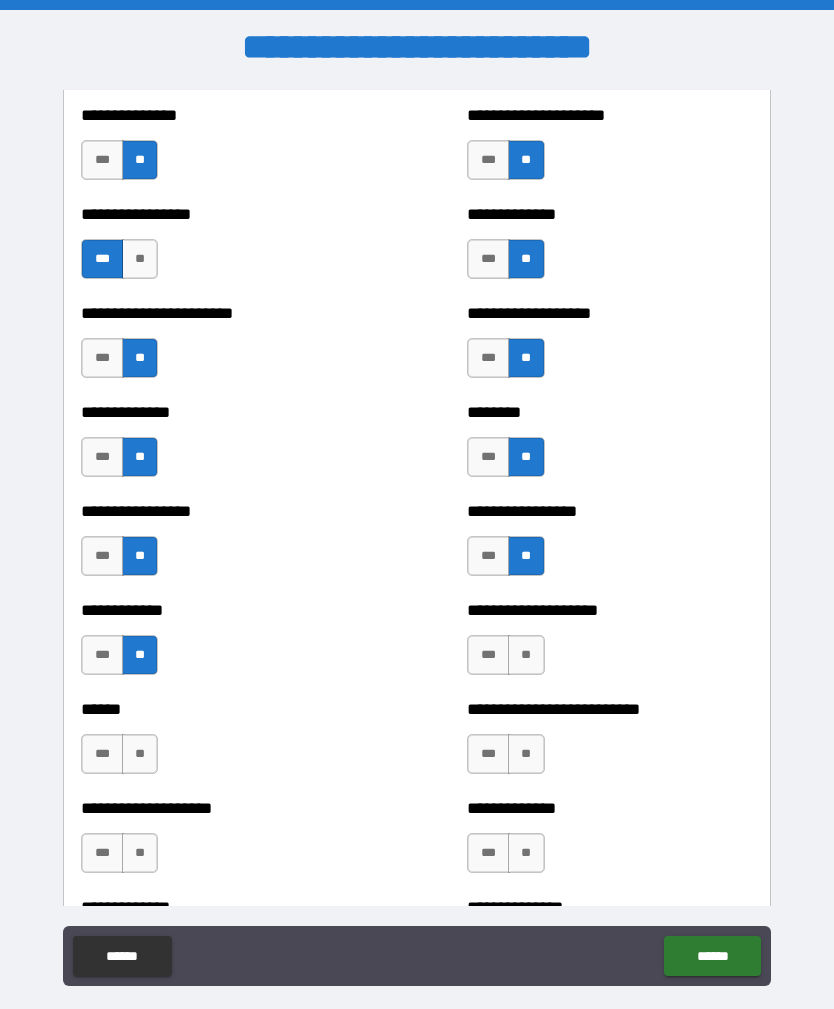 click on "**" at bounding box center [526, 655] 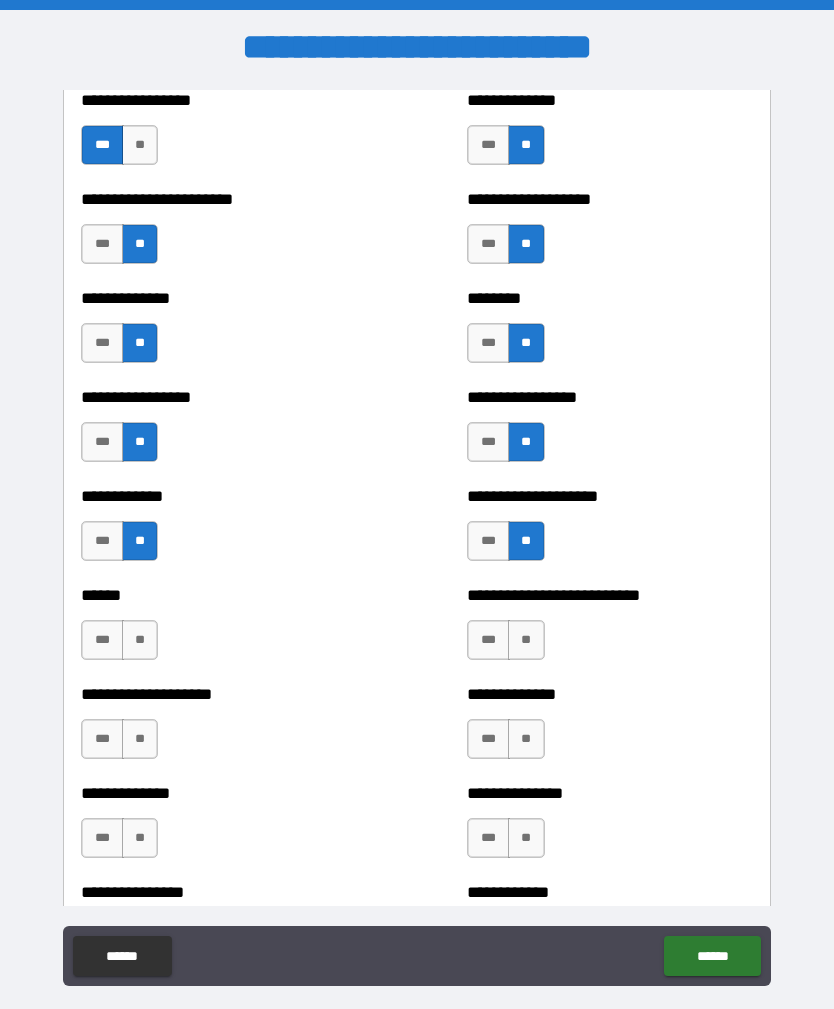 scroll, scrollTop: 3563, scrollLeft: 0, axis: vertical 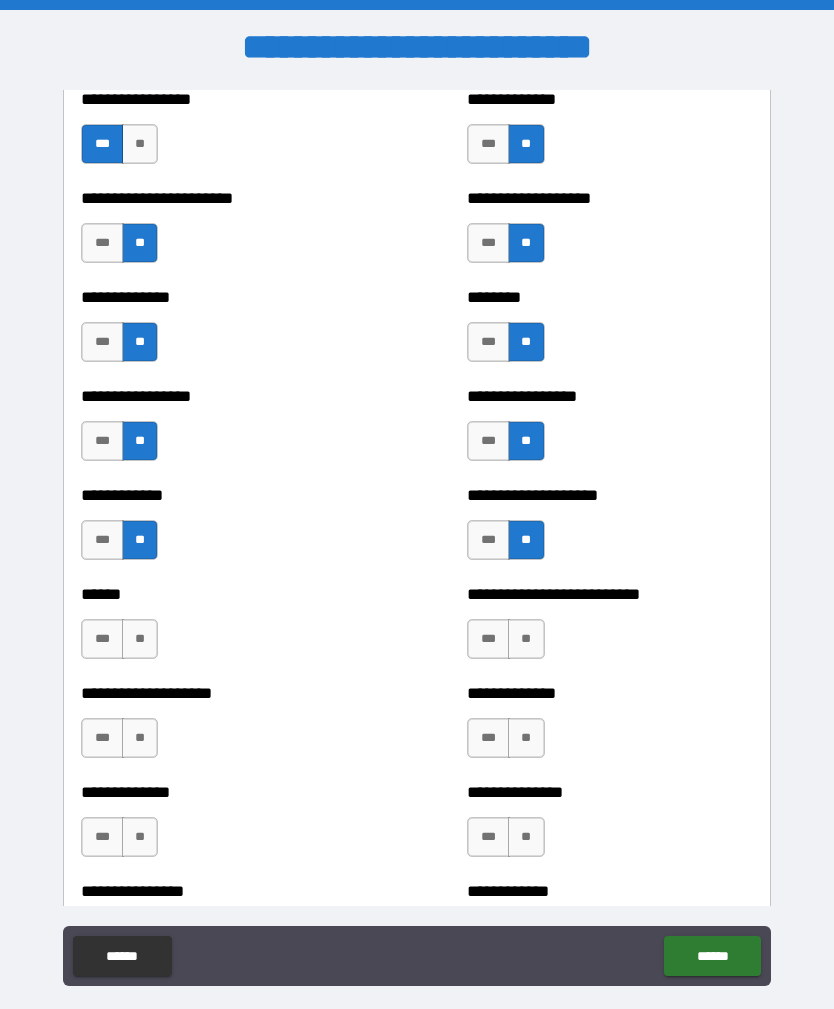 click on "**" at bounding box center [526, 639] 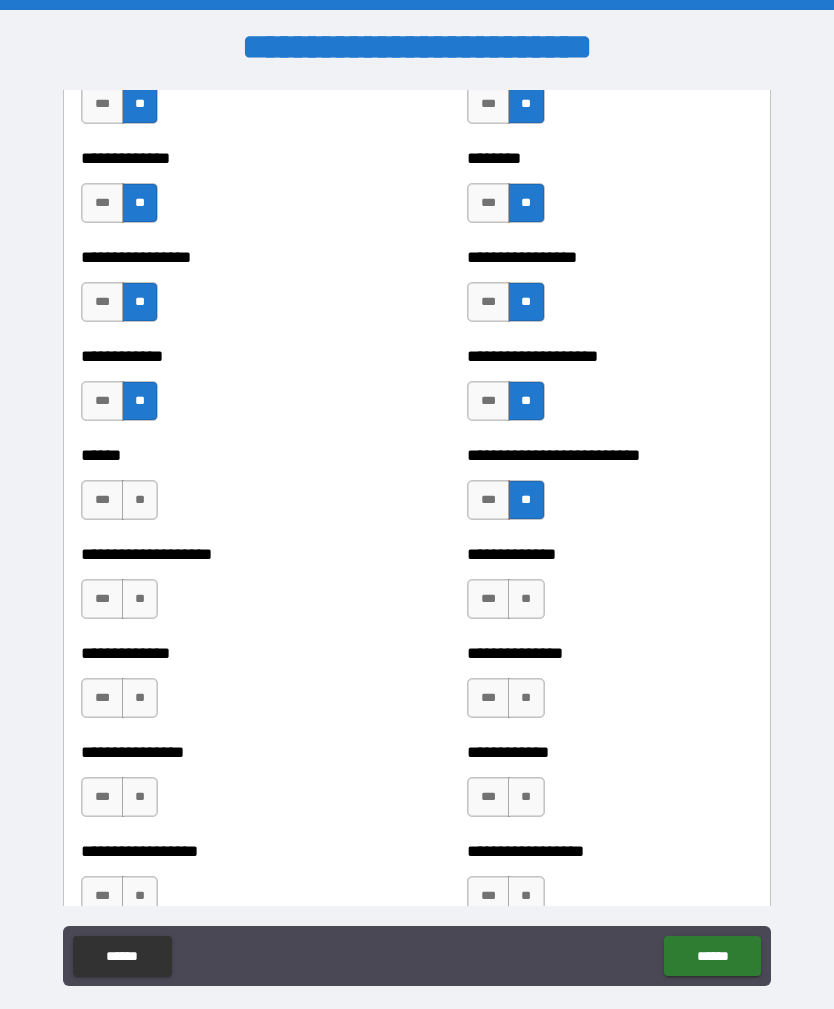 scroll, scrollTop: 3705, scrollLeft: 0, axis: vertical 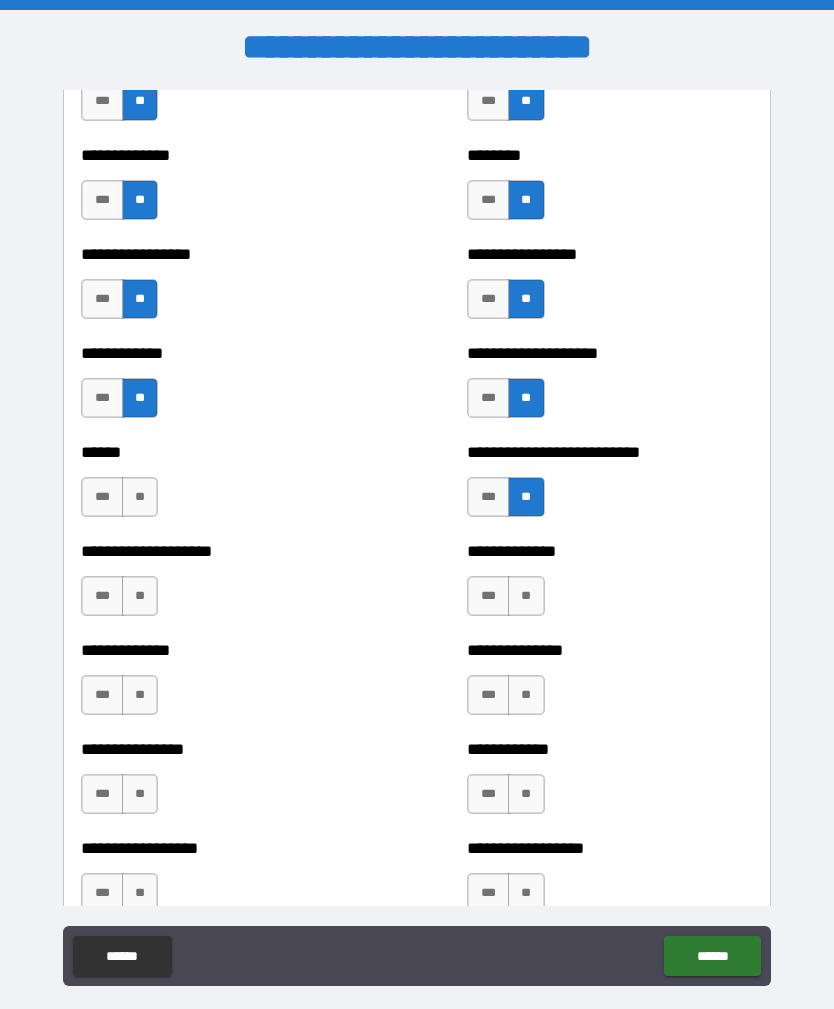 click on "**" at bounding box center (526, 596) 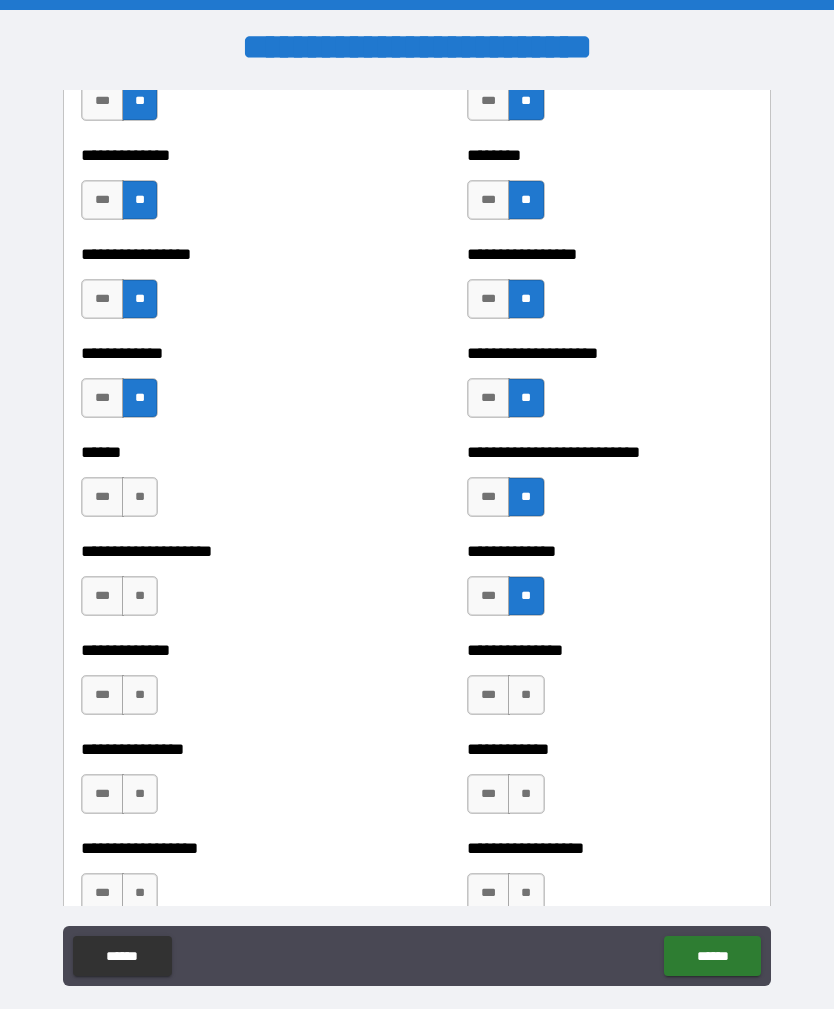 click on "**" at bounding box center [526, 695] 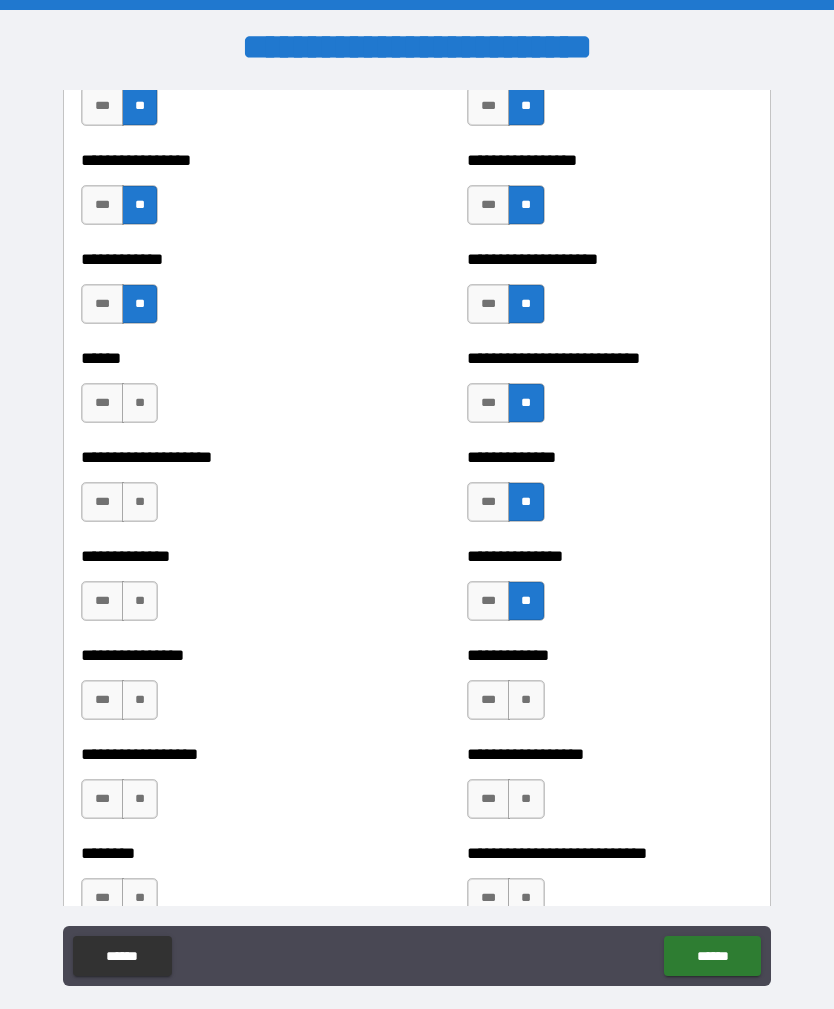 scroll, scrollTop: 3800, scrollLeft: 0, axis: vertical 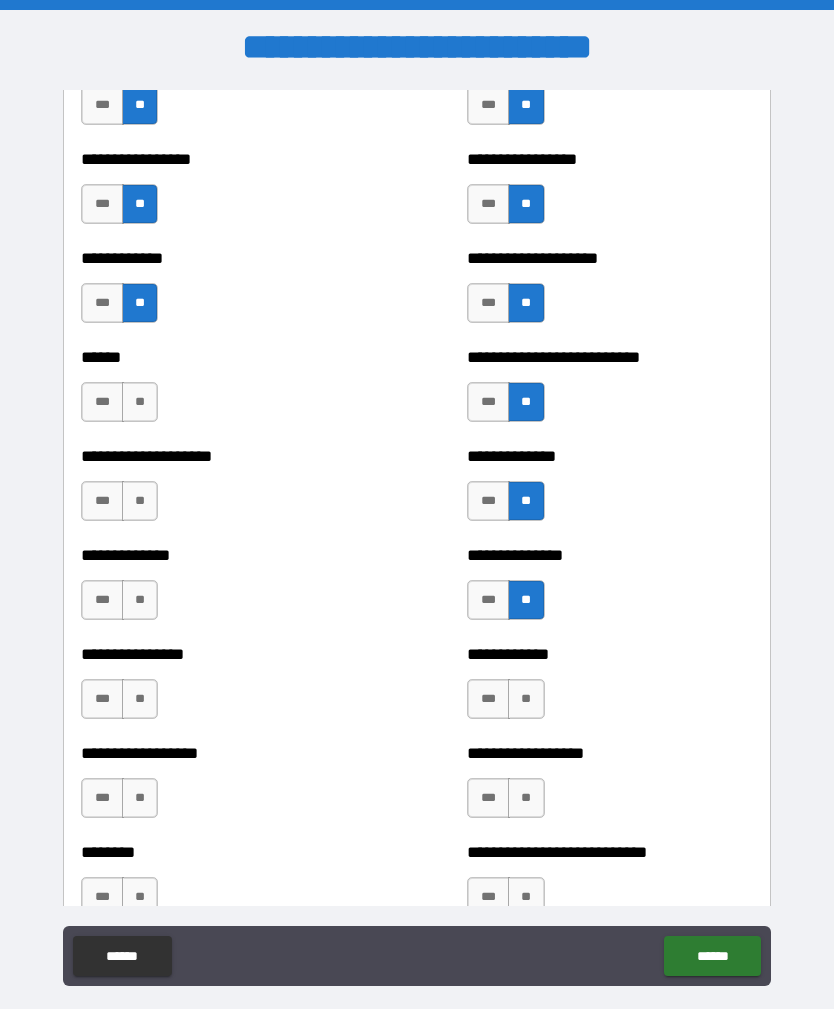 click on "**" at bounding box center [140, 402] 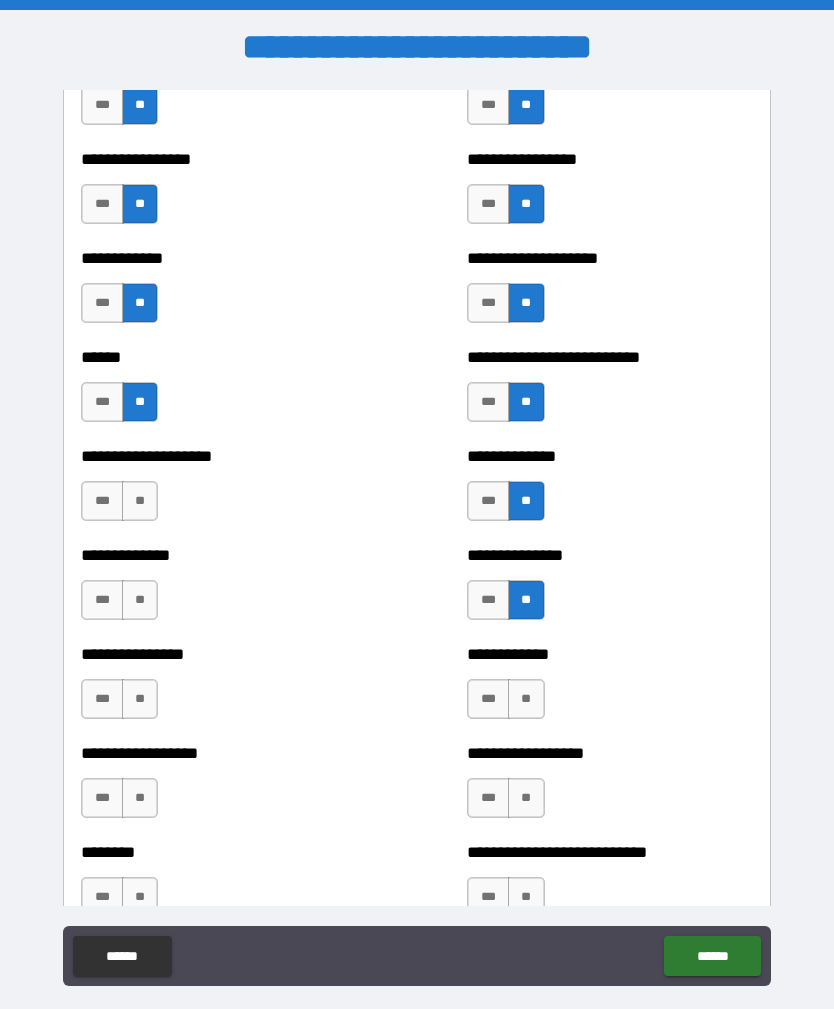 click on "**" at bounding box center [140, 501] 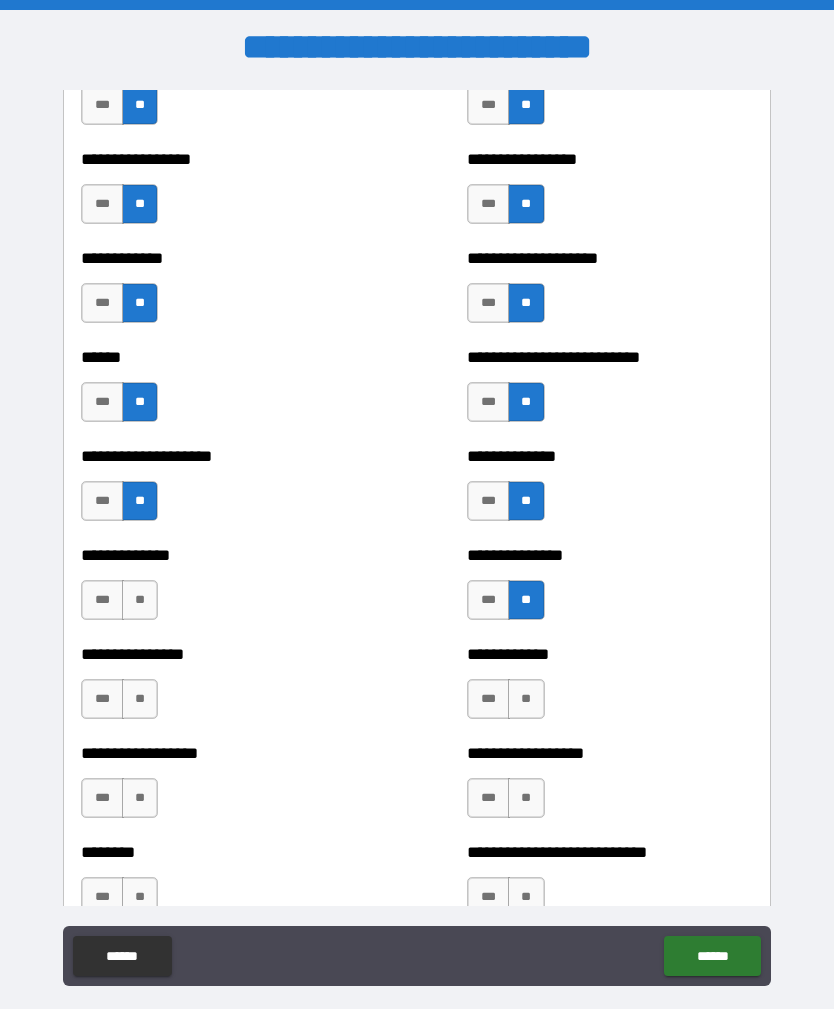 click on "**" at bounding box center (140, 600) 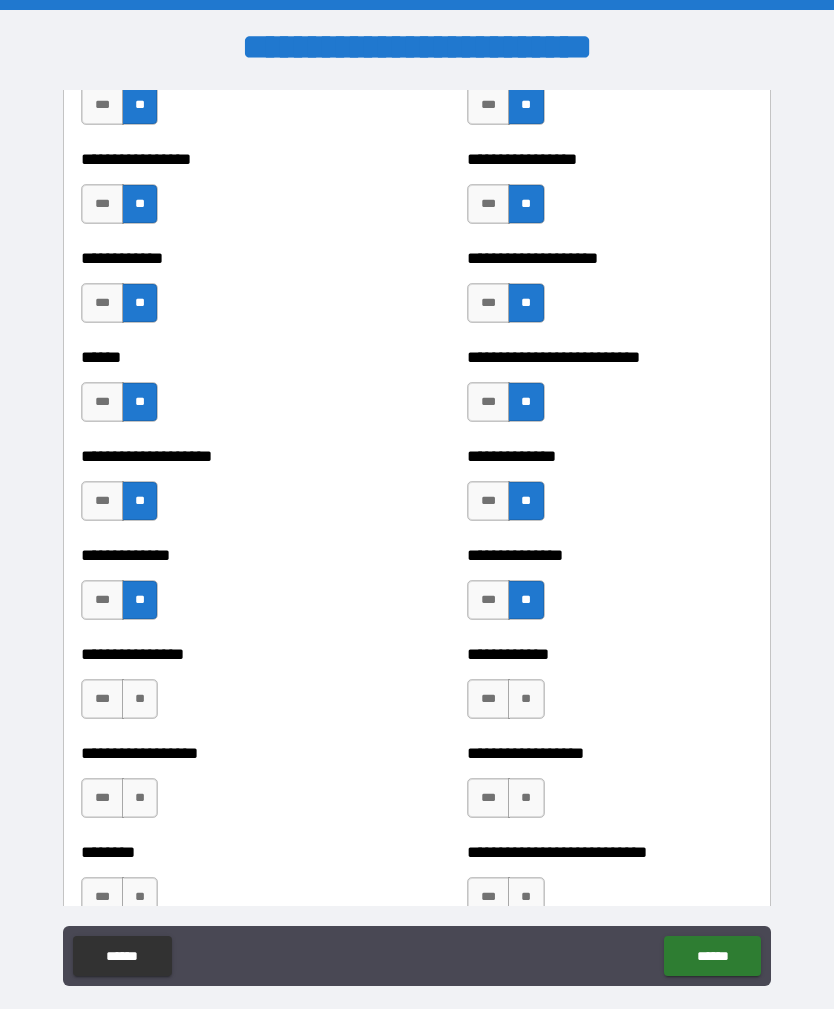 click on "***" at bounding box center (102, 699) 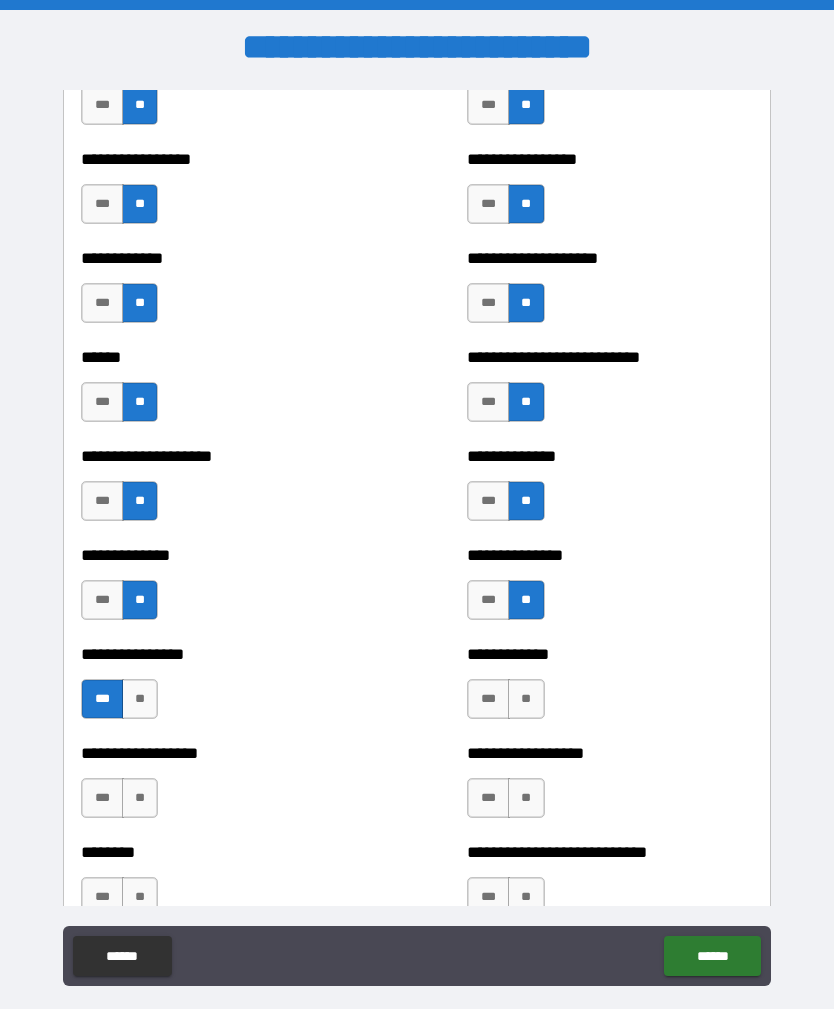 click on "**" at bounding box center (526, 699) 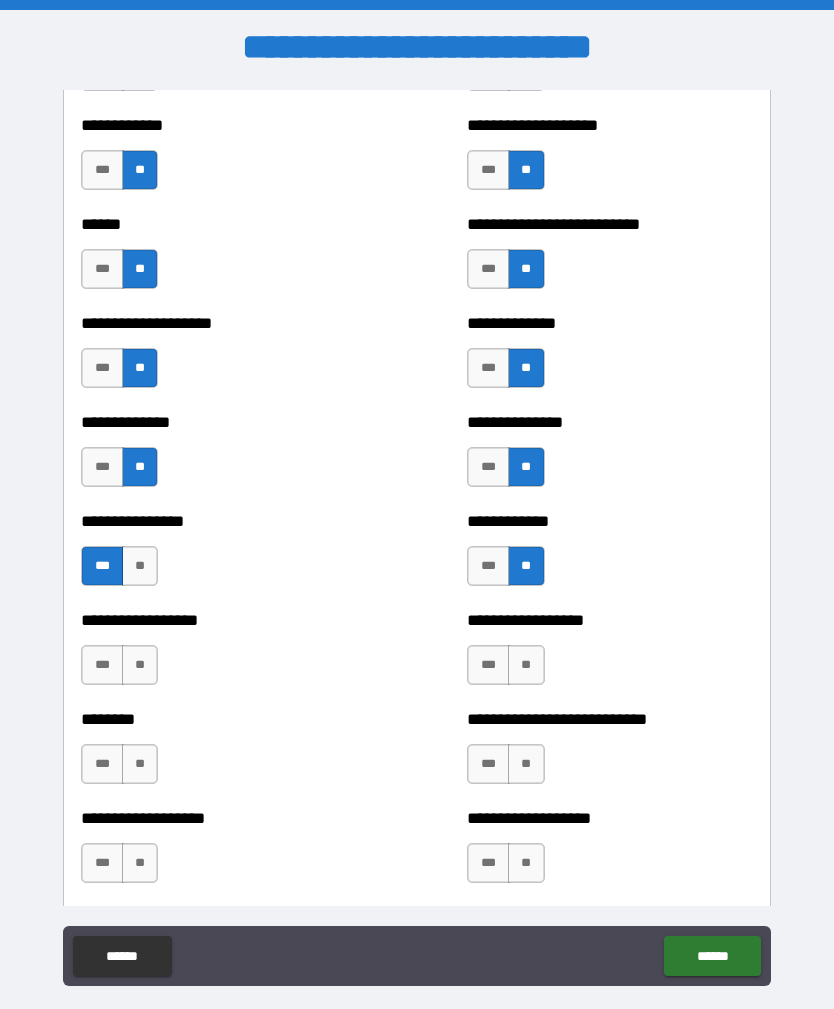 scroll, scrollTop: 3961, scrollLeft: 0, axis: vertical 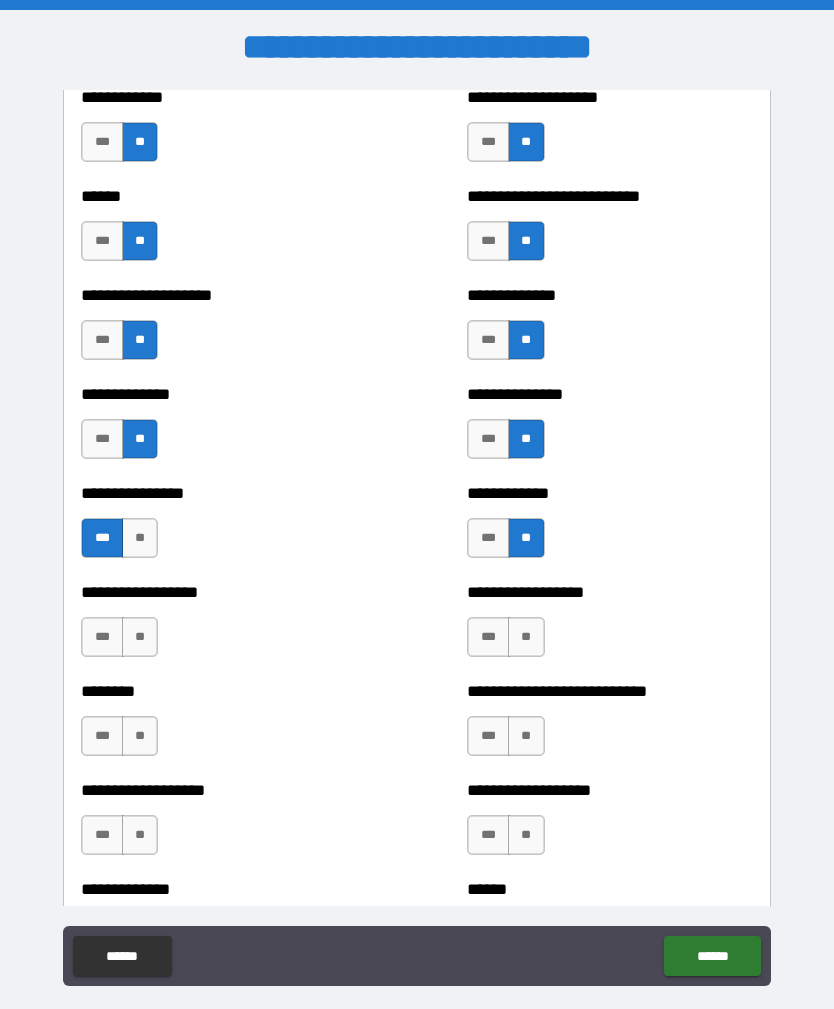 click on "**" at bounding box center (140, 637) 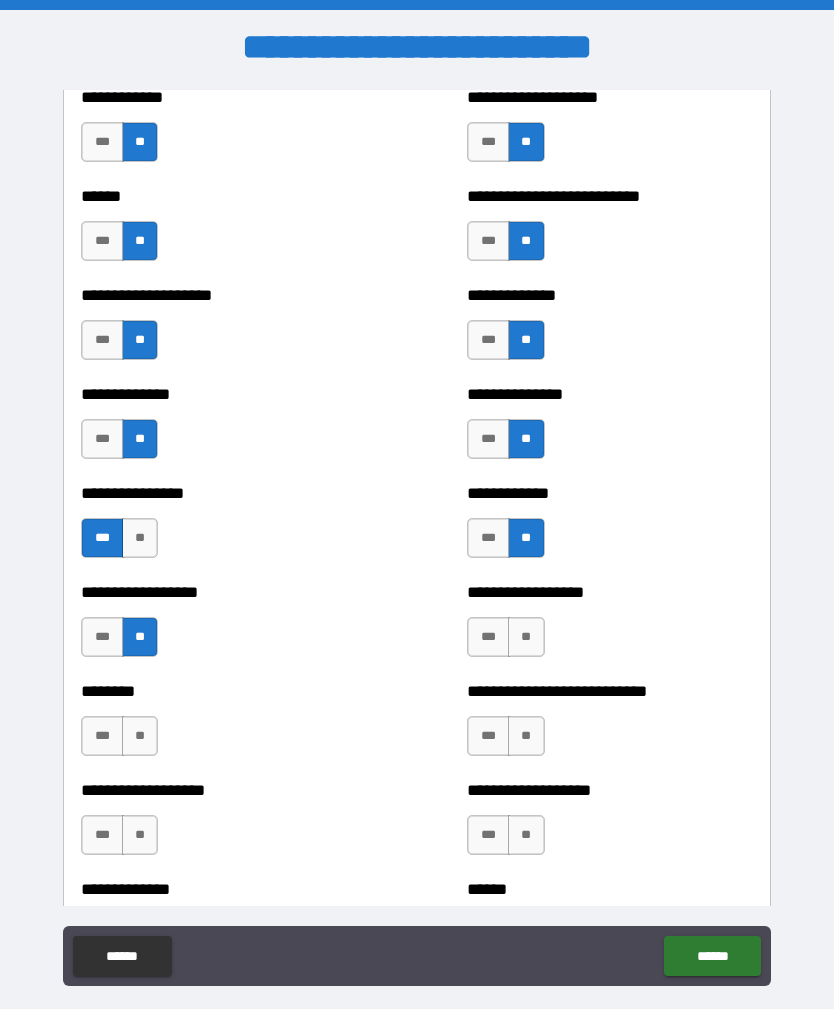 click on "**" at bounding box center [526, 637] 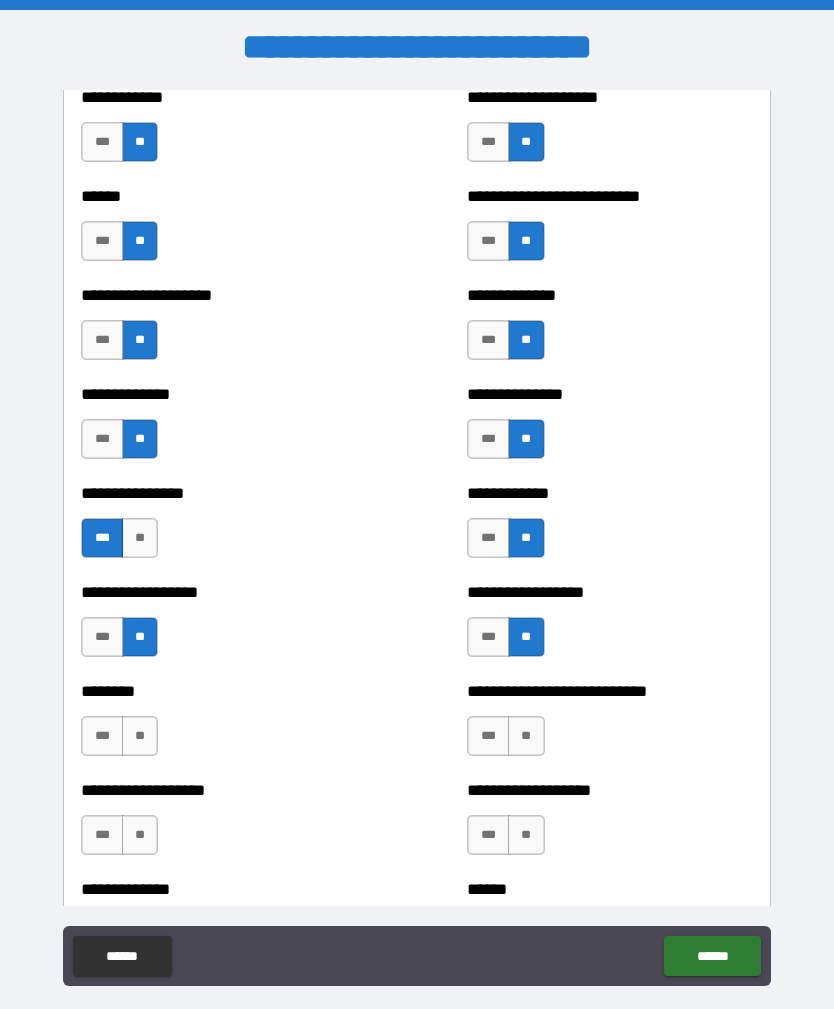 click on "**" at bounding box center (526, 736) 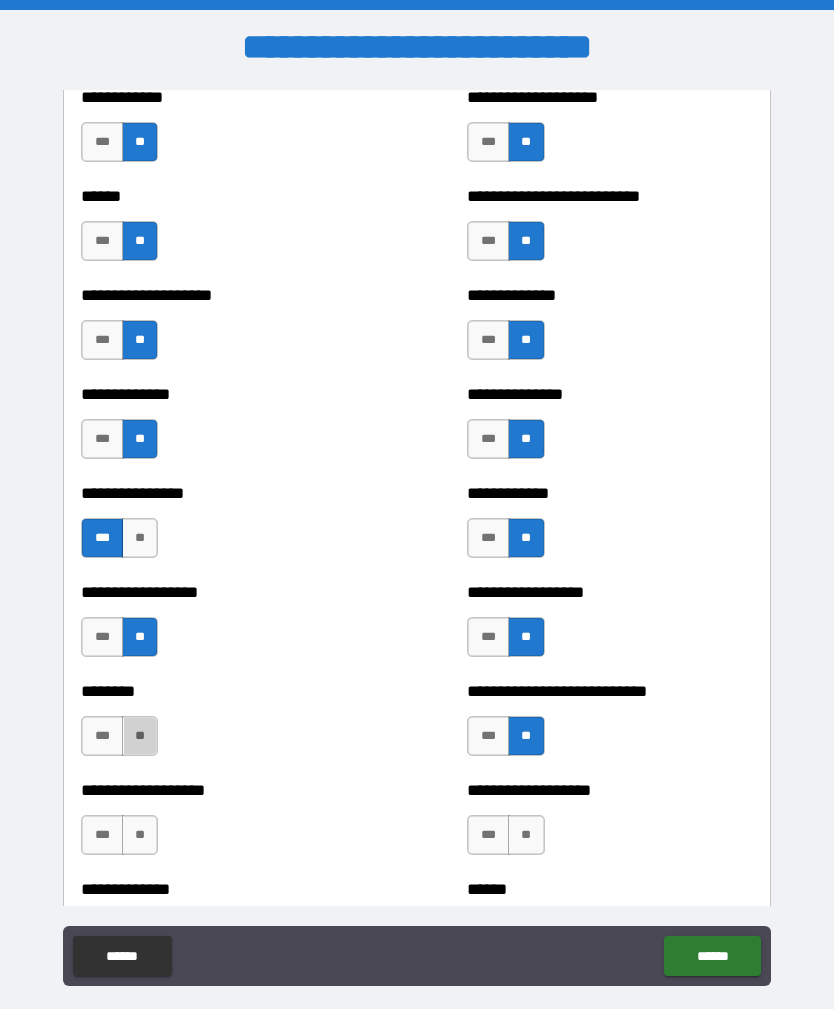 click on "**" at bounding box center [140, 736] 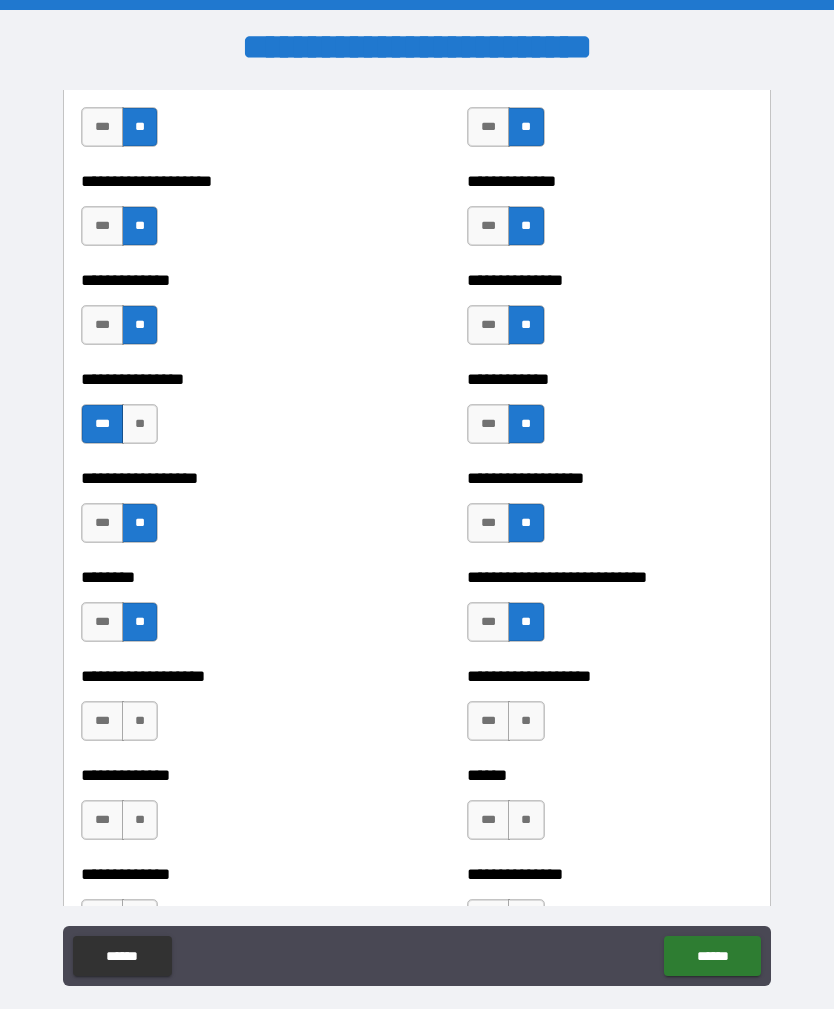 scroll, scrollTop: 4086, scrollLeft: 0, axis: vertical 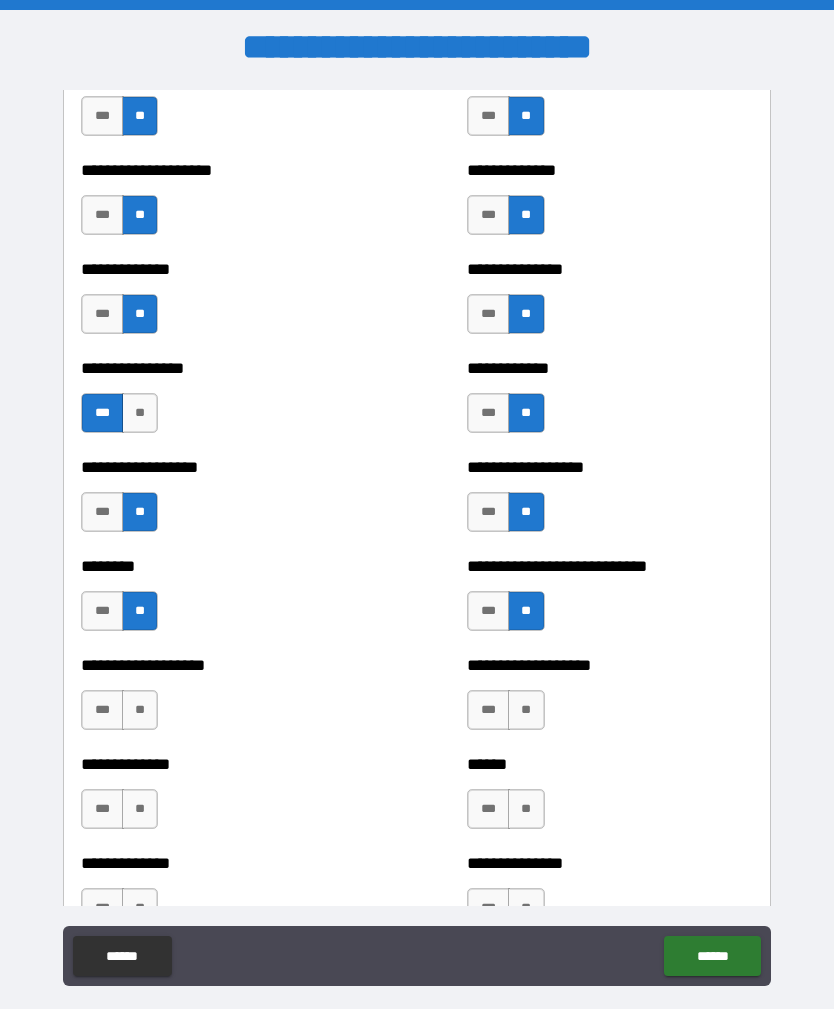 click on "***" at bounding box center (102, 710) 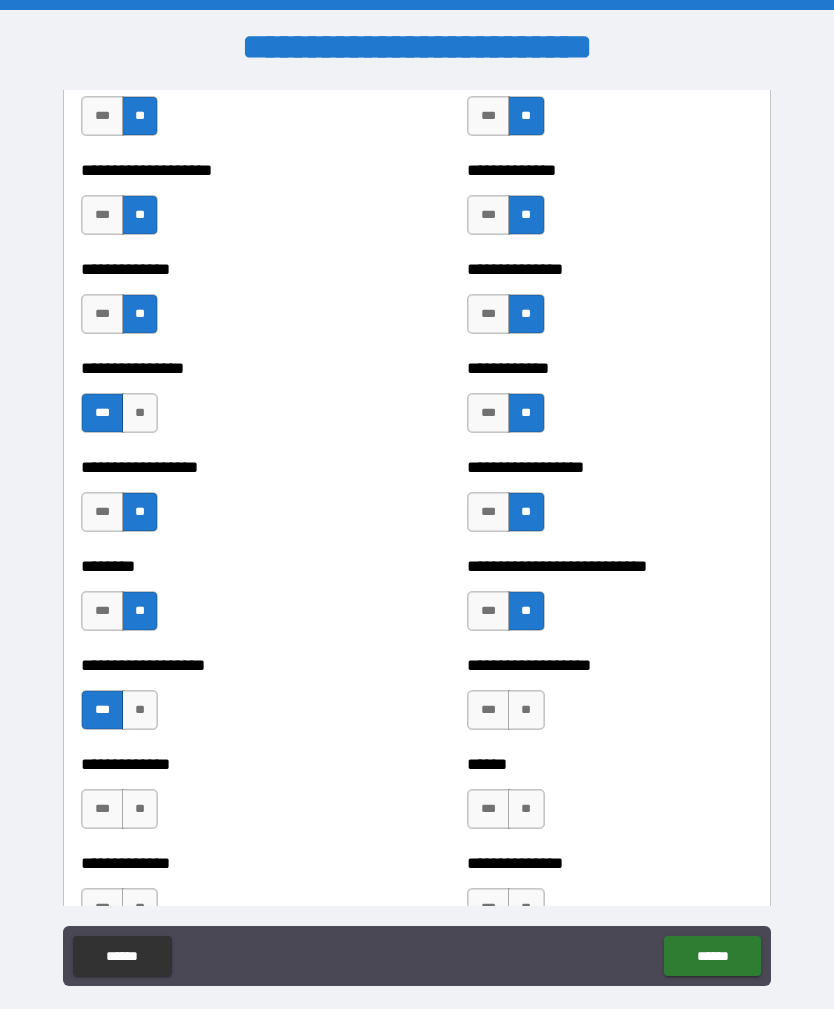 click on "**" at bounding box center (526, 710) 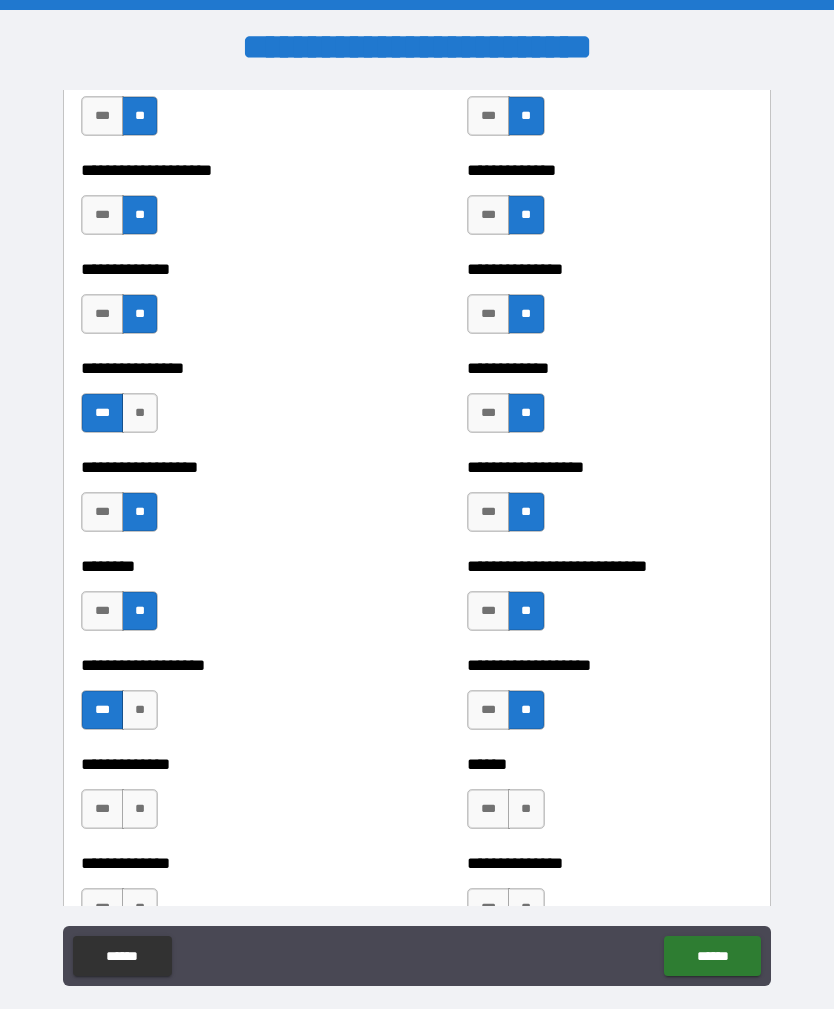 click on "***" at bounding box center [102, 710] 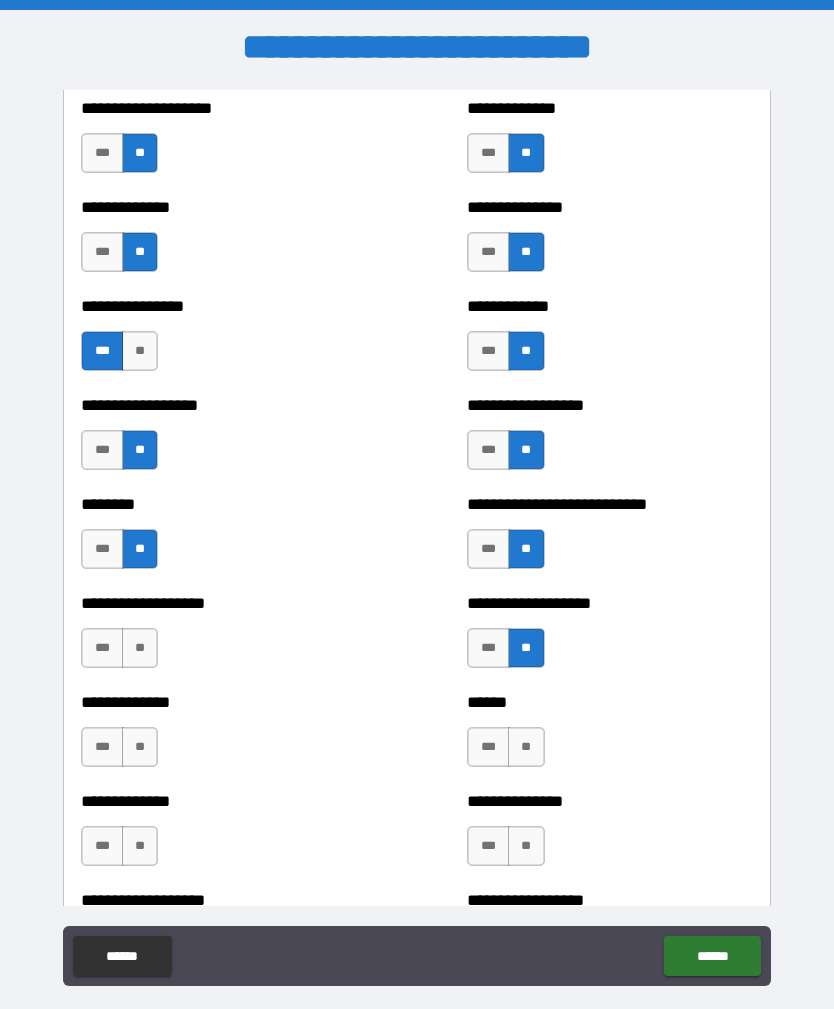 scroll, scrollTop: 4150, scrollLeft: 0, axis: vertical 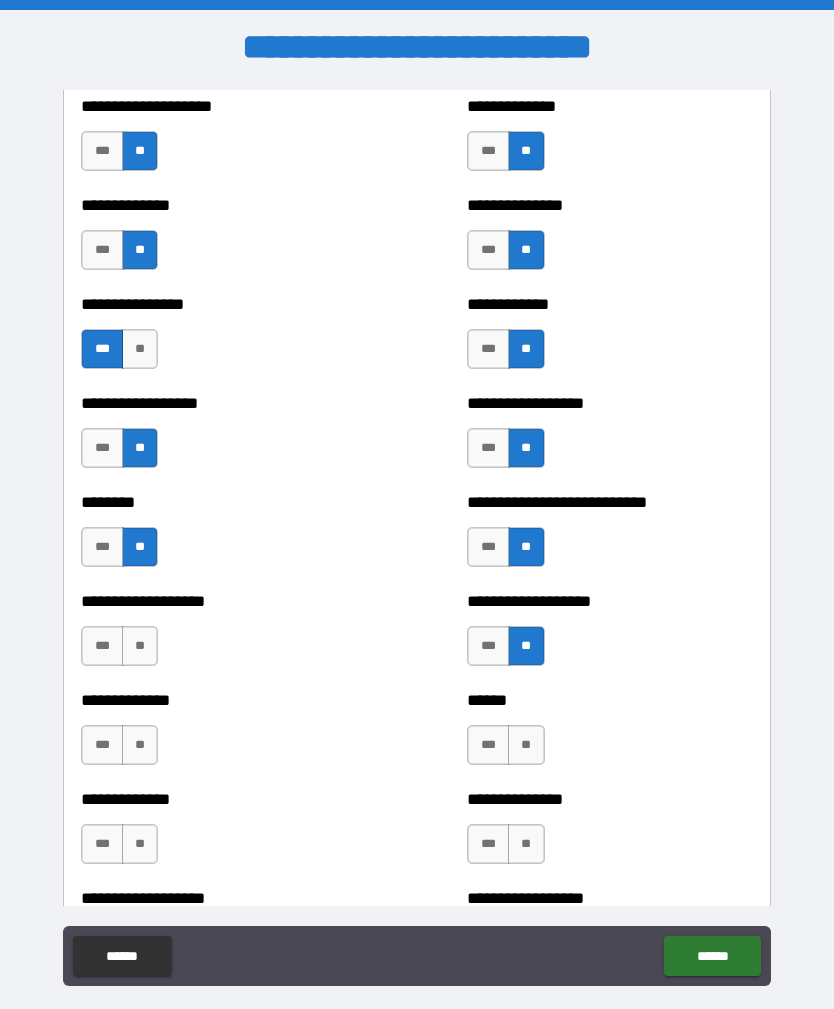 click on "**" at bounding box center (140, 646) 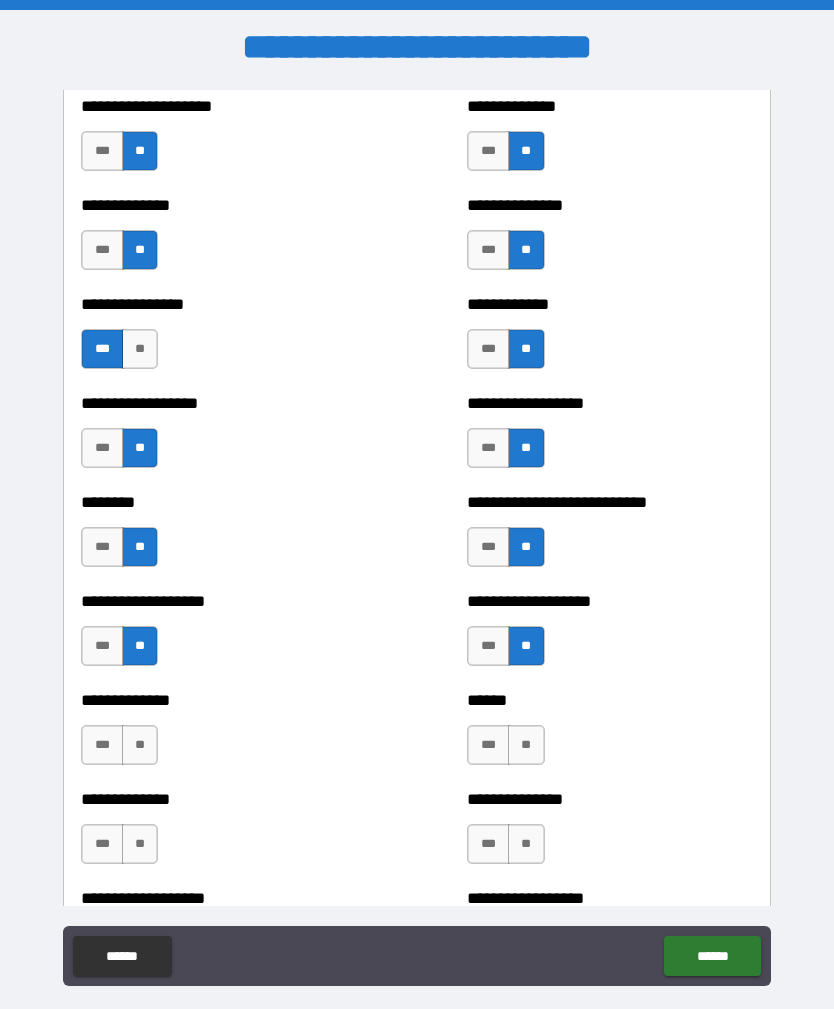 scroll, scrollTop: 4200, scrollLeft: 0, axis: vertical 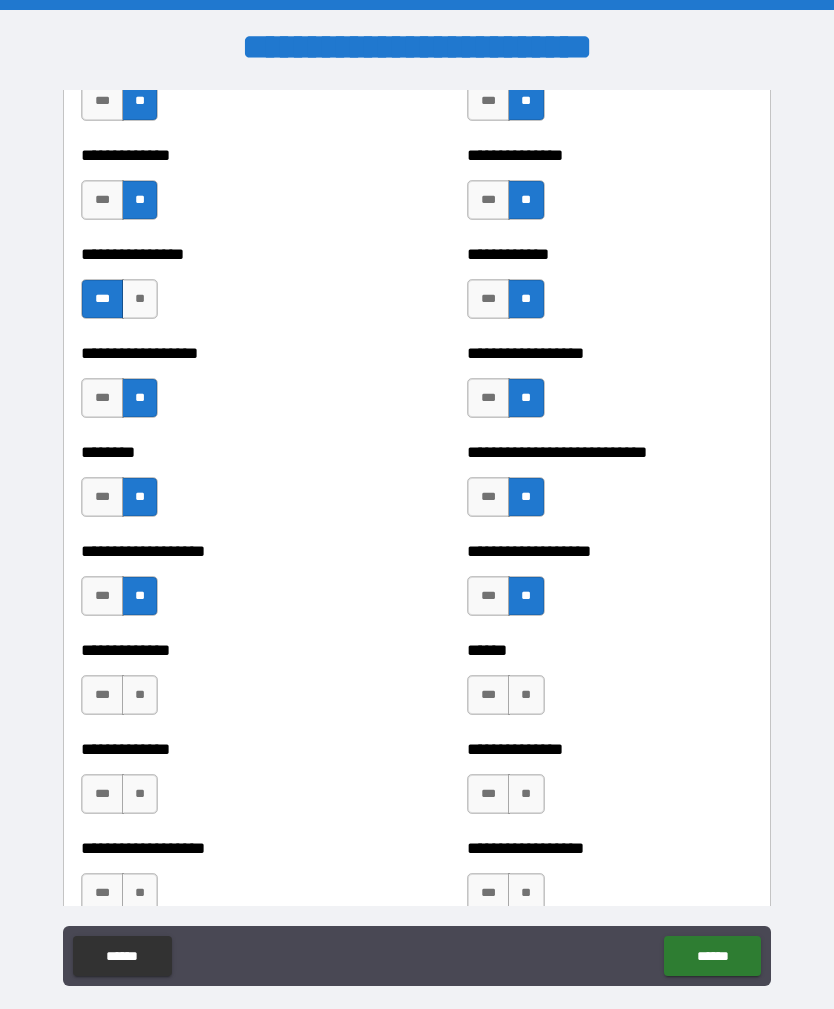 click on "**" at bounding box center (526, 695) 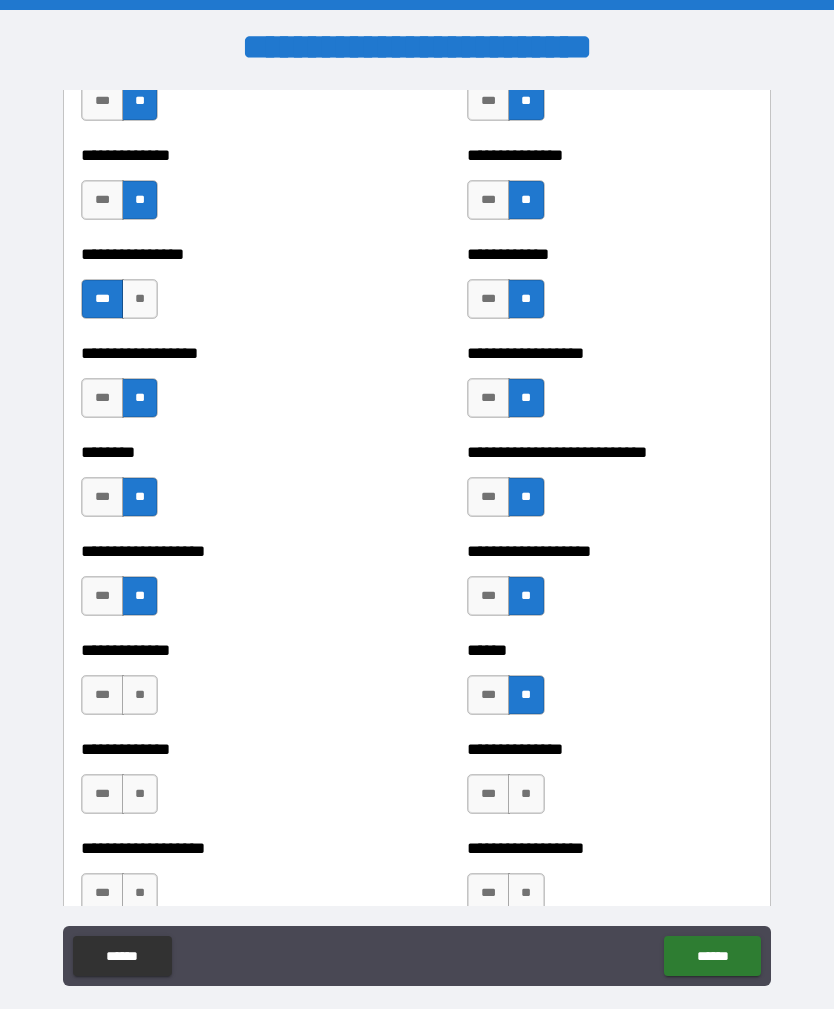 click on "**" at bounding box center (140, 695) 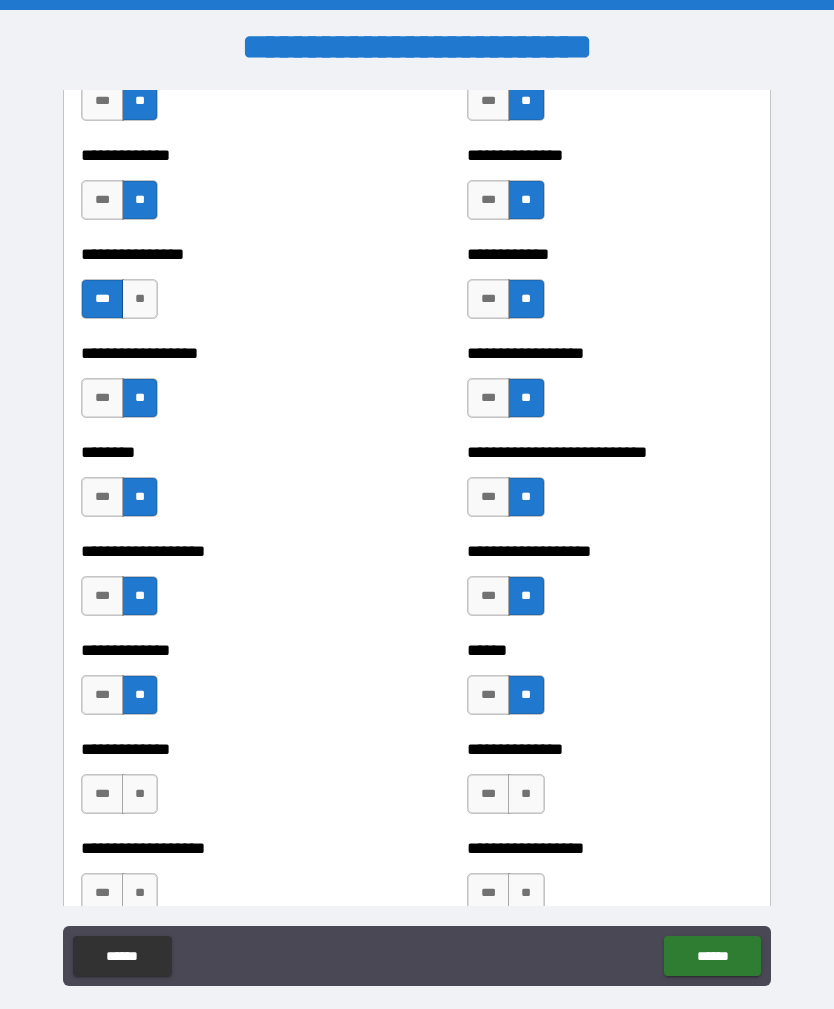 click on "**" at bounding box center [140, 794] 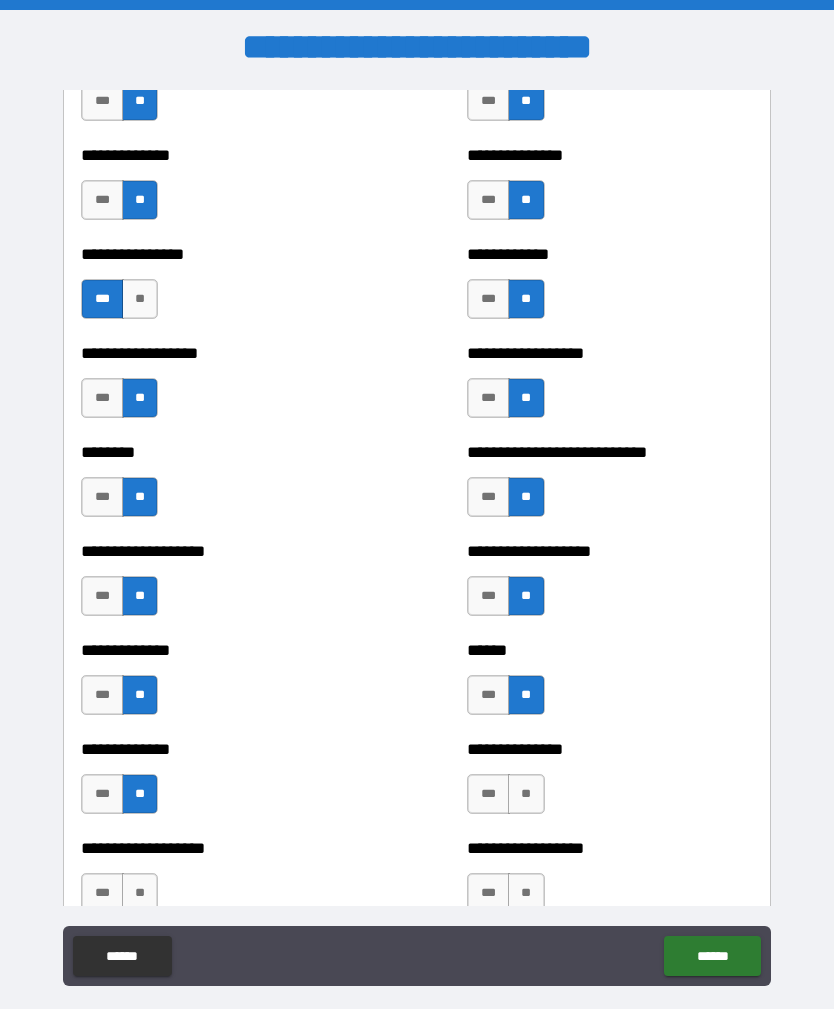 click on "**" at bounding box center [526, 794] 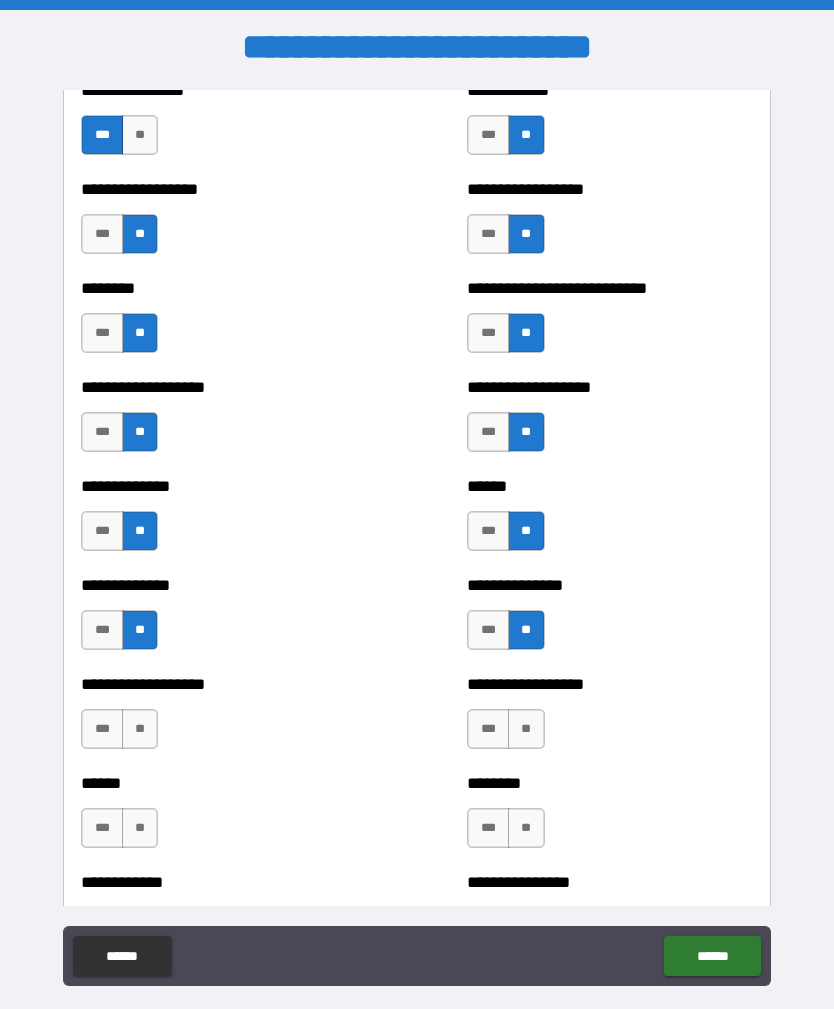 scroll, scrollTop: 4365, scrollLeft: 0, axis: vertical 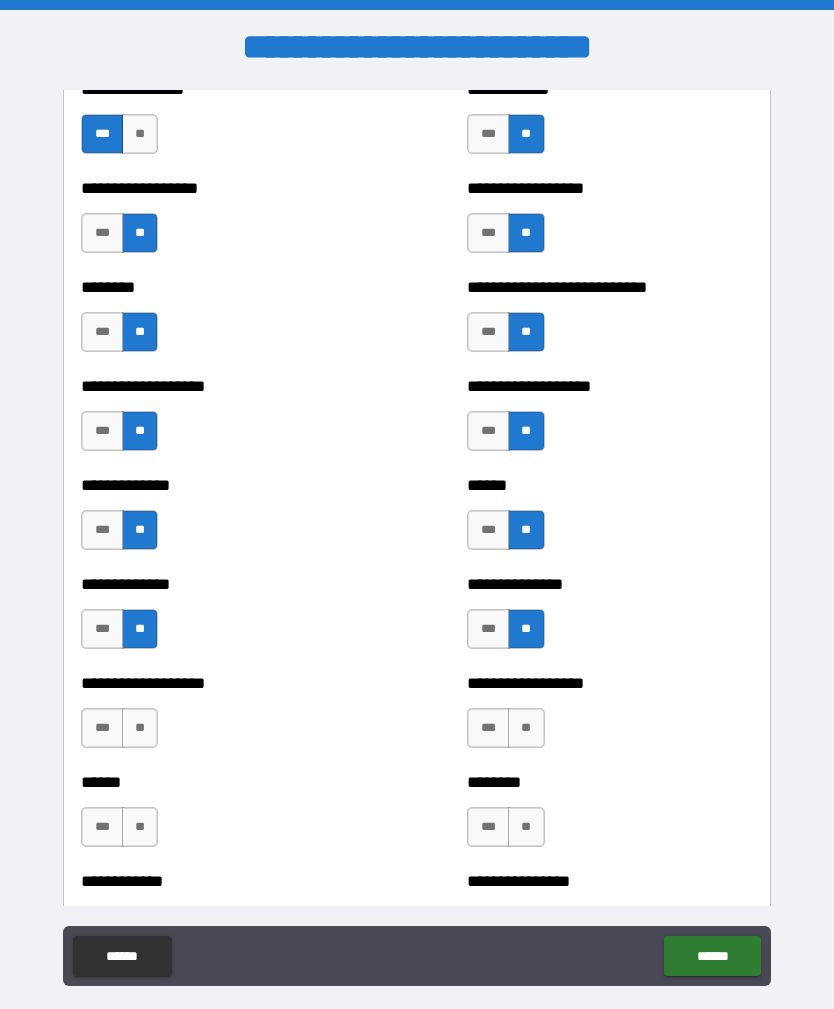 click on "**" at bounding box center (140, 728) 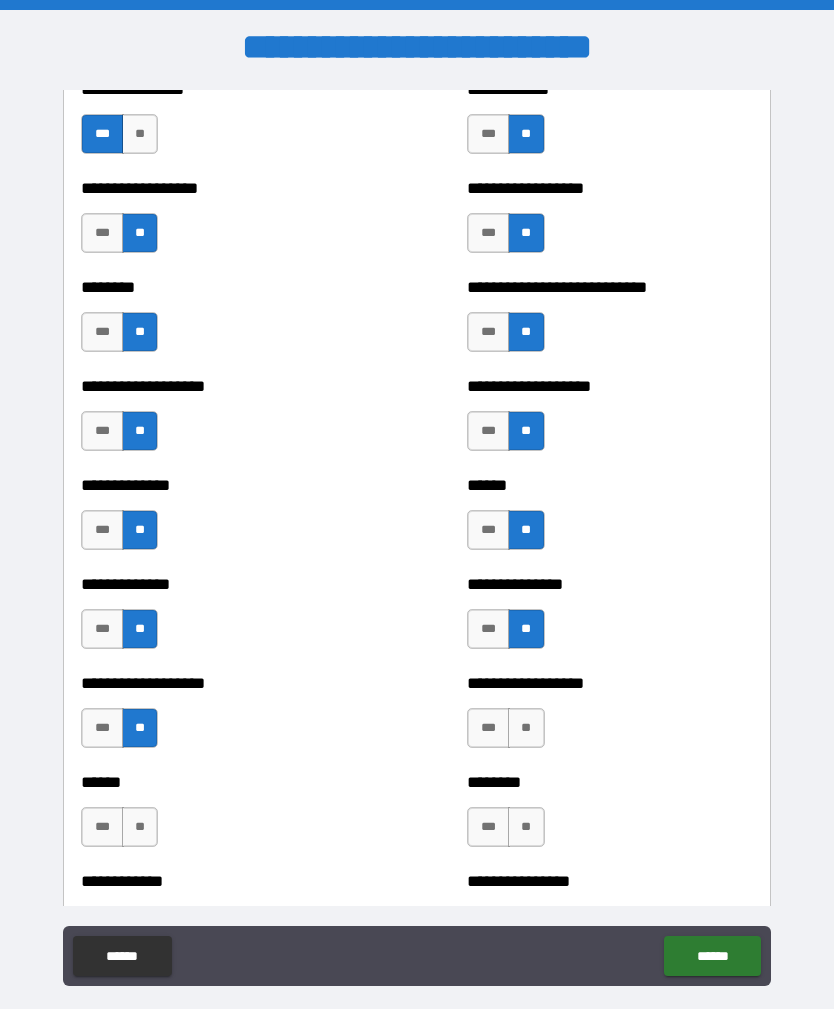click on "**" at bounding box center [526, 728] 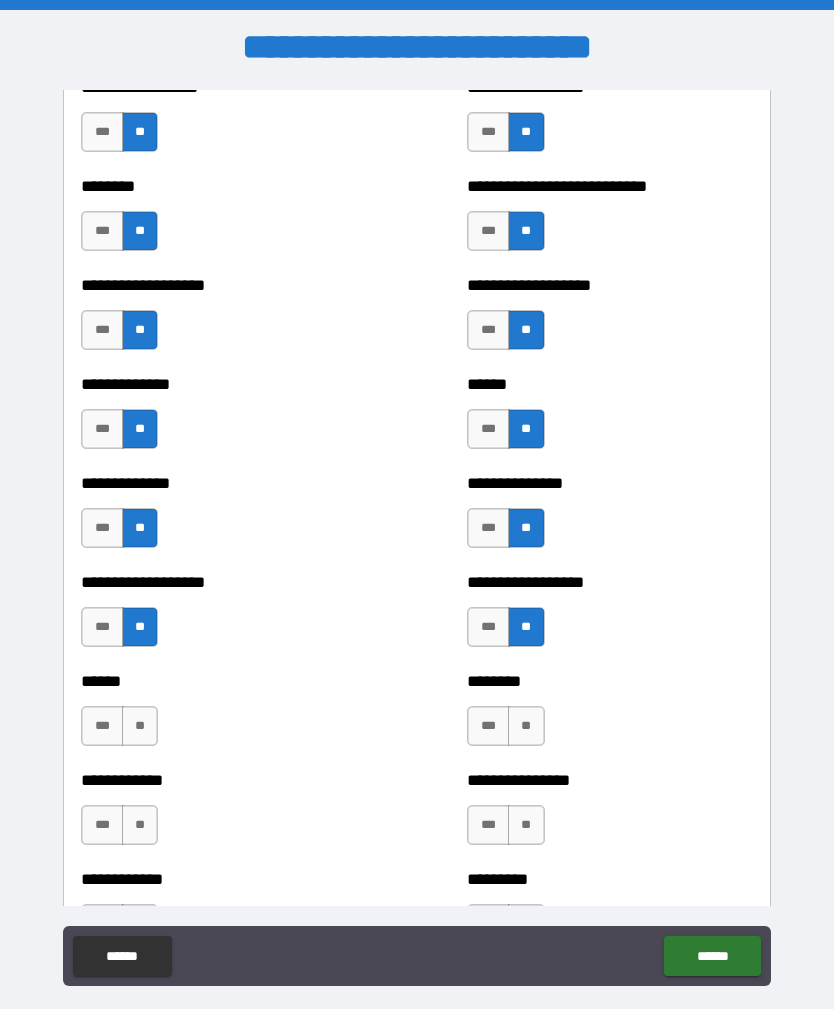 scroll, scrollTop: 4473, scrollLeft: 0, axis: vertical 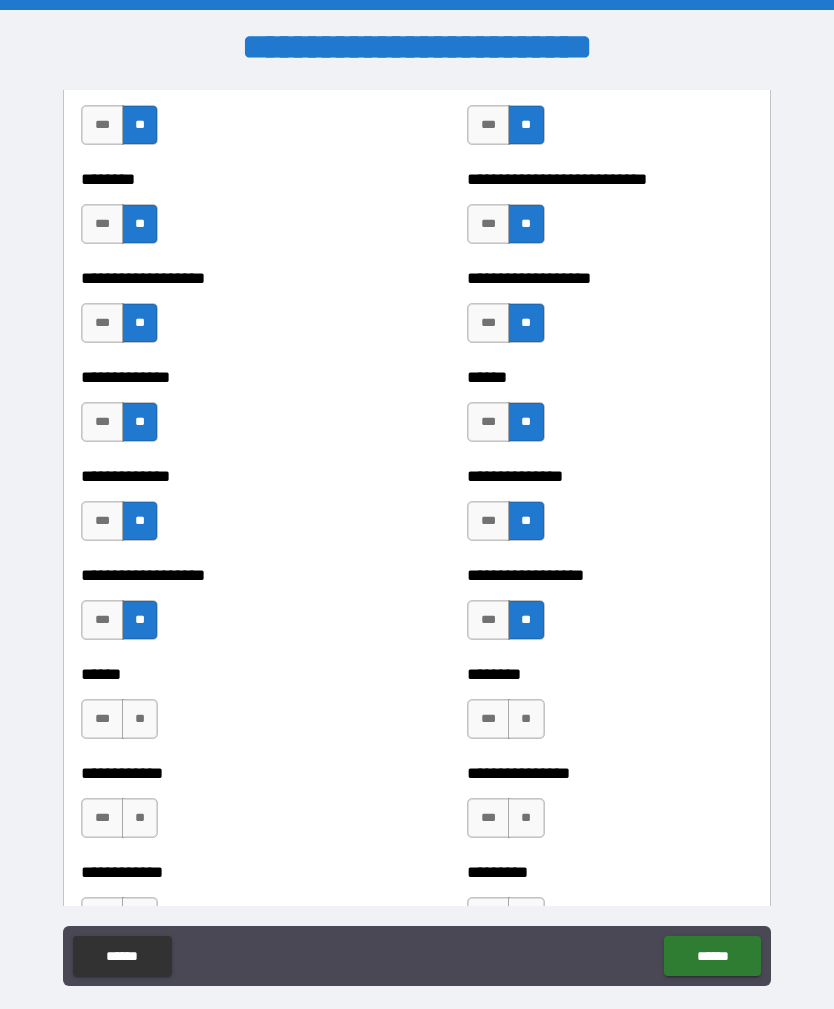 click on "**" at bounding box center [140, 719] 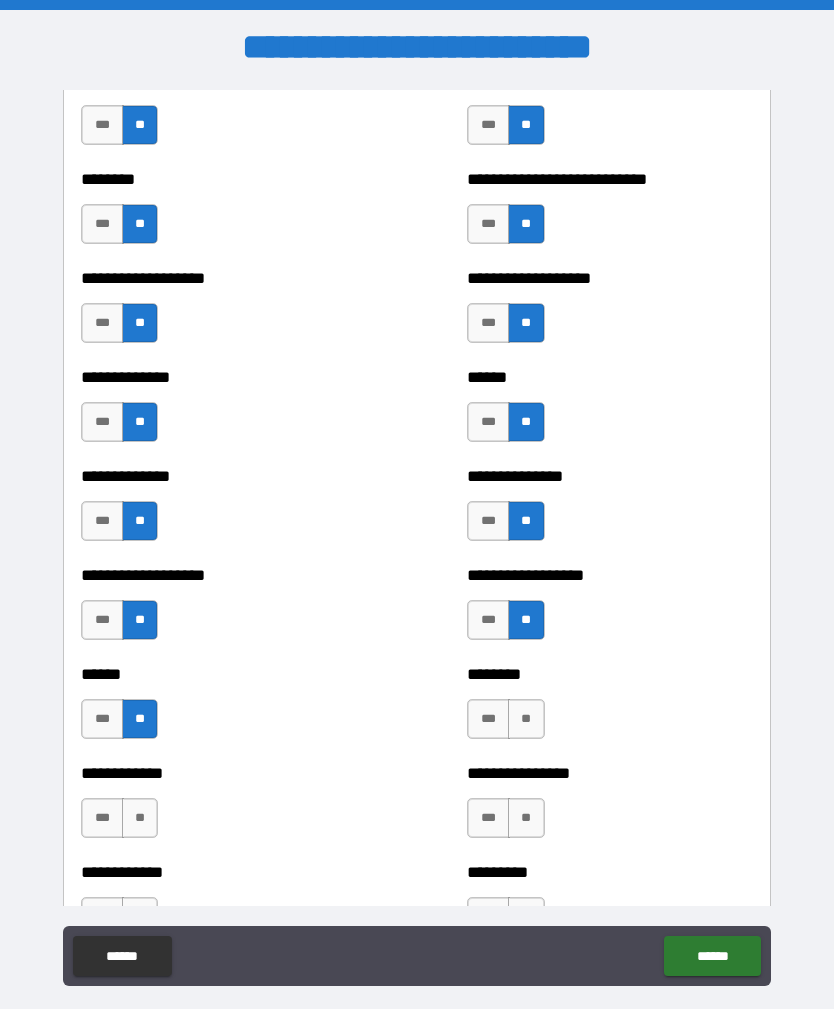 click on "**" at bounding box center [526, 719] 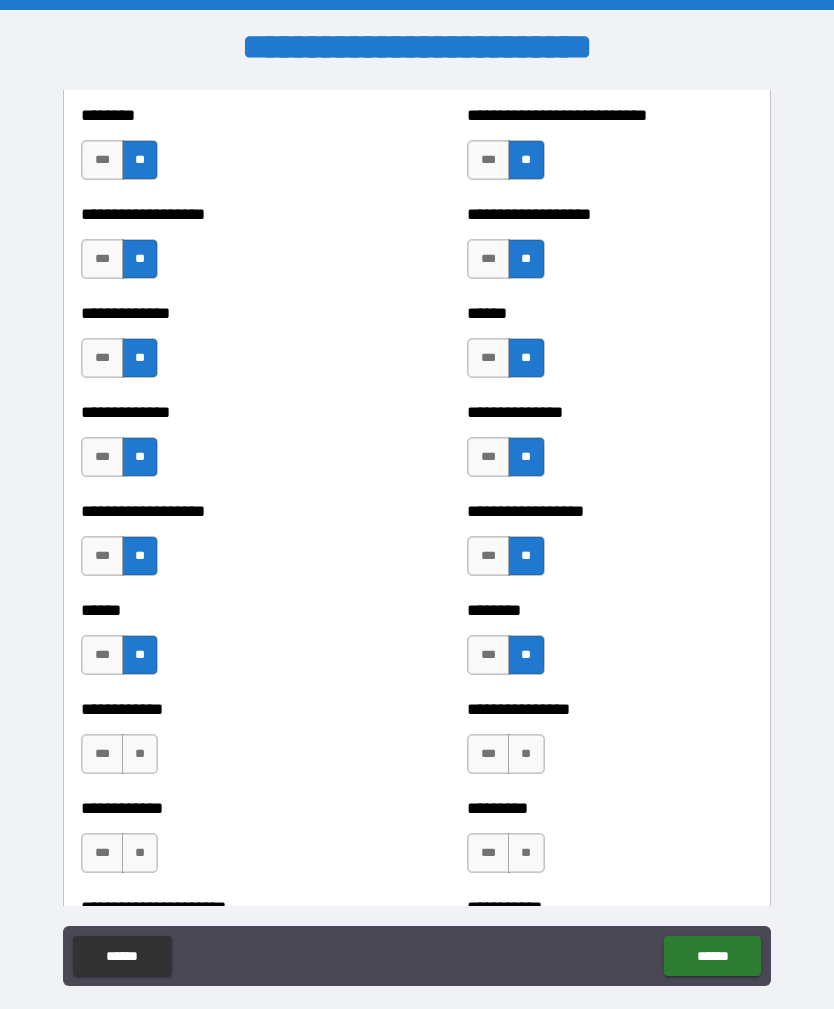 scroll, scrollTop: 4563, scrollLeft: 0, axis: vertical 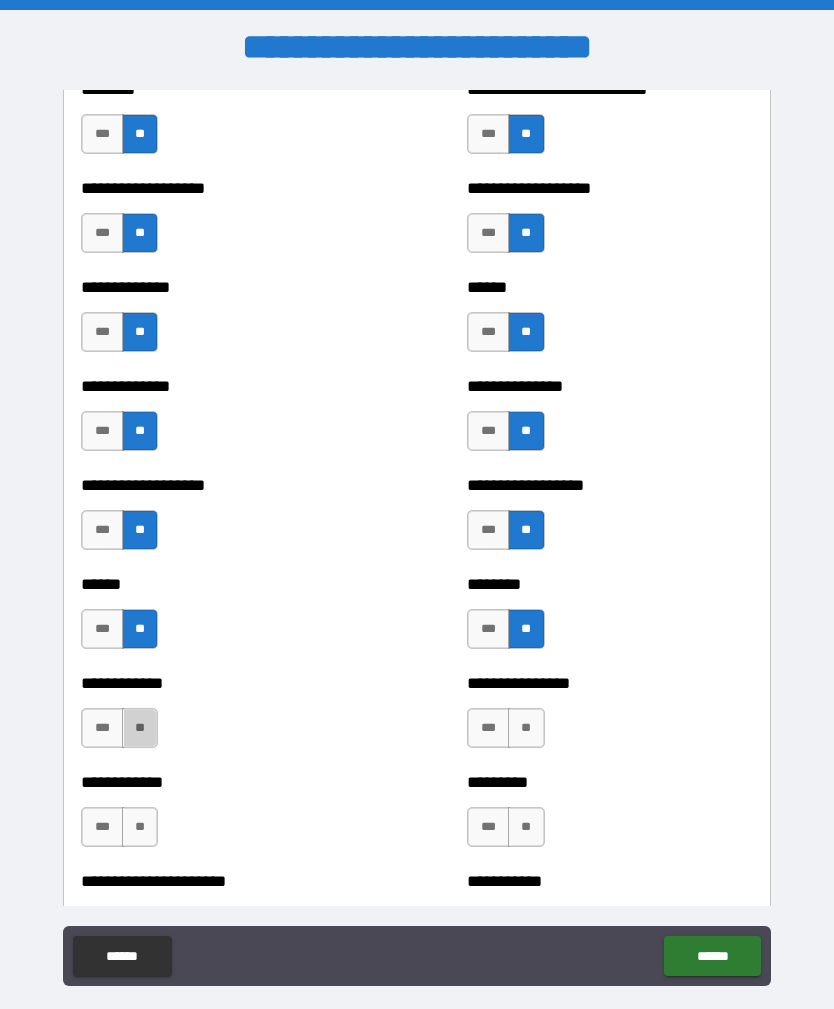 click on "**" at bounding box center (140, 728) 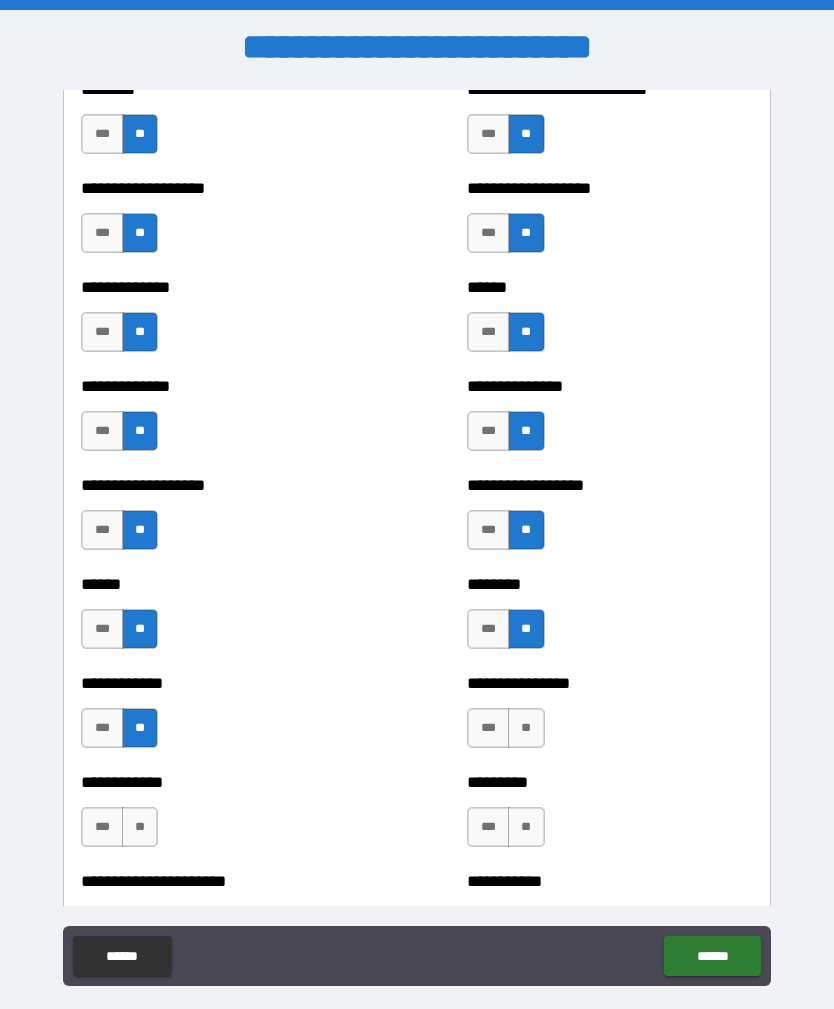 click on "**" at bounding box center (526, 728) 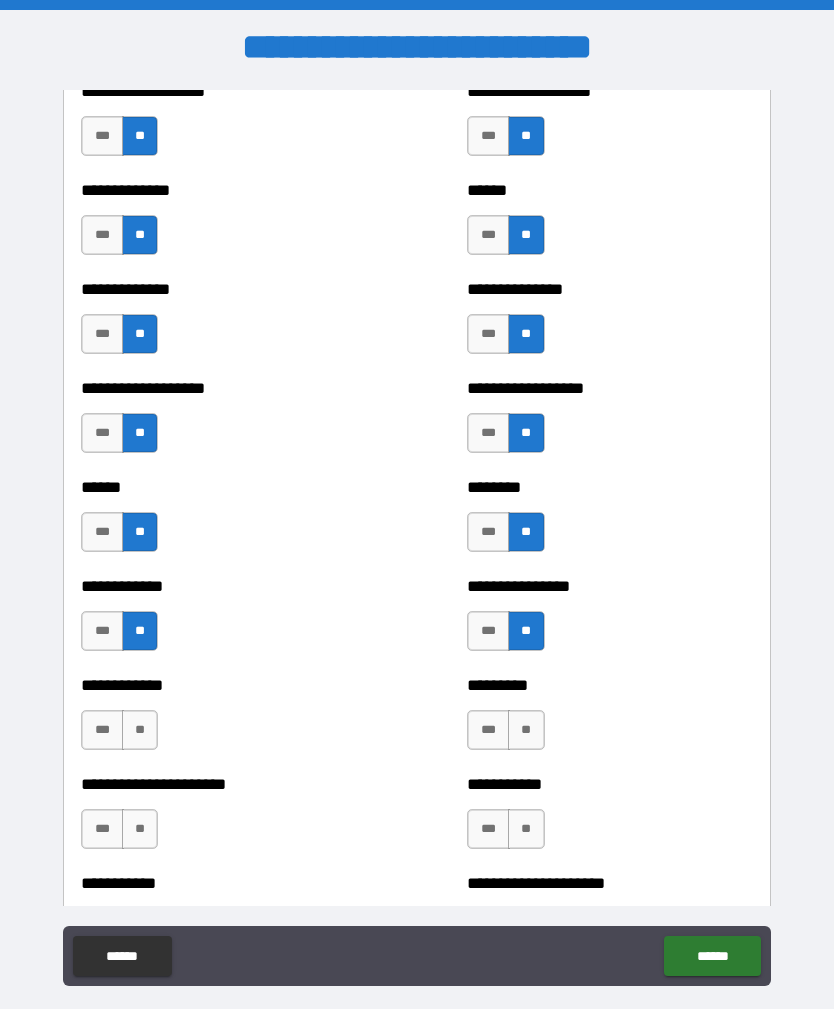 scroll, scrollTop: 4662, scrollLeft: 0, axis: vertical 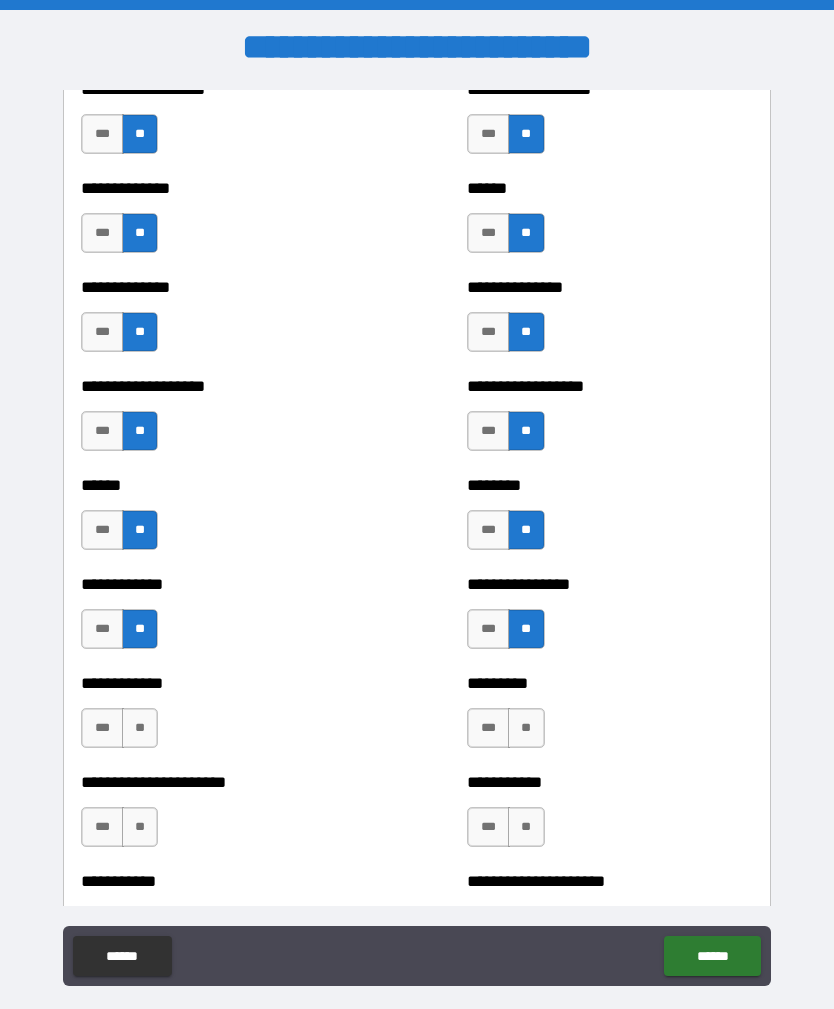 click on "**" at bounding box center (140, 728) 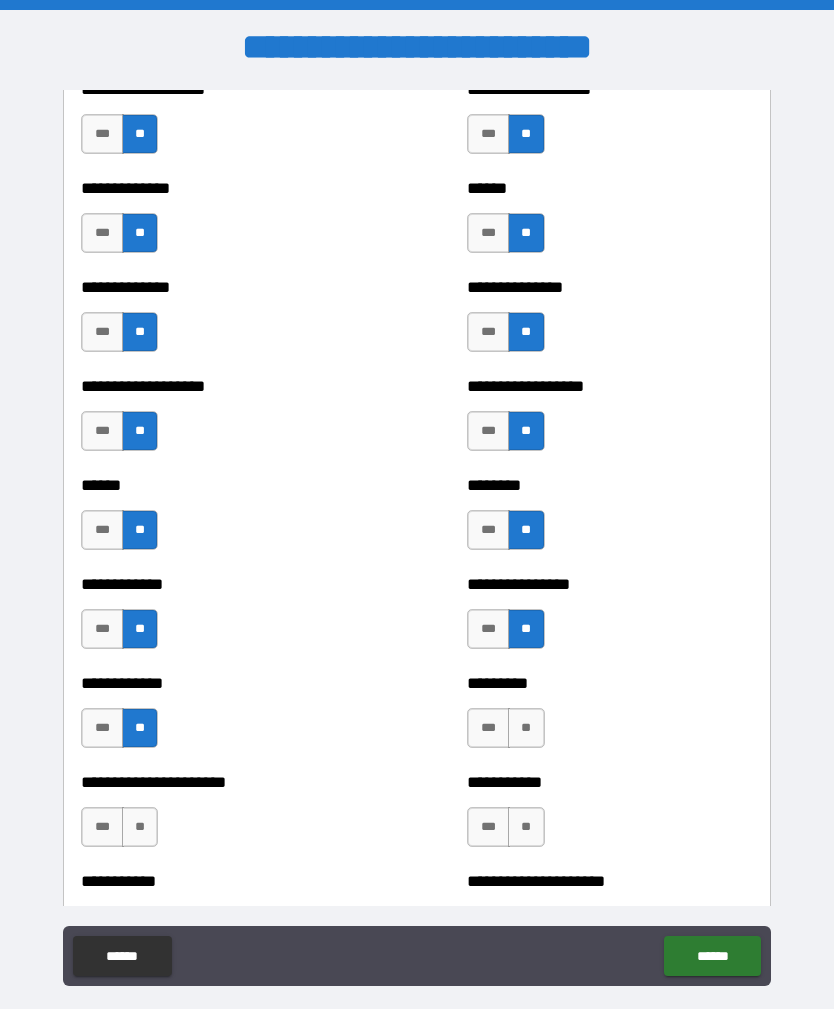 click on "**" at bounding box center (526, 728) 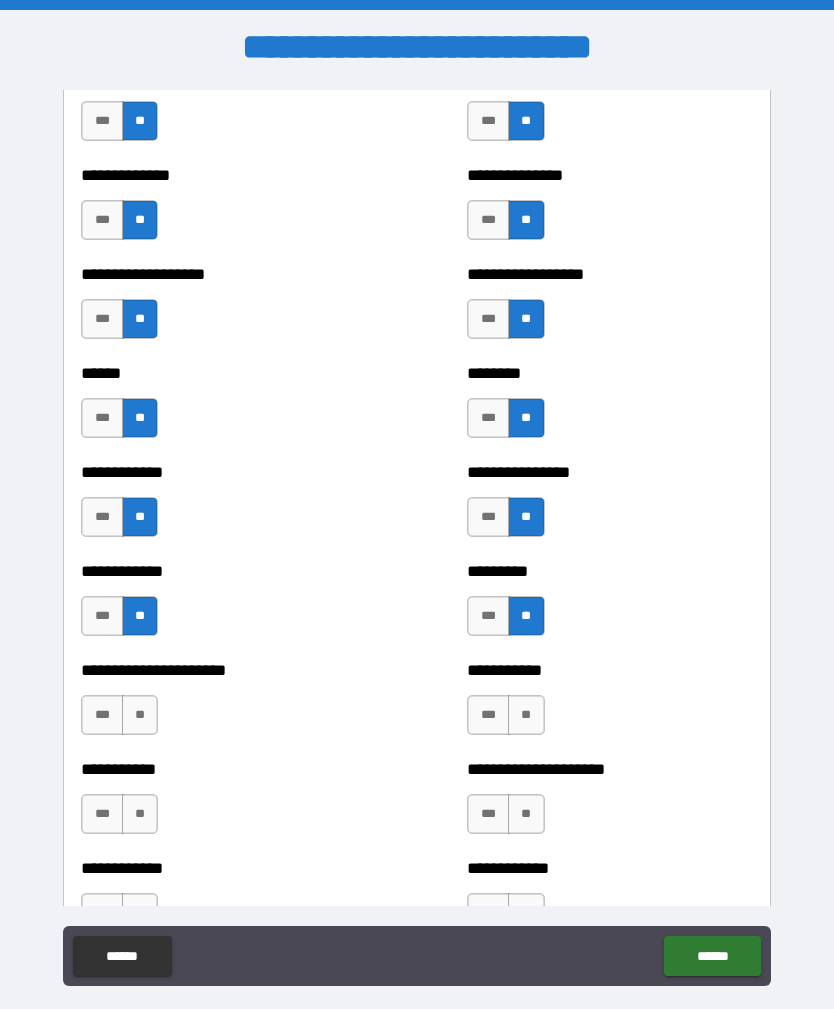 scroll, scrollTop: 4775, scrollLeft: 0, axis: vertical 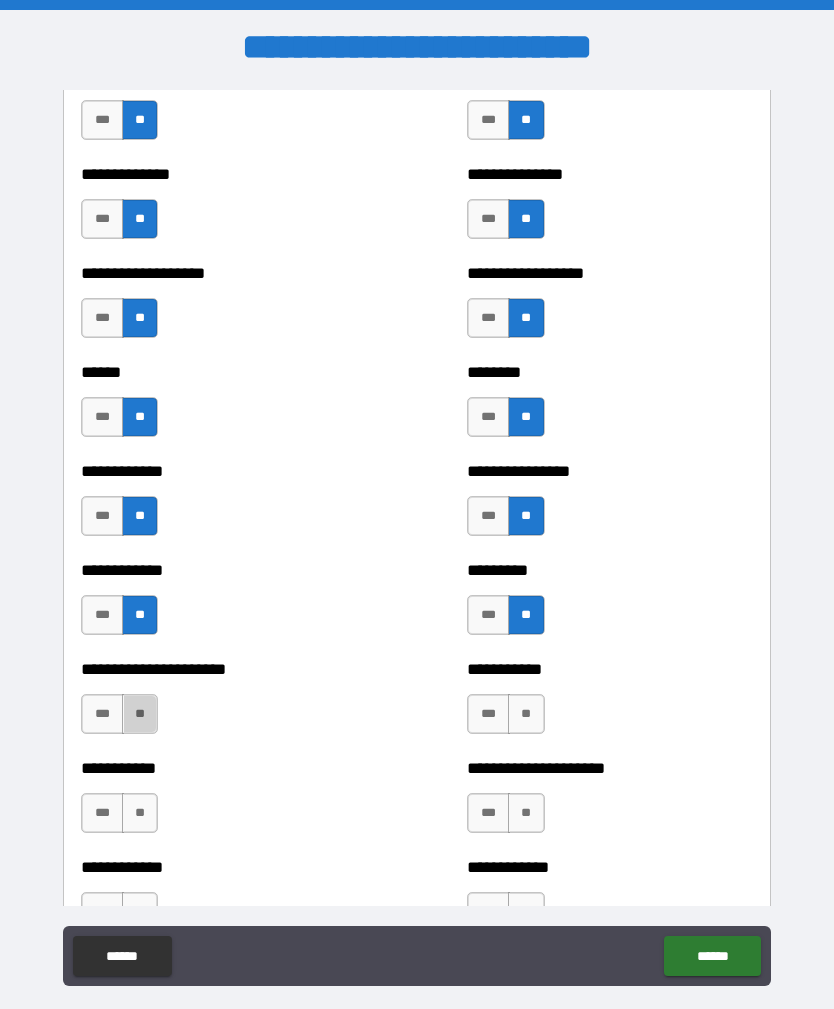 click on "**" at bounding box center (140, 714) 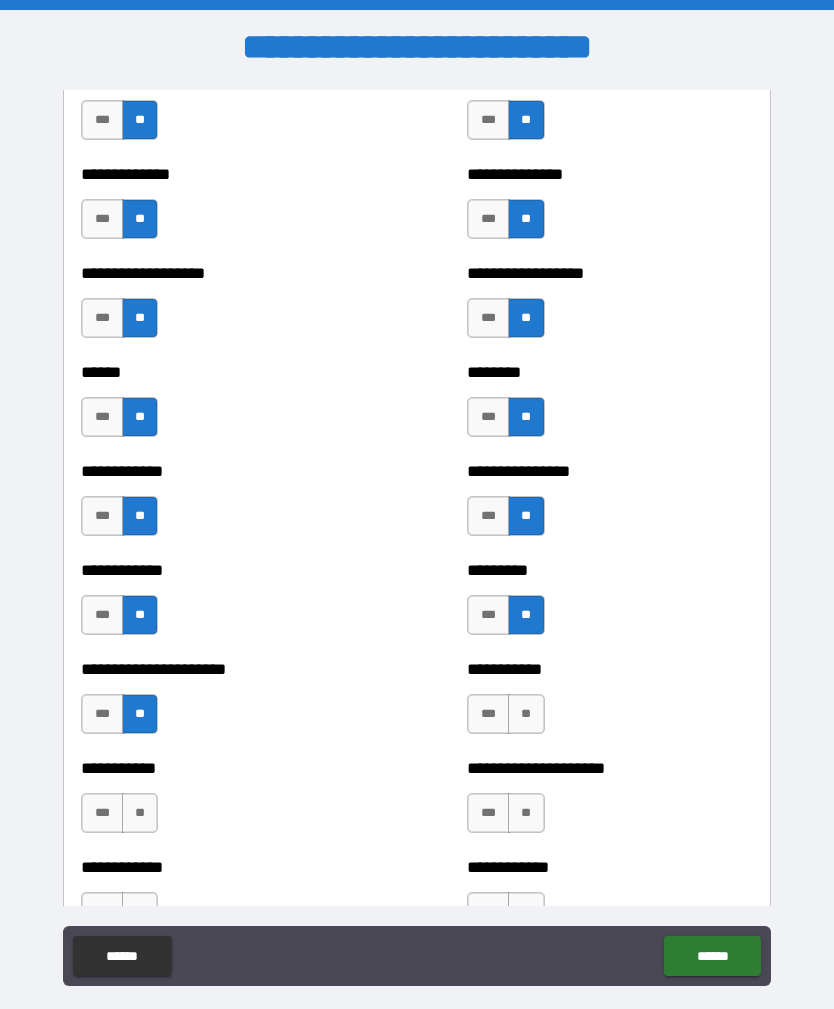 click on "**" at bounding box center [526, 714] 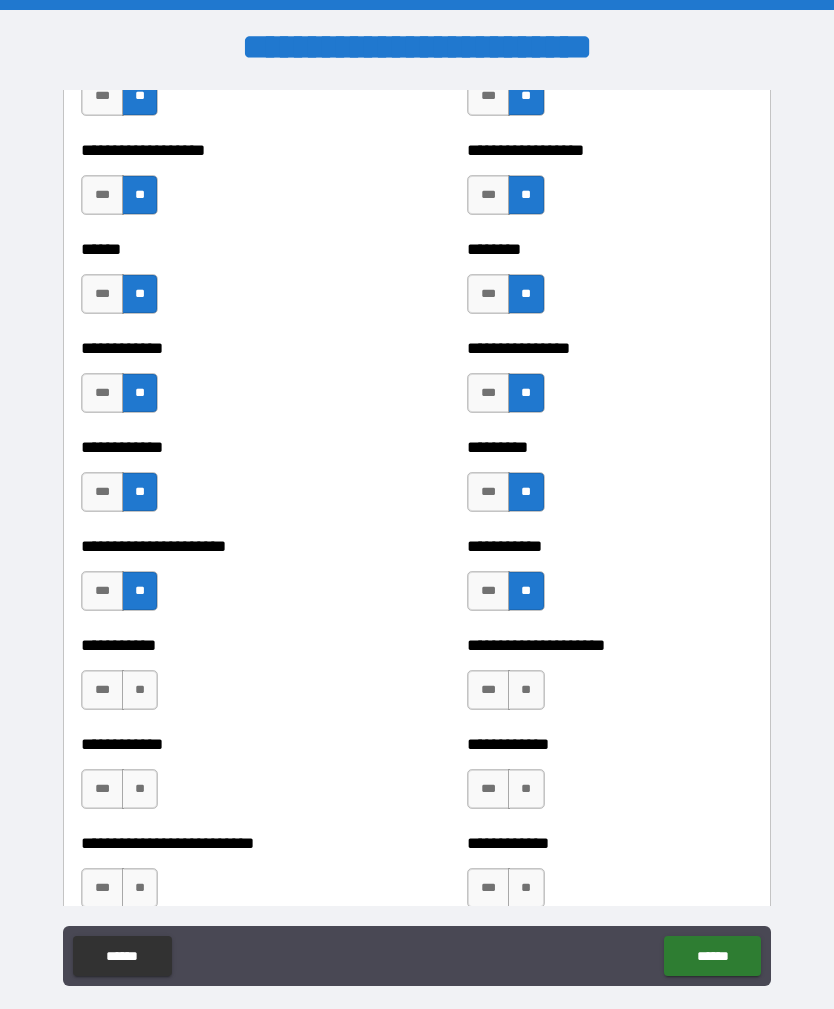 scroll, scrollTop: 4898, scrollLeft: 0, axis: vertical 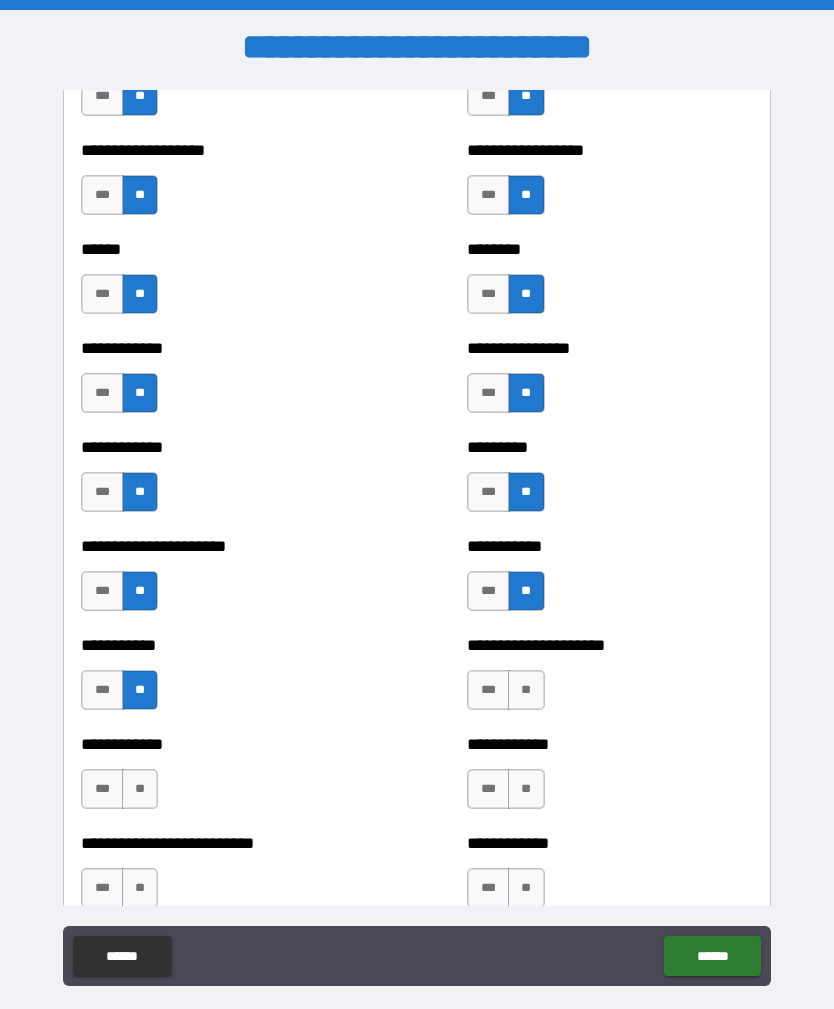 click on "**" at bounding box center (526, 690) 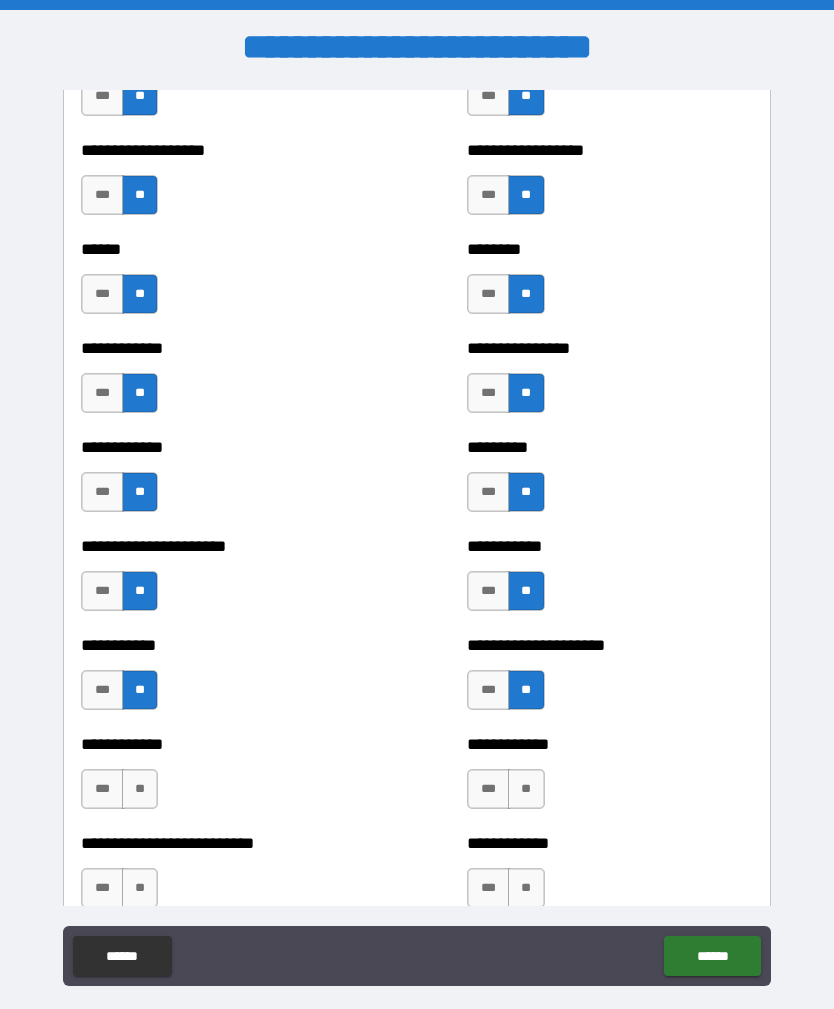 click on "**" at bounding box center [526, 789] 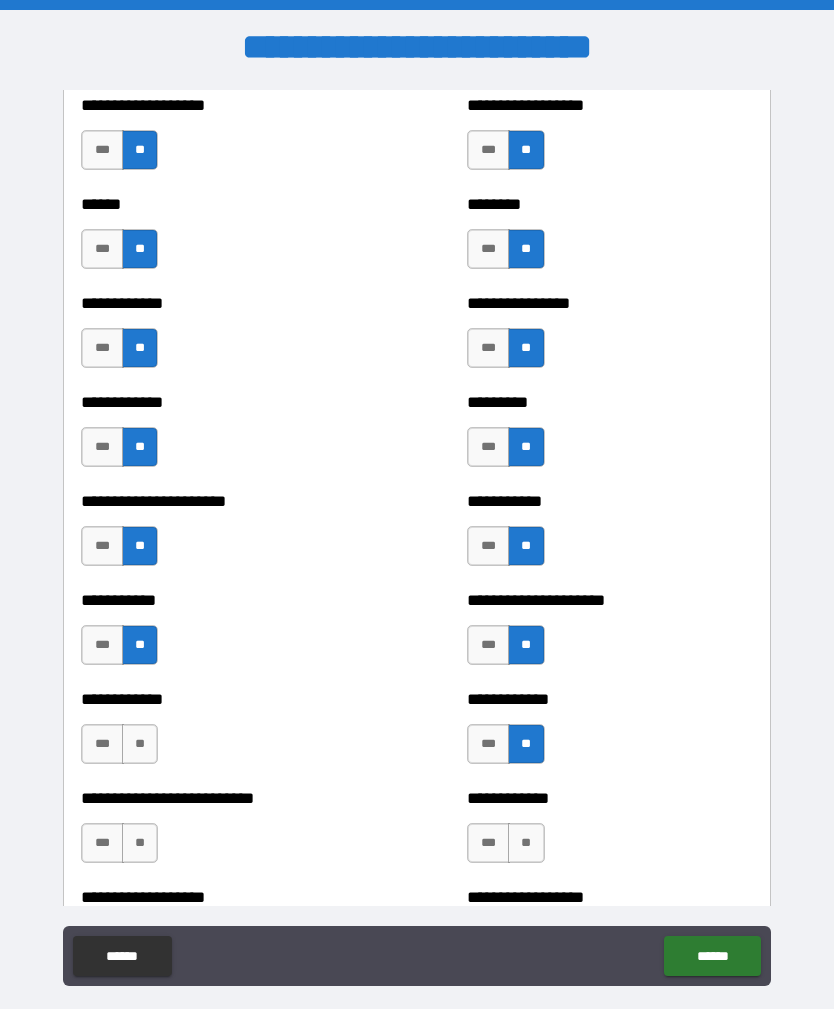 scroll, scrollTop: 4981, scrollLeft: 0, axis: vertical 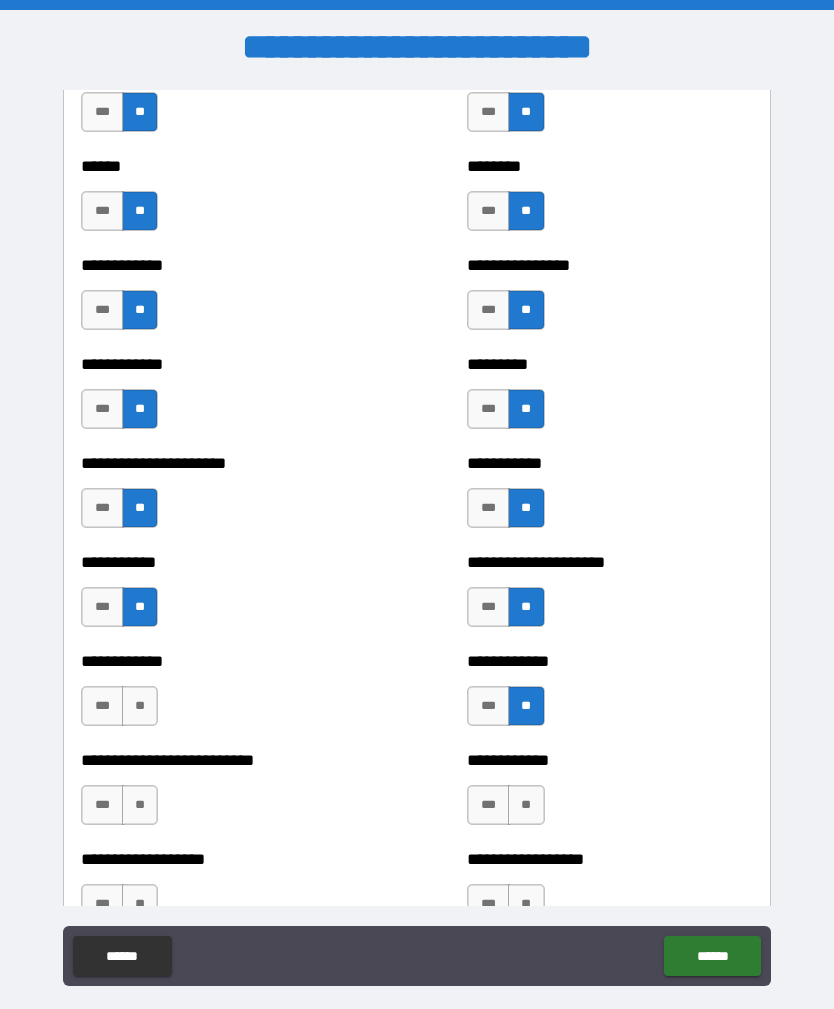click on "**" at bounding box center [140, 706] 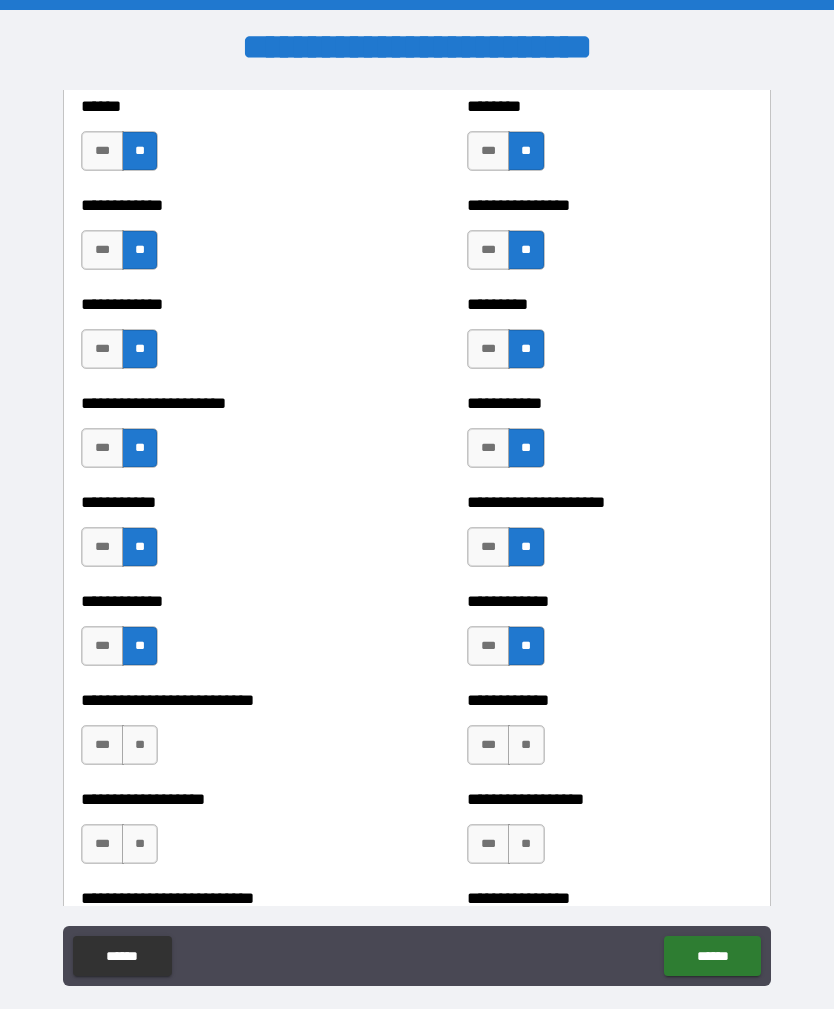 scroll, scrollTop: 5048, scrollLeft: 0, axis: vertical 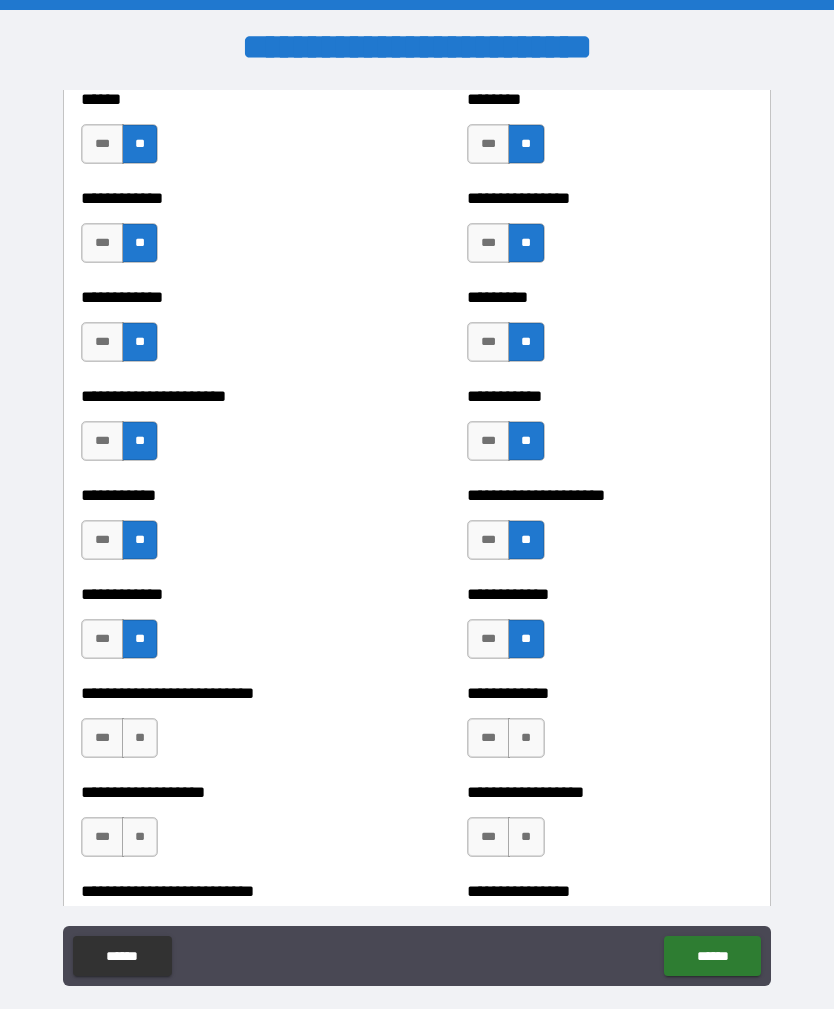 click on "**" at bounding box center (526, 738) 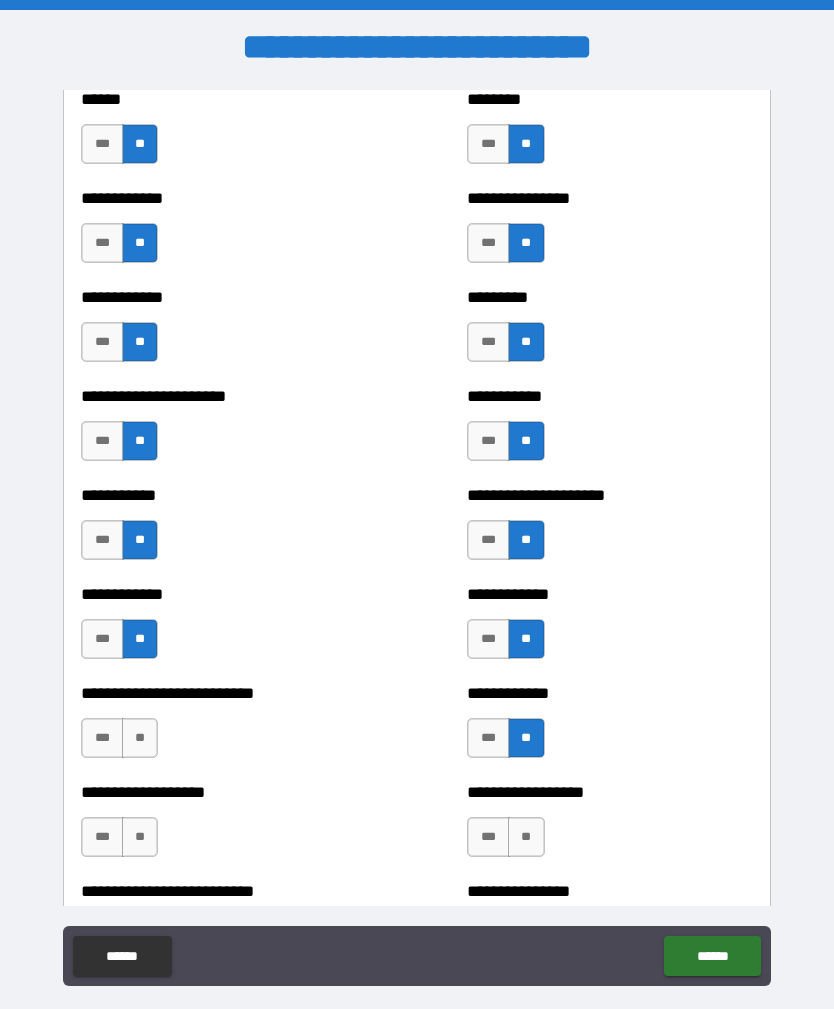 click on "**" at bounding box center (140, 738) 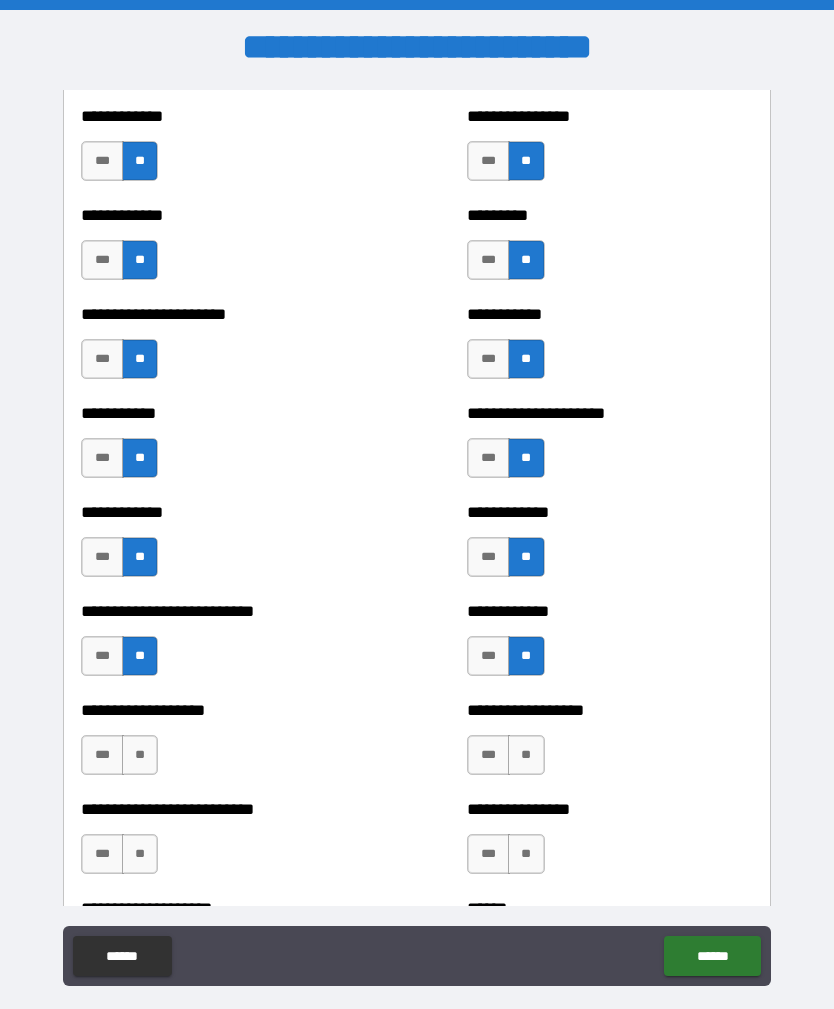 scroll, scrollTop: 5165, scrollLeft: 0, axis: vertical 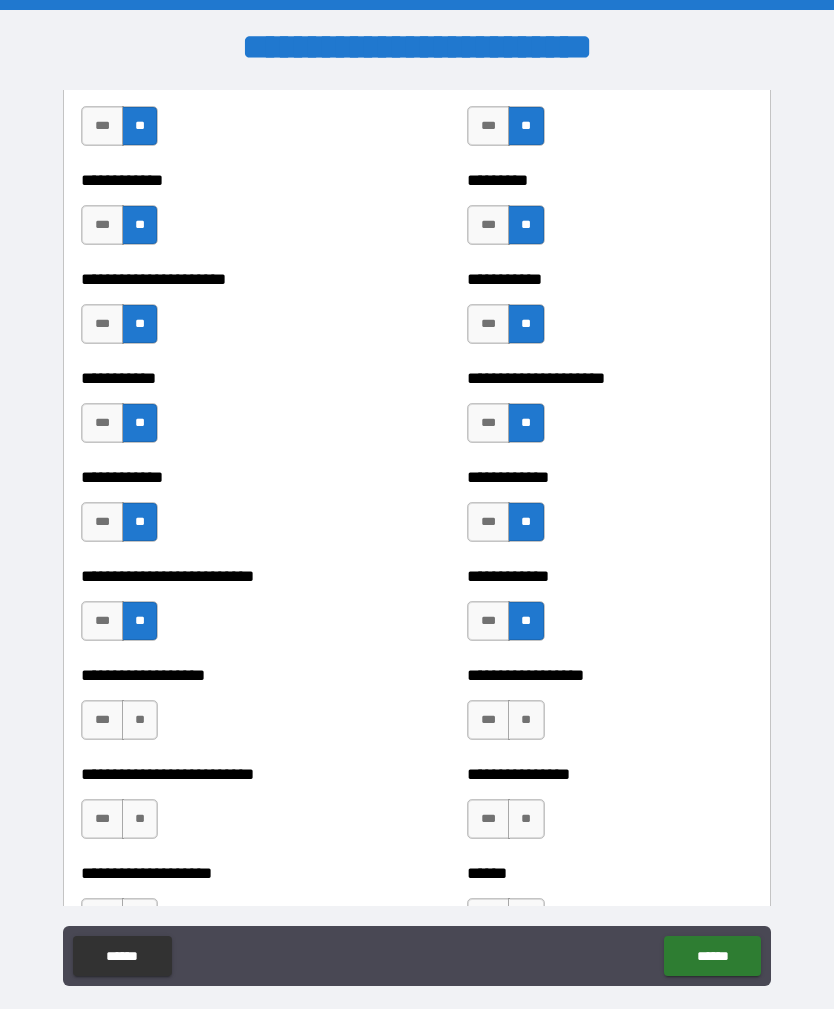 click on "**" at bounding box center (140, 720) 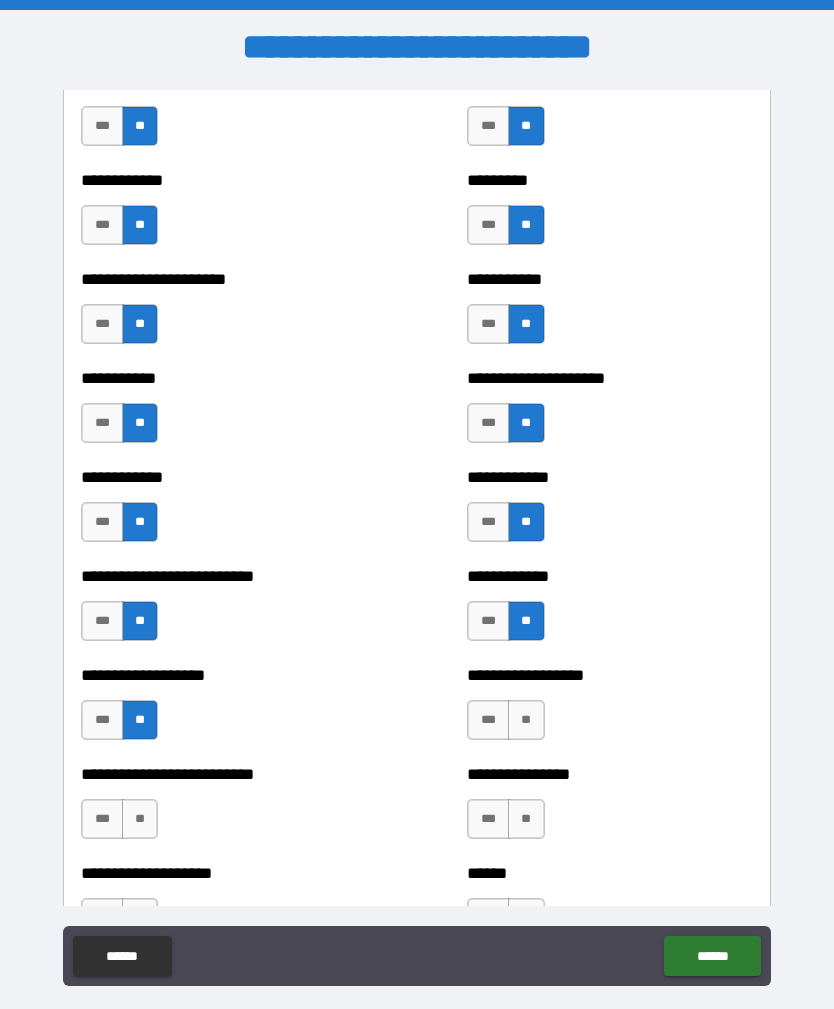click on "**" at bounding box center [526, 720] 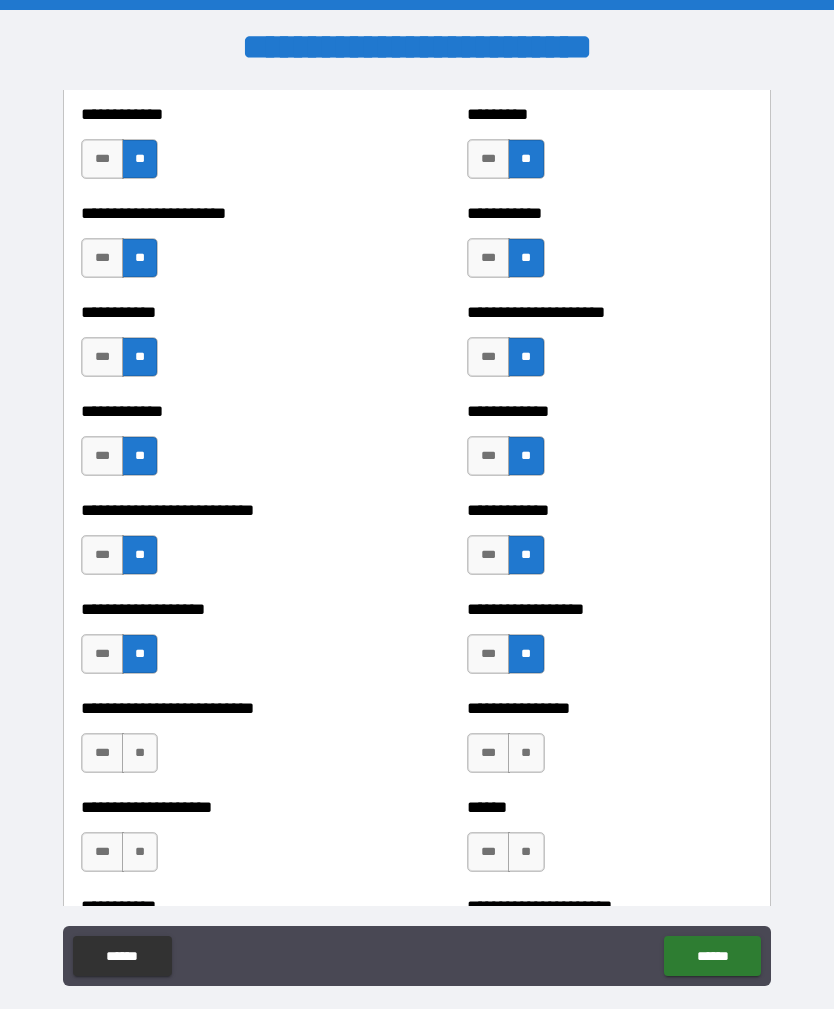 scroll, scrollTop: 5266, scrollLeft: 0, axis: vertical 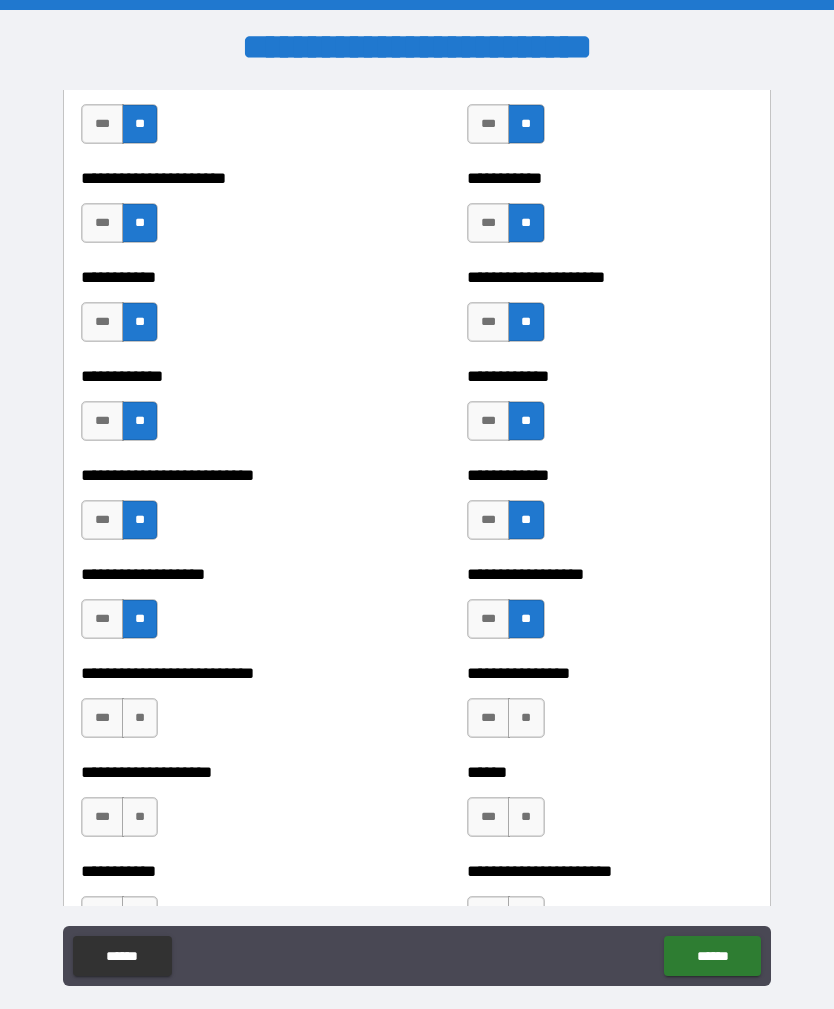 click on "**" at bounding box center [140, 718] 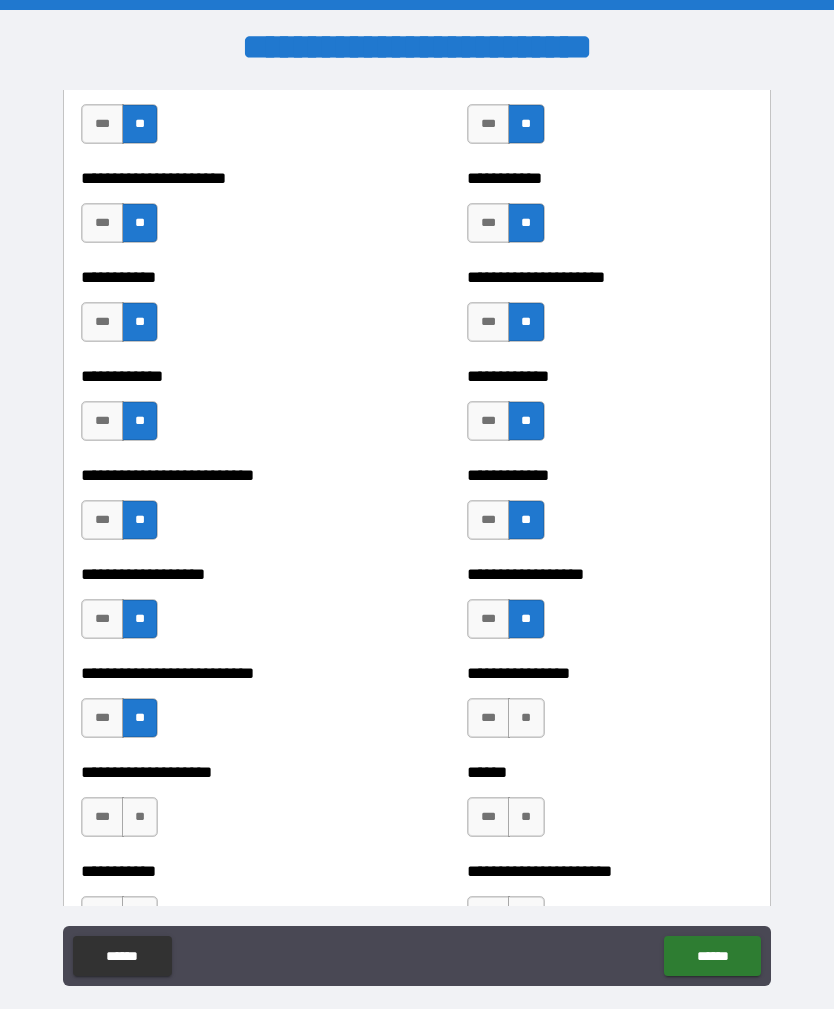 click on "**" at bounding box center [526, 718] 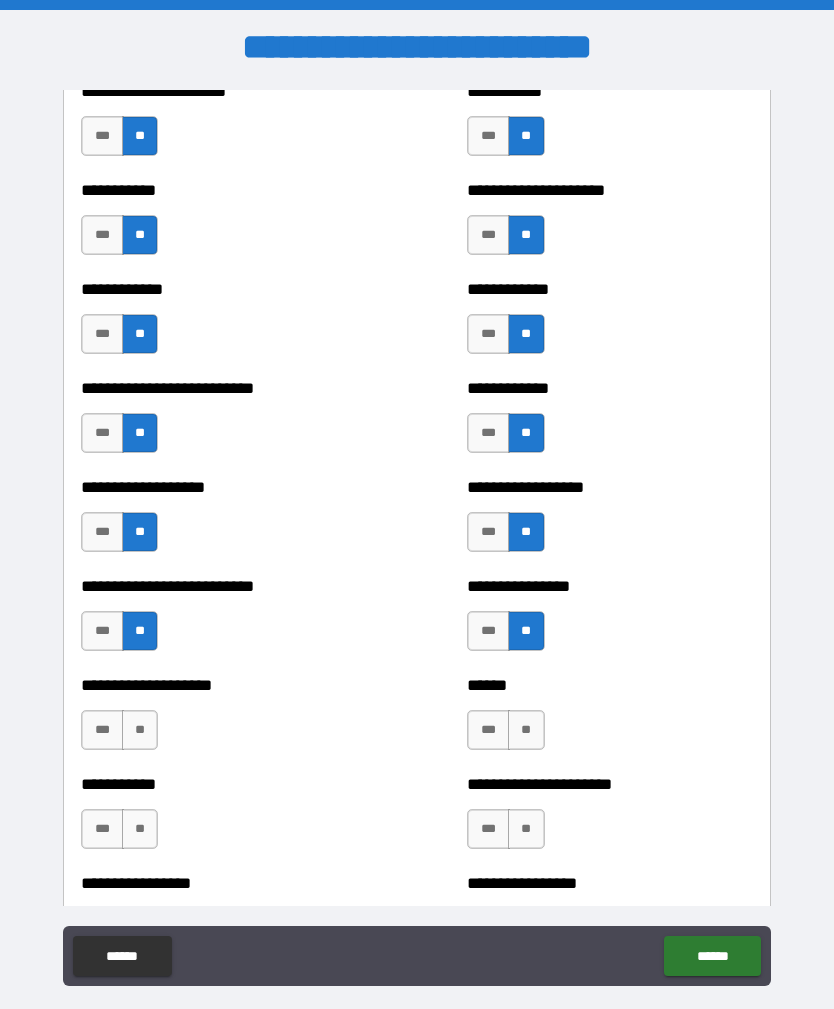 scroll, scrollTop: 5358, scrollLeft: 0, axis: vertical 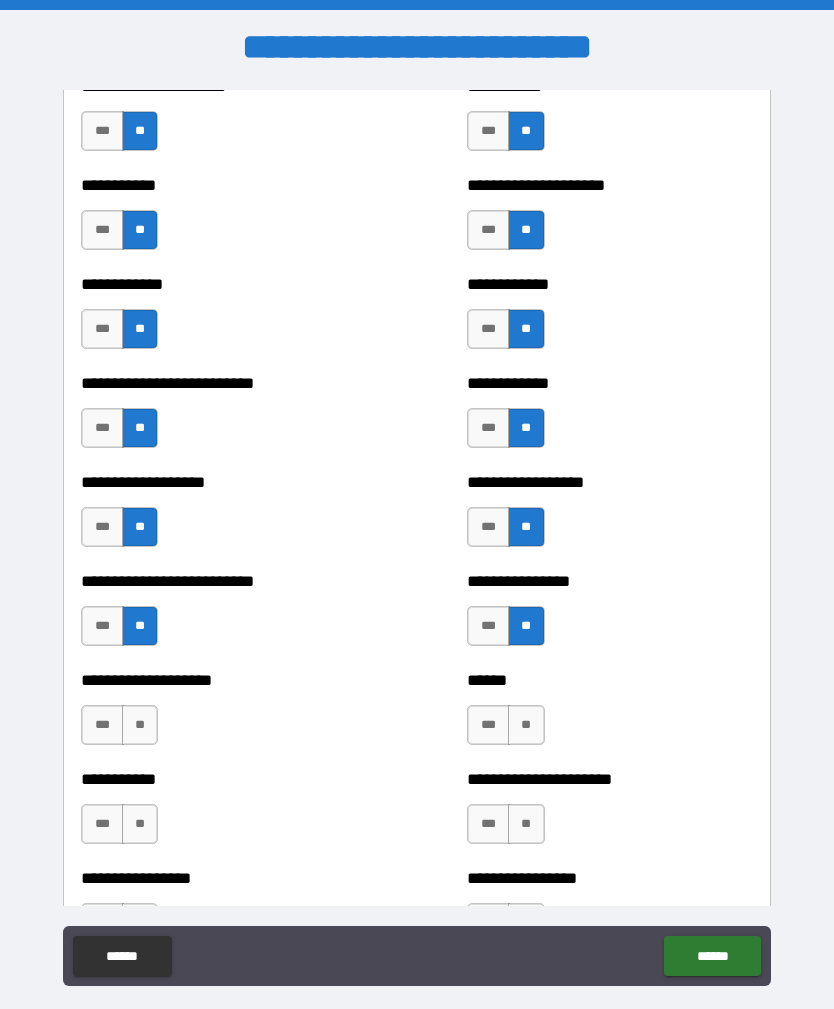 click on "**" at bounding box center (526, 725) 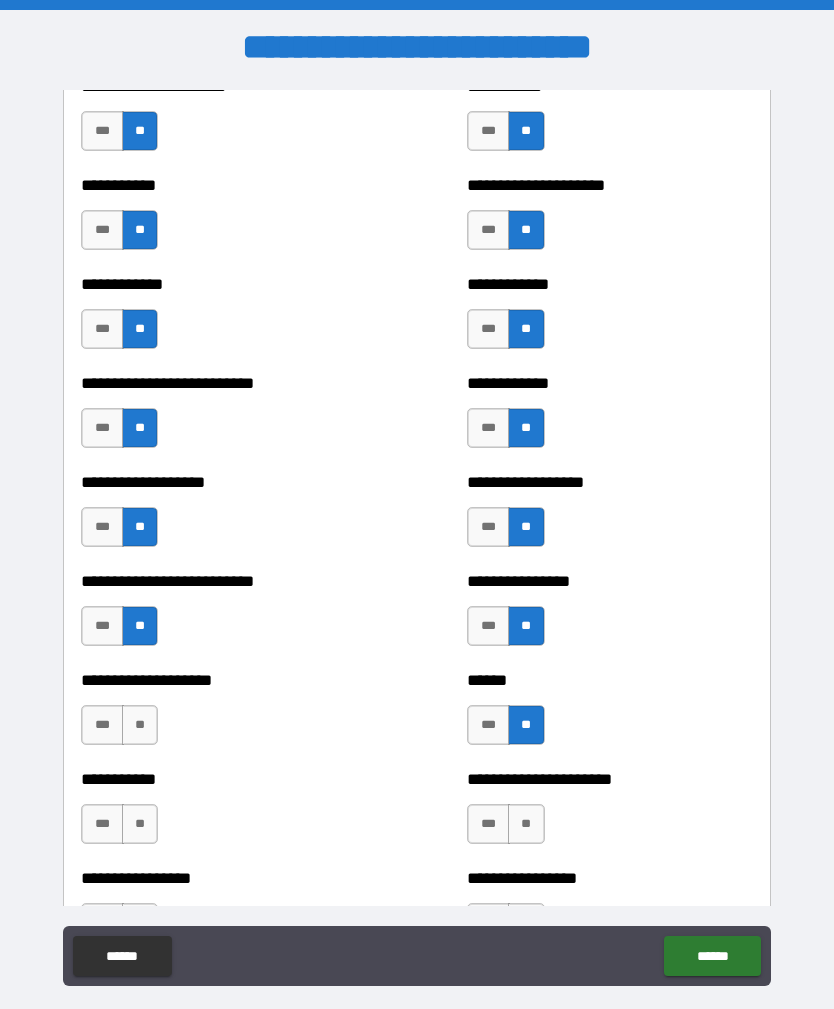 click on "**" at bounding box center (140, 725) 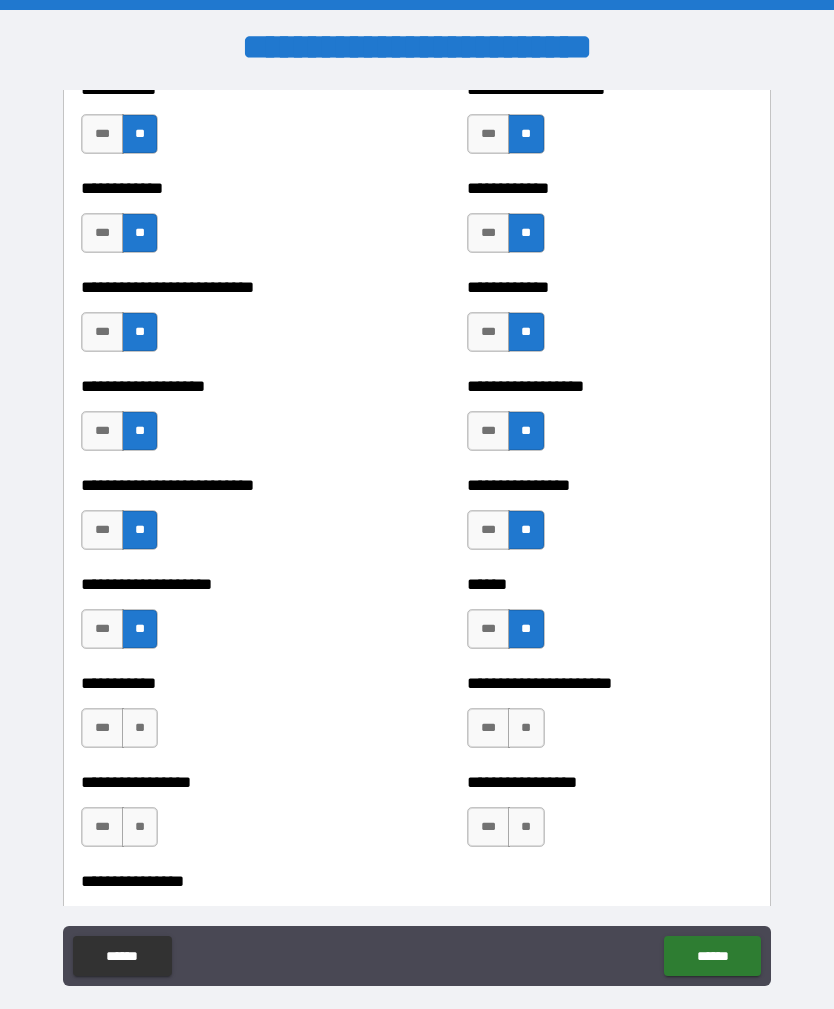 scroll, scrollTop: 5460, scrollLeft: 0, axis: vertical 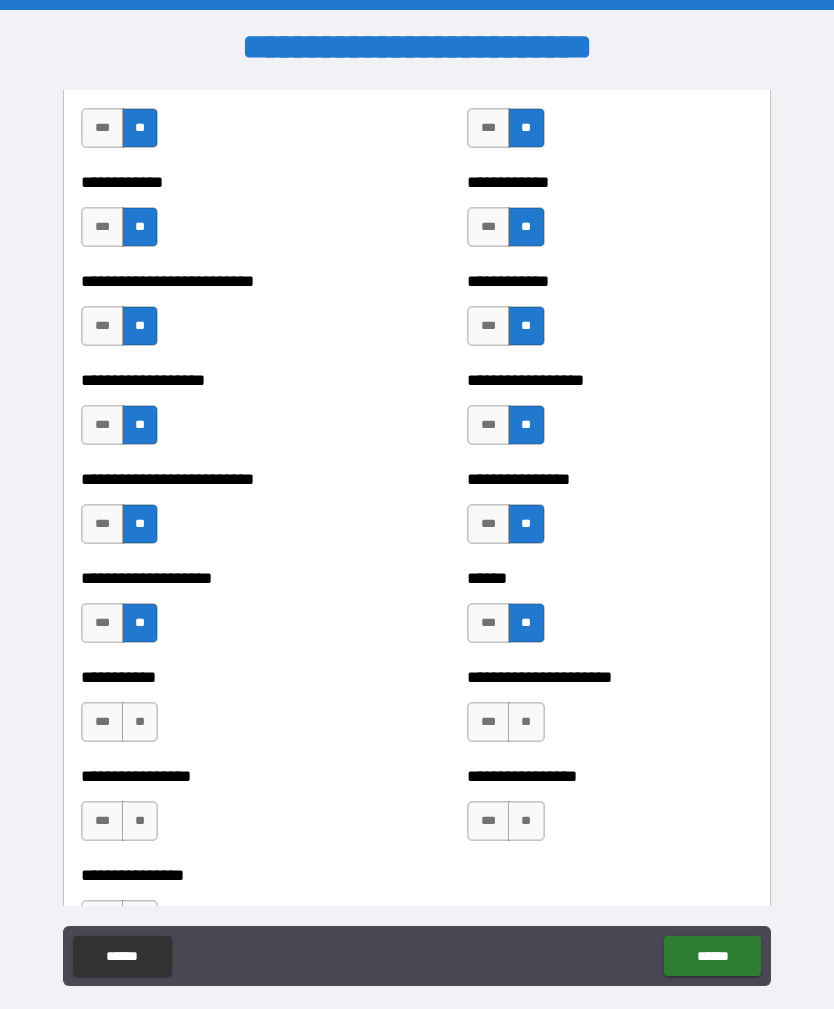 click on "**" at bounding box center [140, 722] 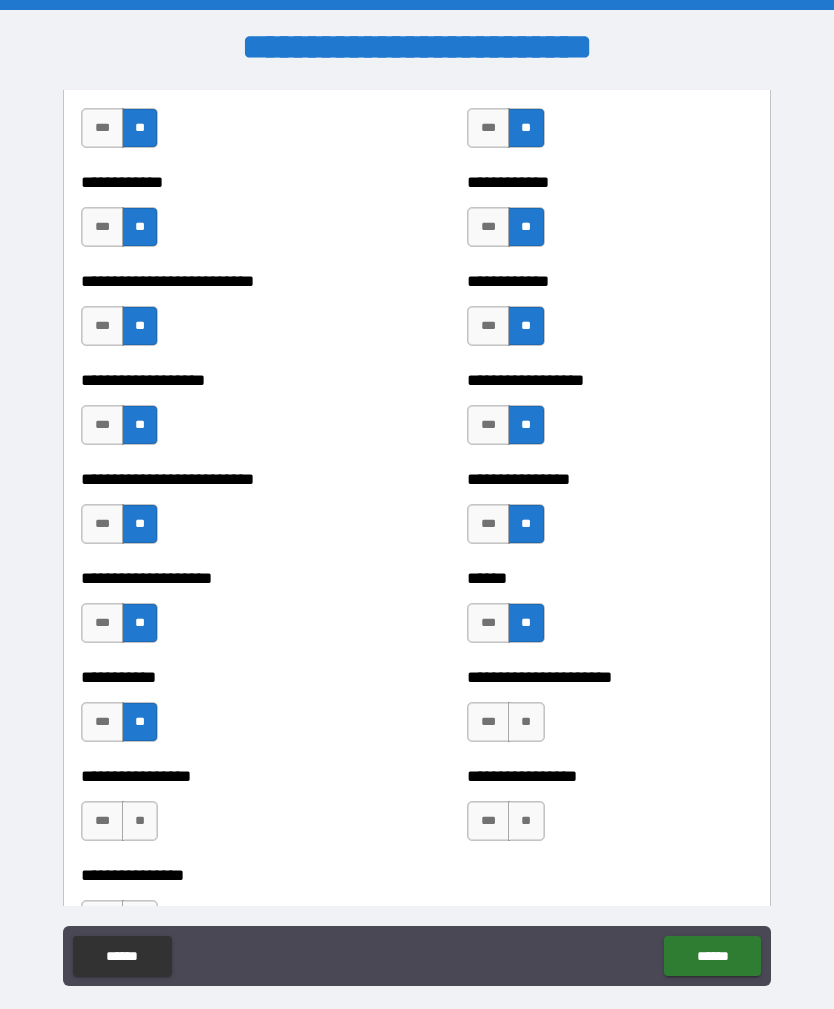 click on "**" at bounding box center [526, 722] 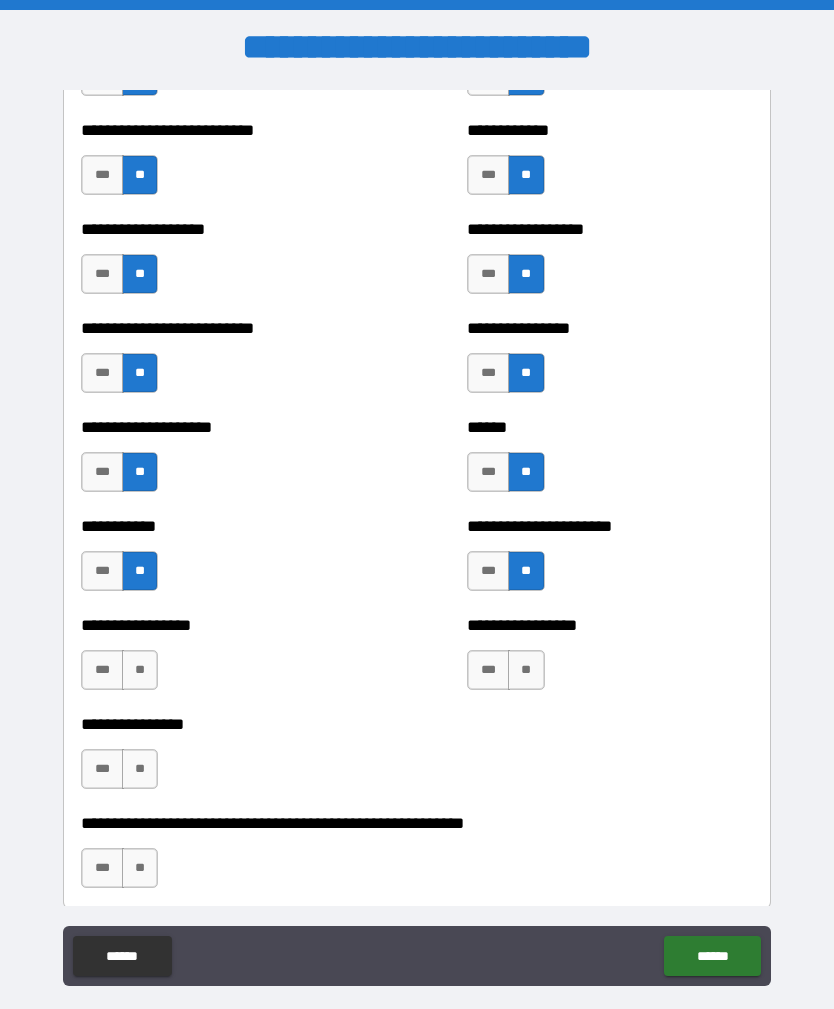 scroll, scrollTop: 5610, scrollLeft: 0, axis: vertical 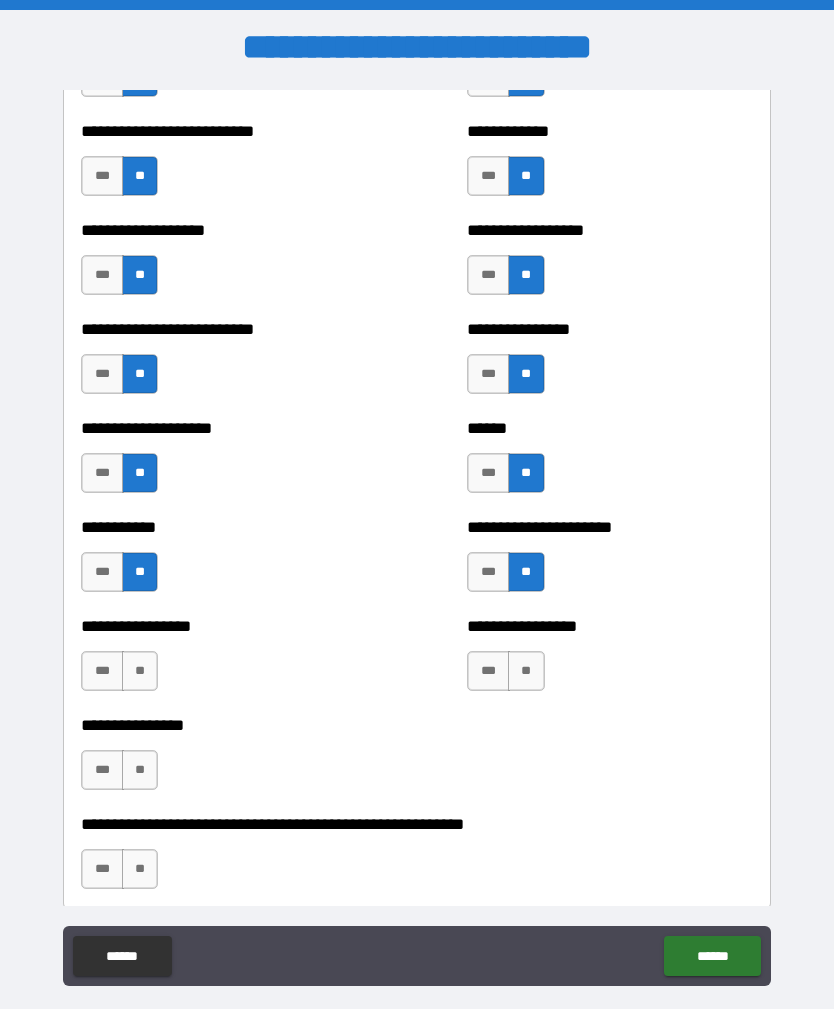 click on "**" at bounding box center (140, 671) 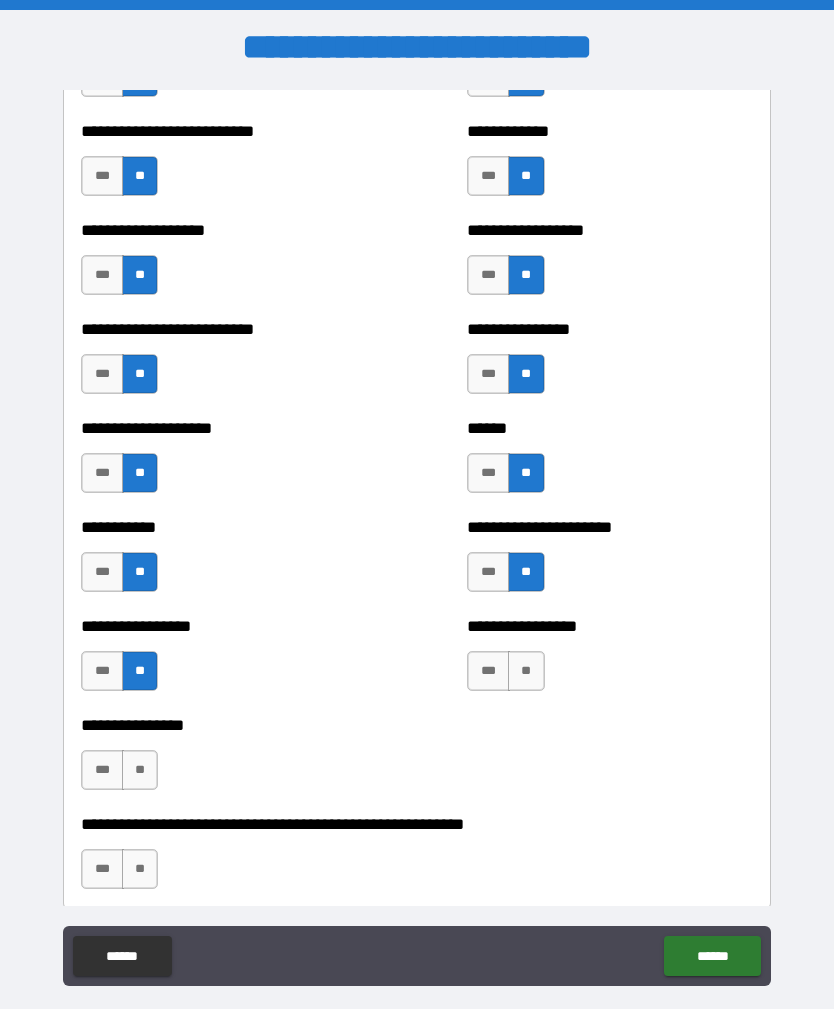 click on "**" at bounding box center (526, 671) 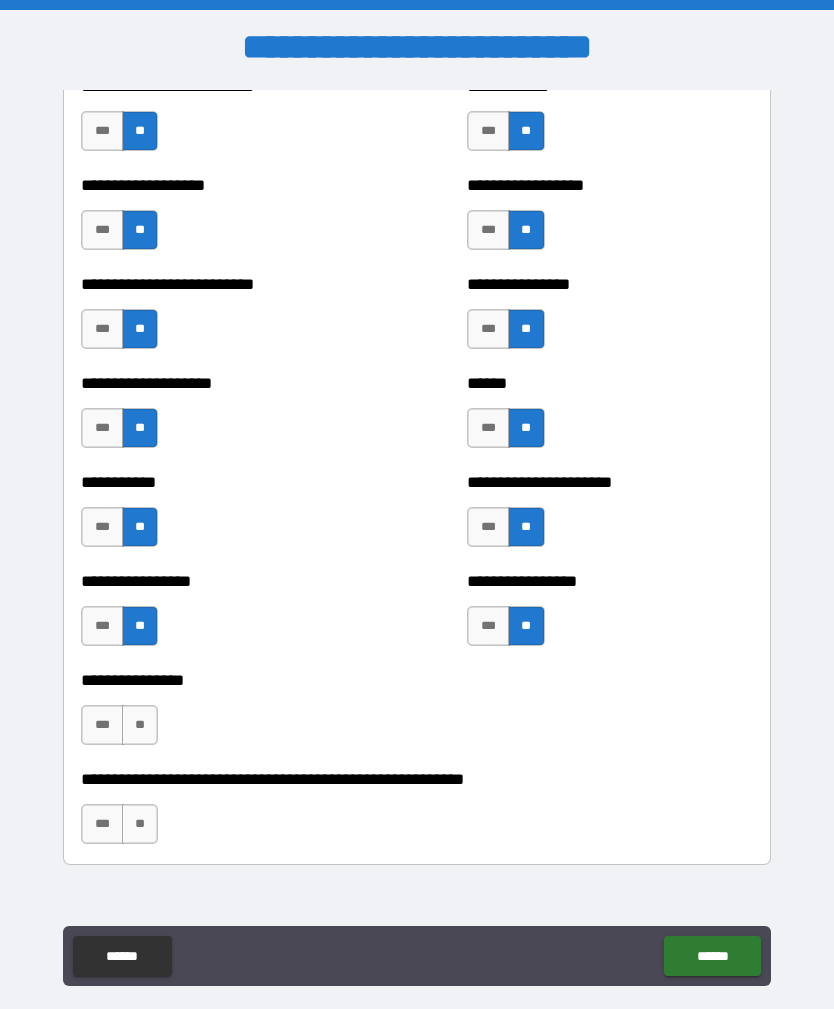 scroll, scrollTop: 5657, scrollLeft: 0, axis: vertical 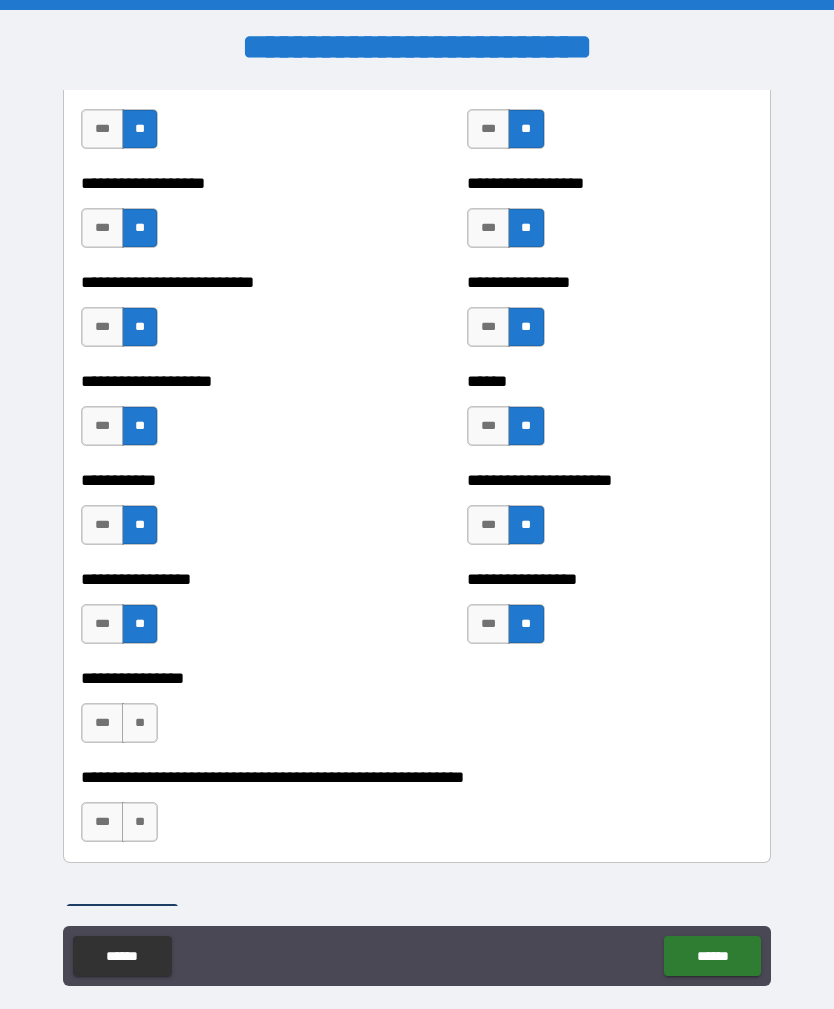 click on "**" at bounding box center [140, 723] 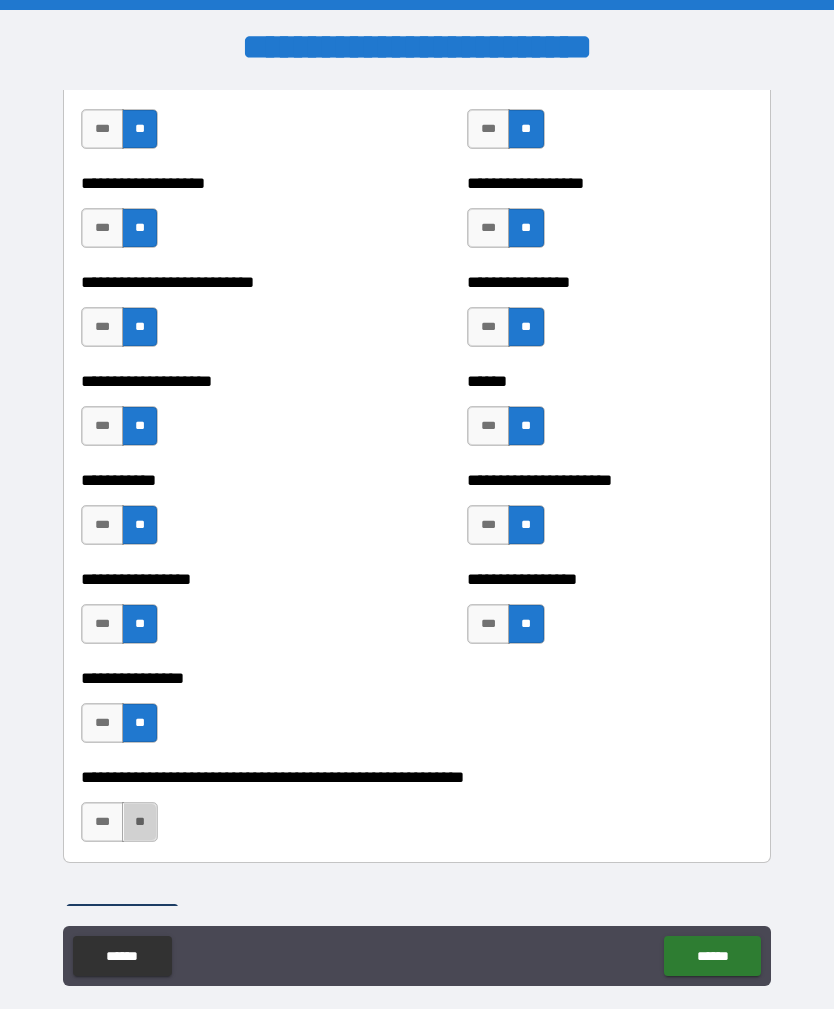 click on "**" at bounding box center (140, 822) 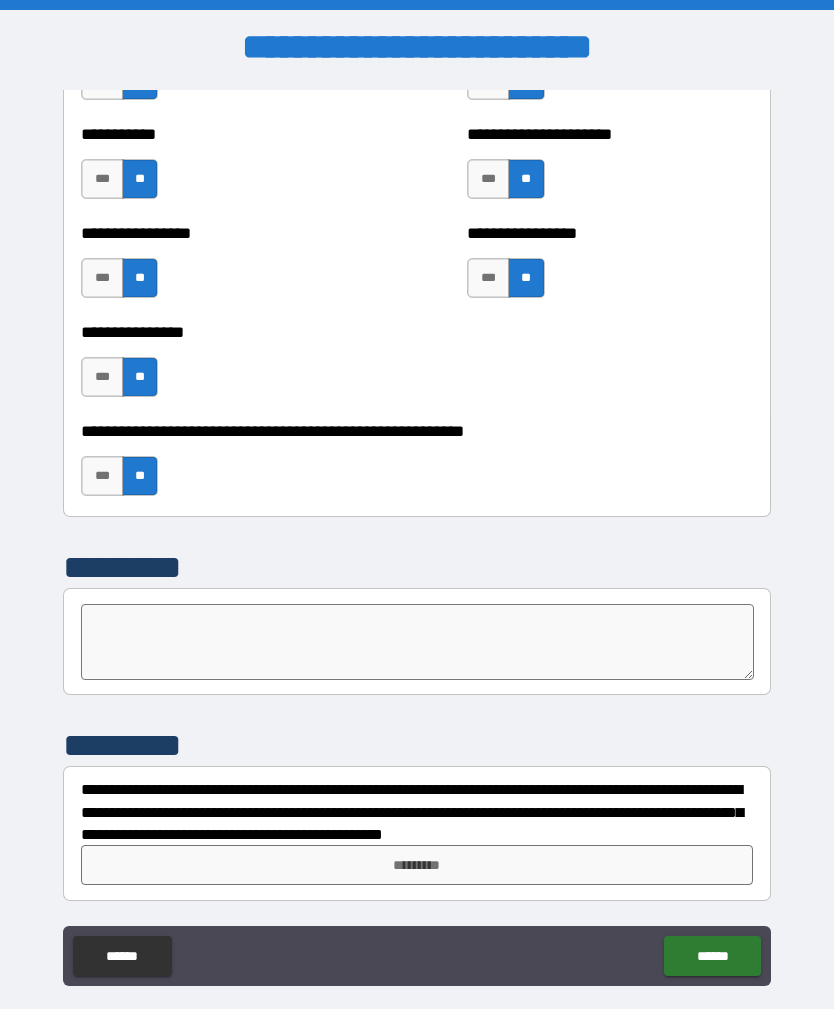 scroll, scrollTop: 6003, scrollLeft: 0, axis: vertical 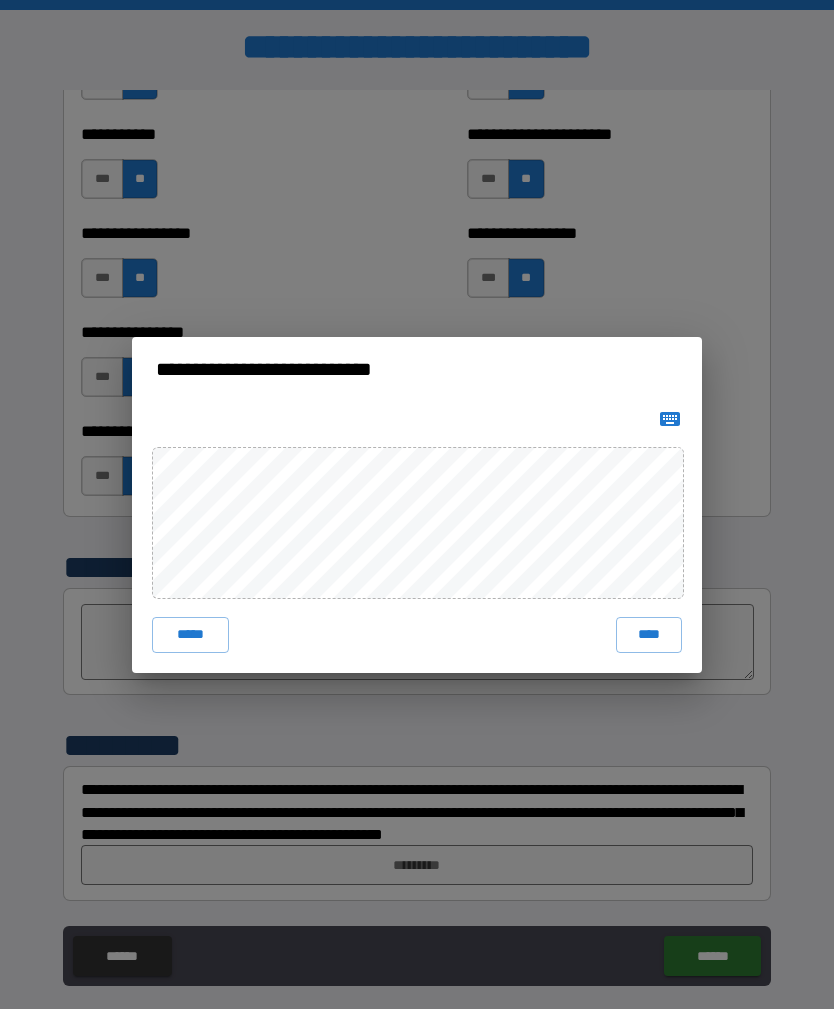 click on "****" at bounding box center (649, 635) 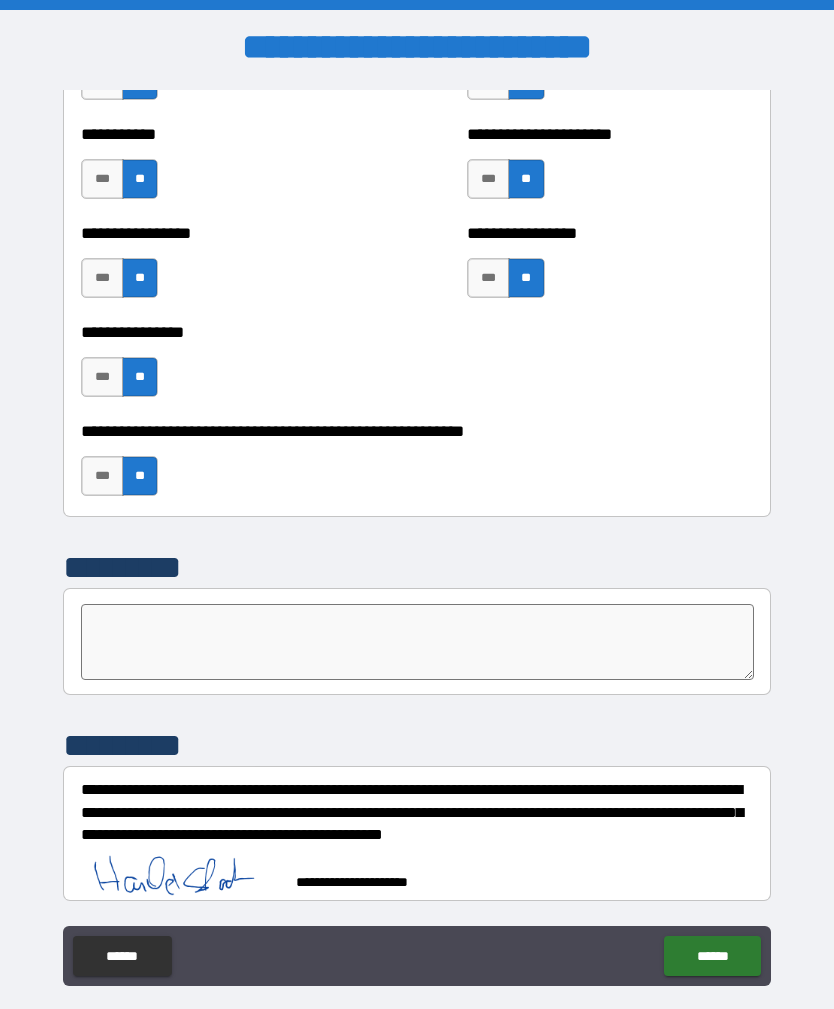 scroll, scrollTop: 5993, scrollLeft: 0, axis: vertical 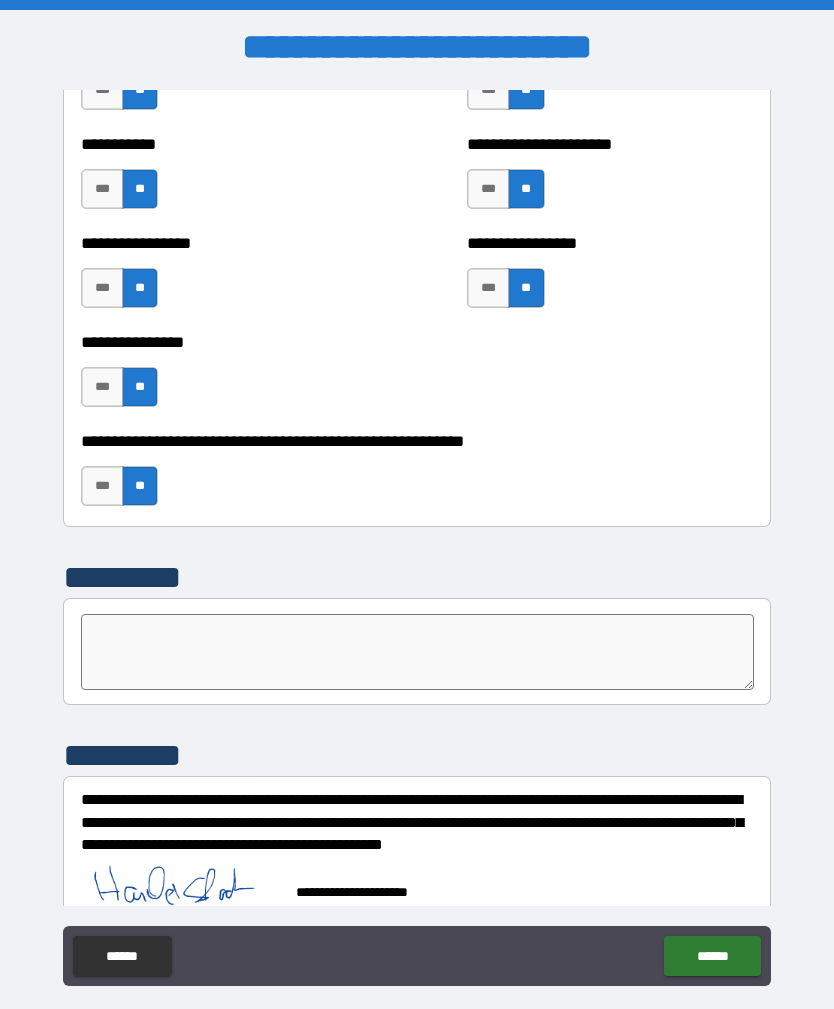 click on "******" at bounding box center (712, 956) 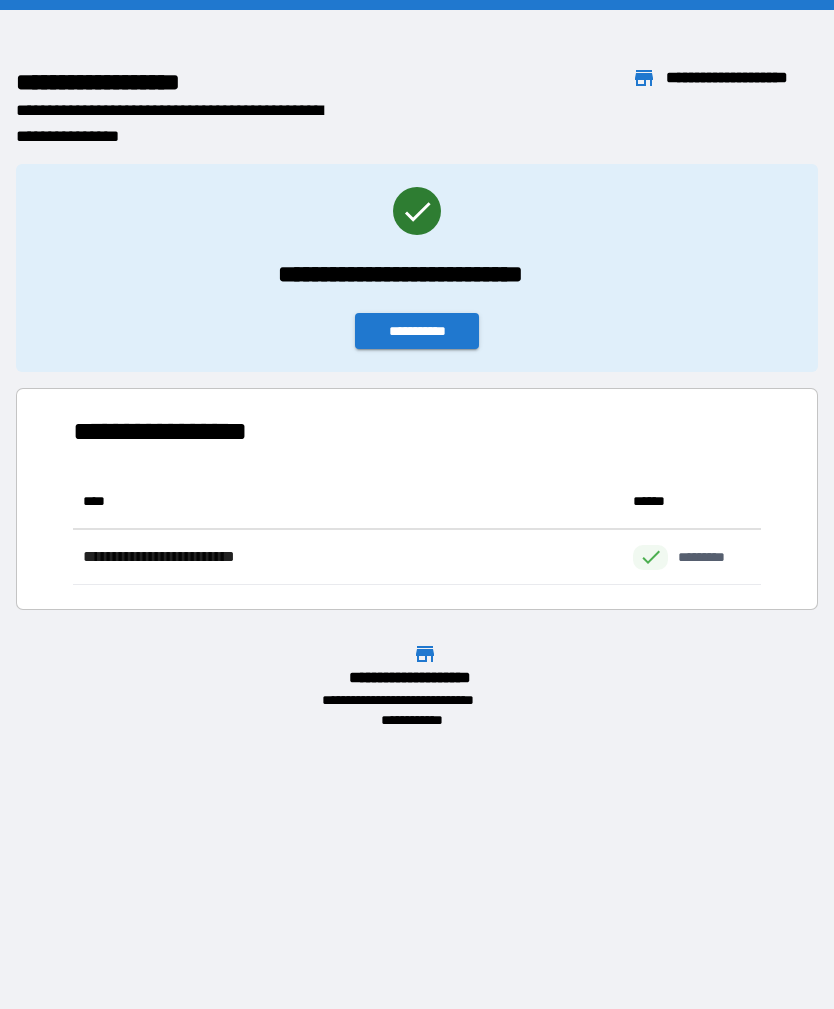 scroll, scrollTop: 111, scrollLeft: 688, axis: both 